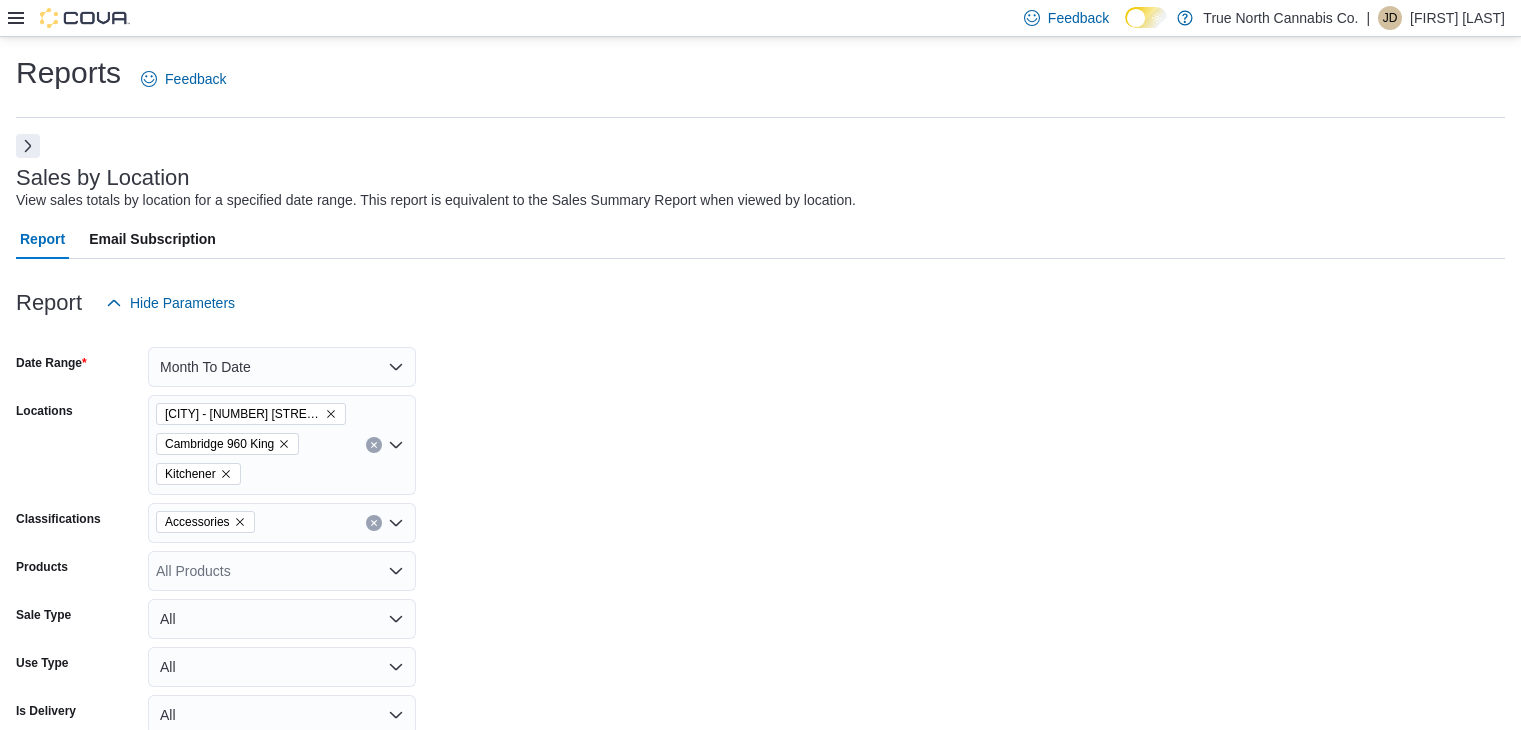 scroll, scrollTop: 708, scrollLeft: 0, axis: vertical 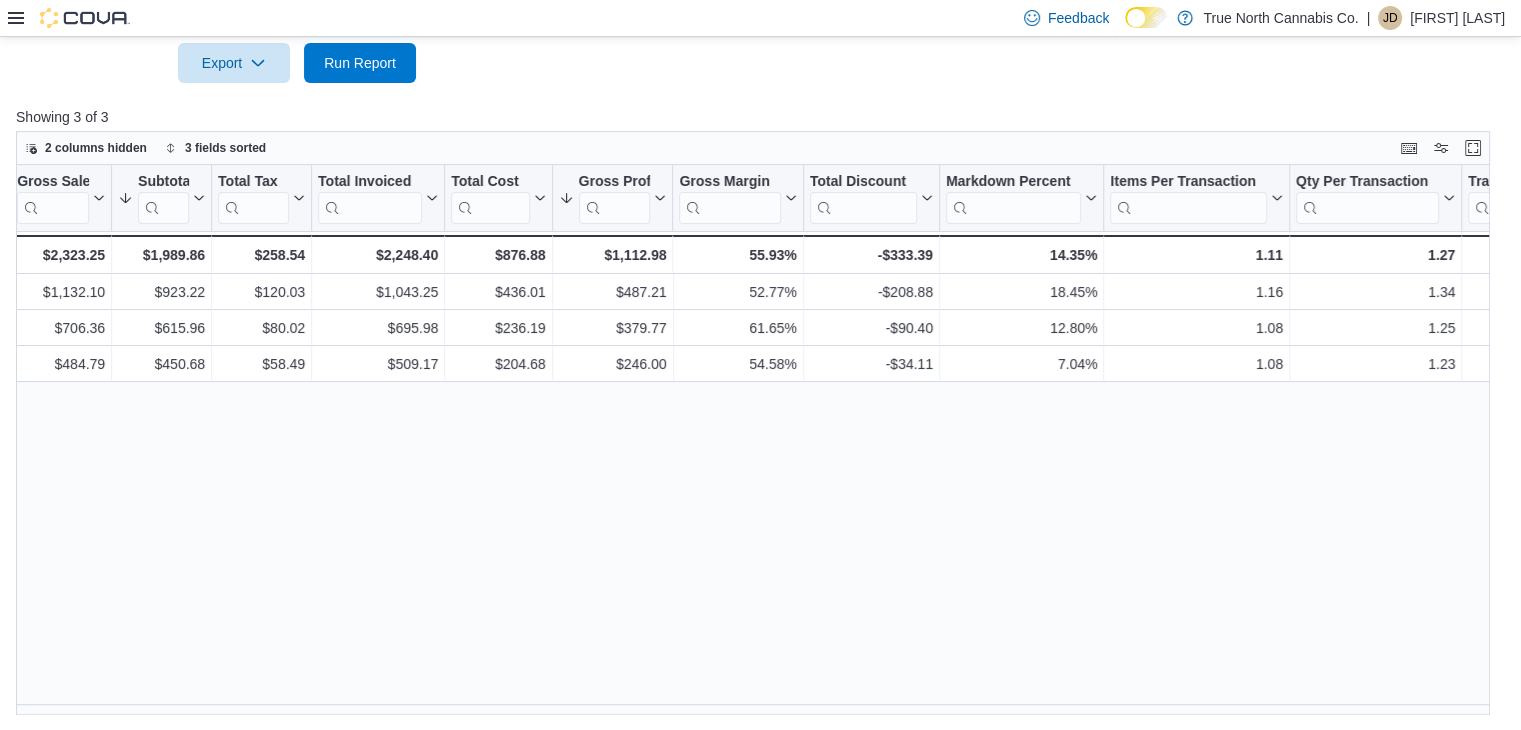 click 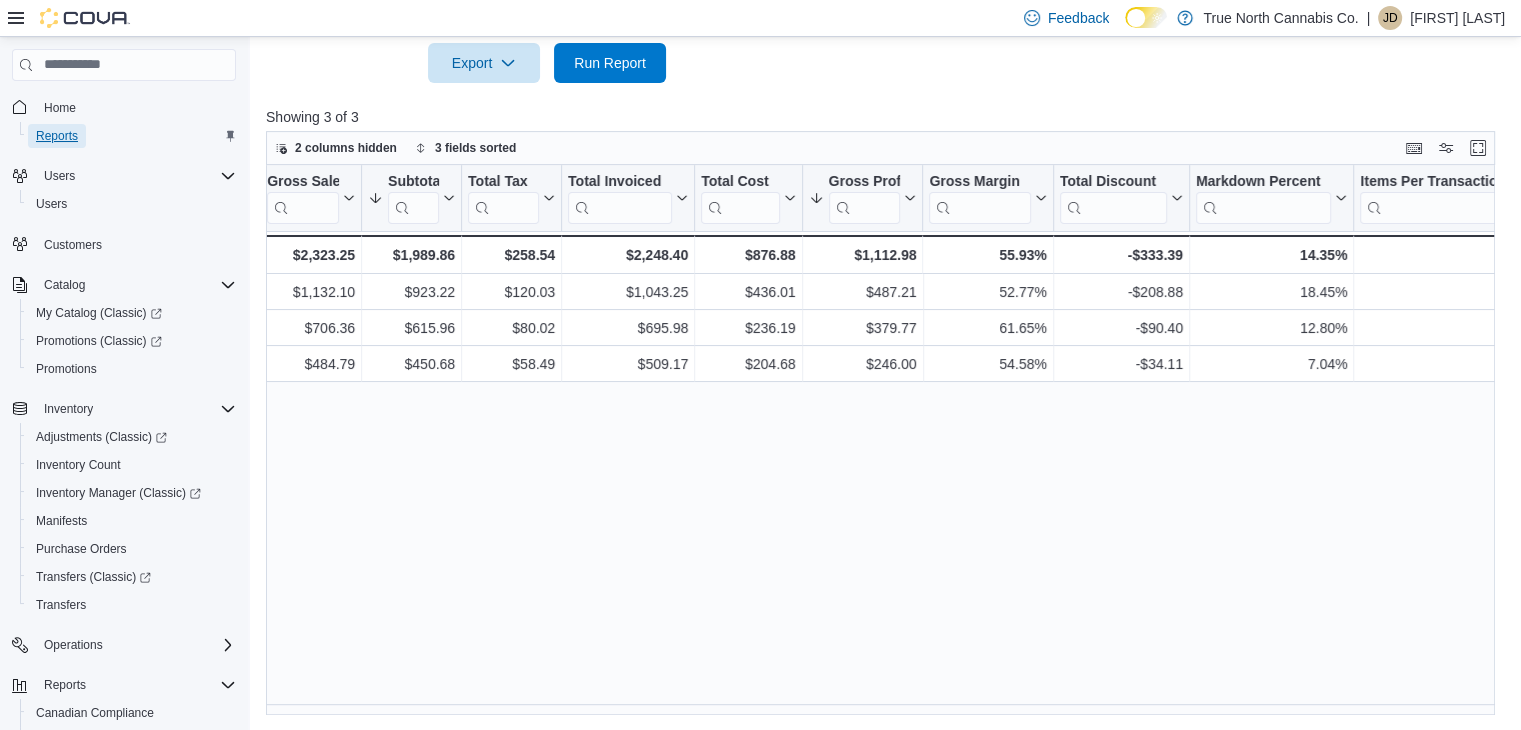click on "Reports" at bounding box center (57, 136) 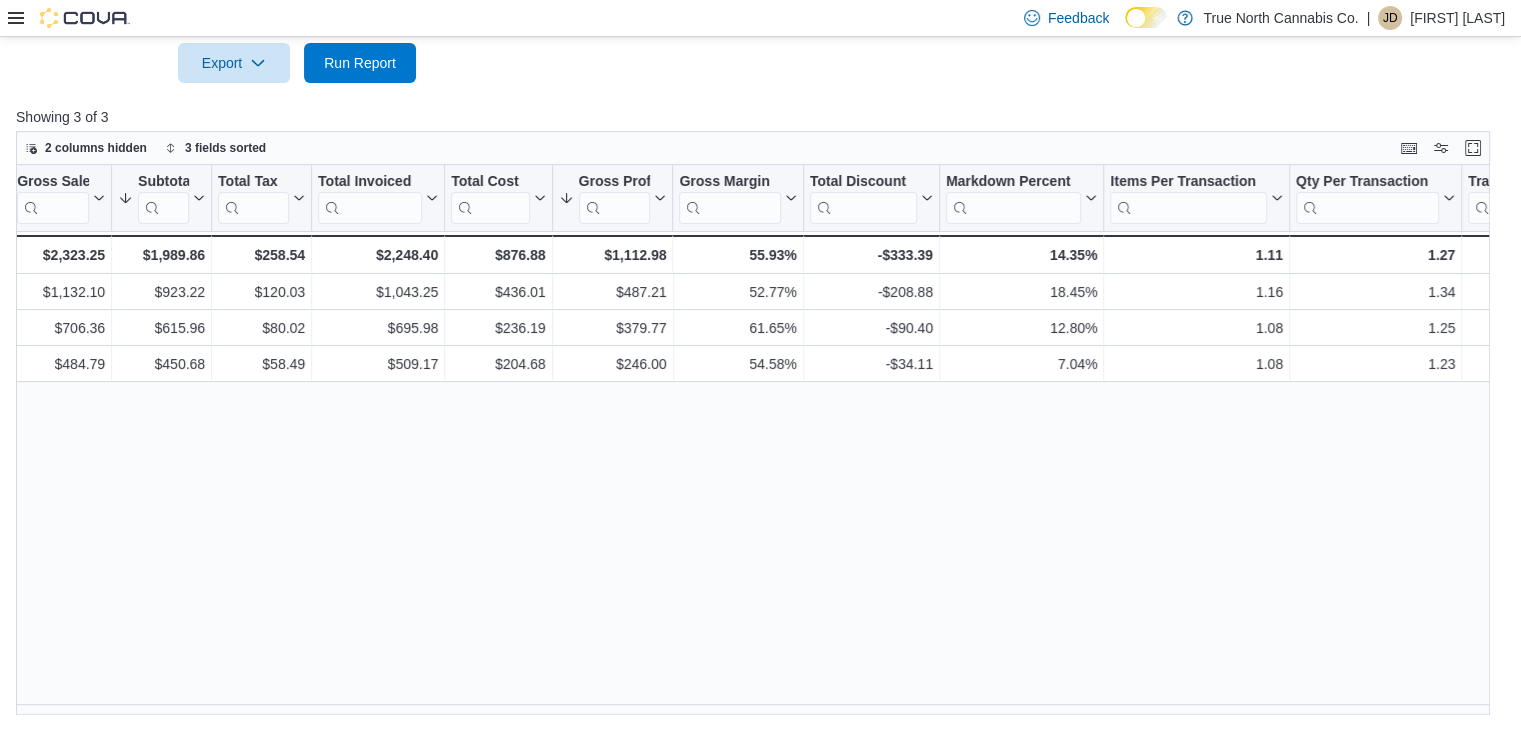 click 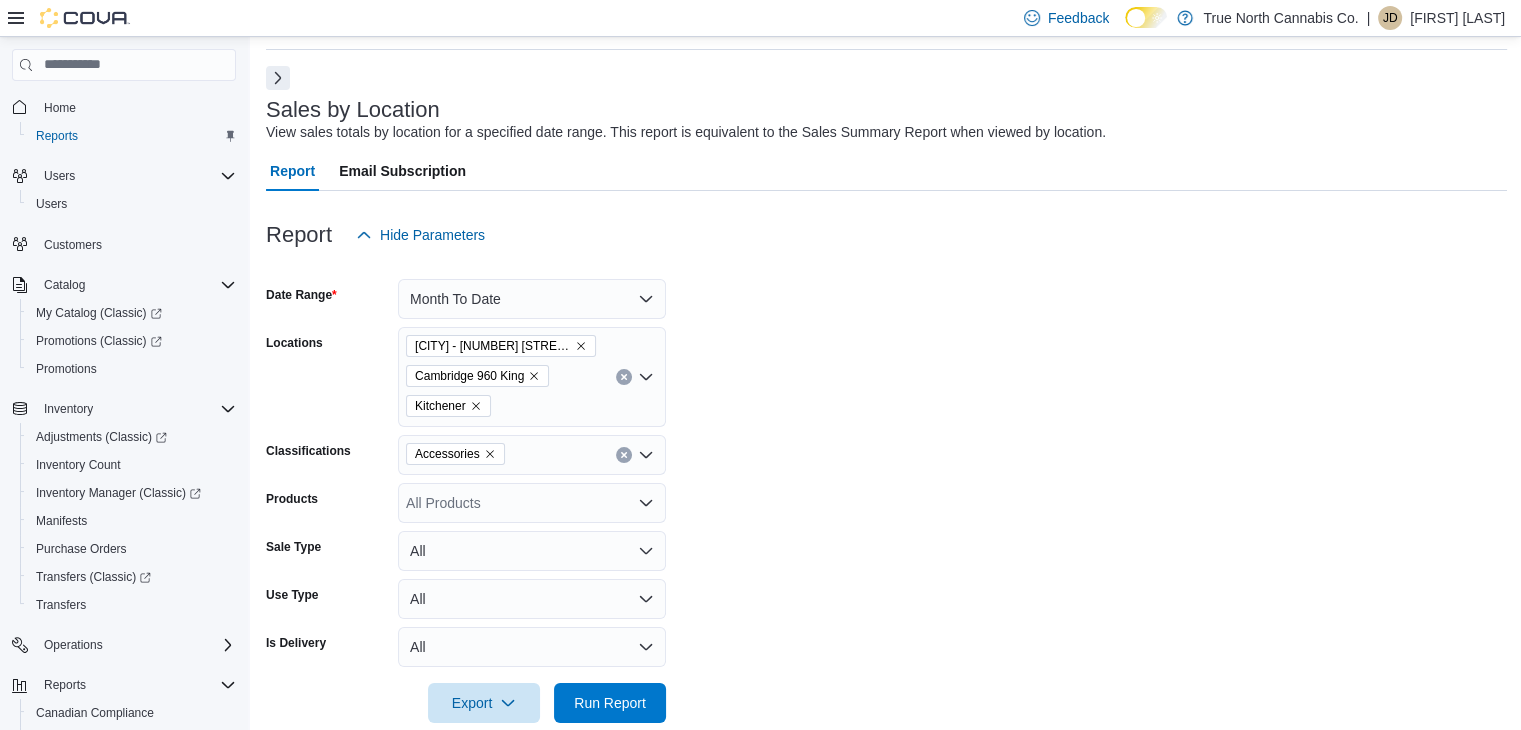 scroll, scrollTop: 0, scrollLeft: 0, axis: both 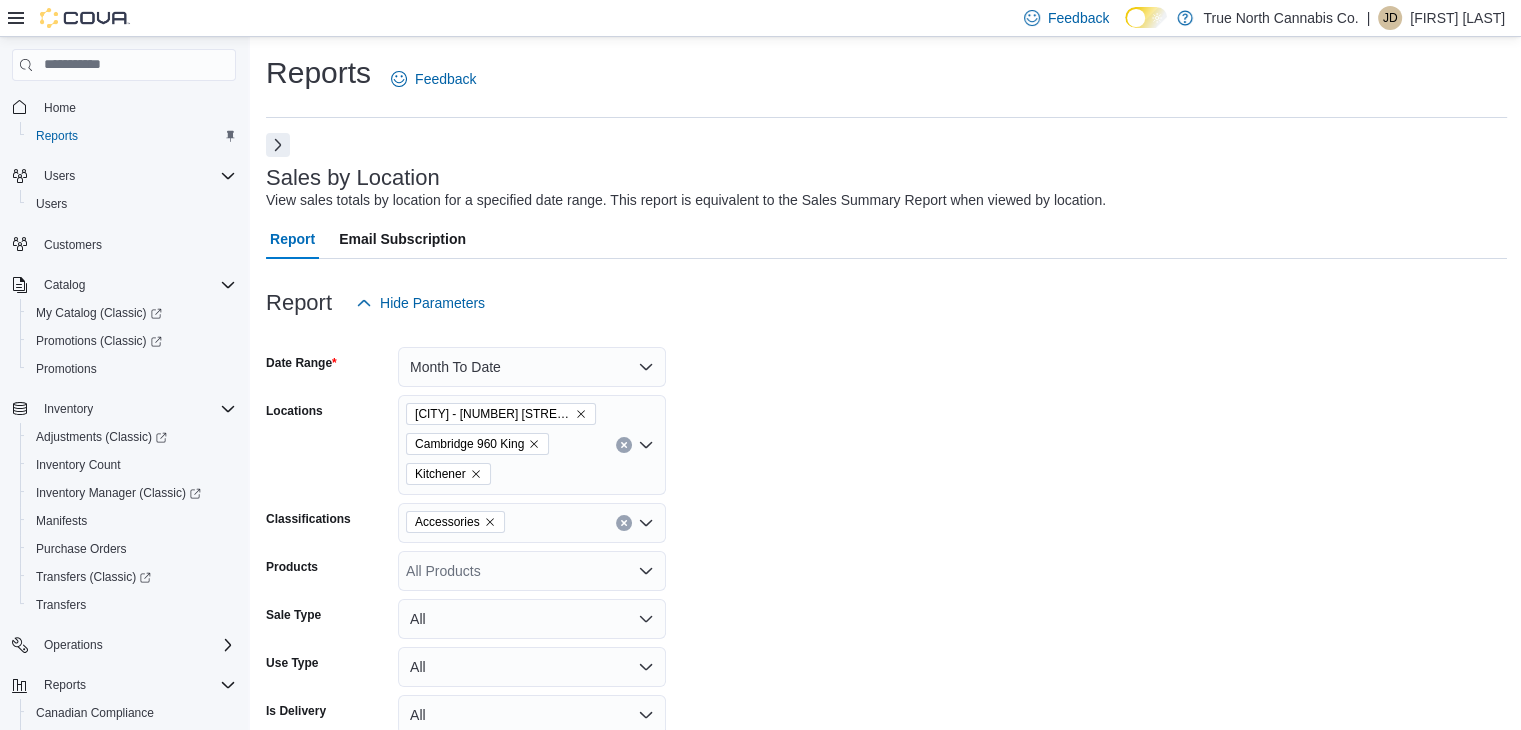 click at bounding box center [278, 145] 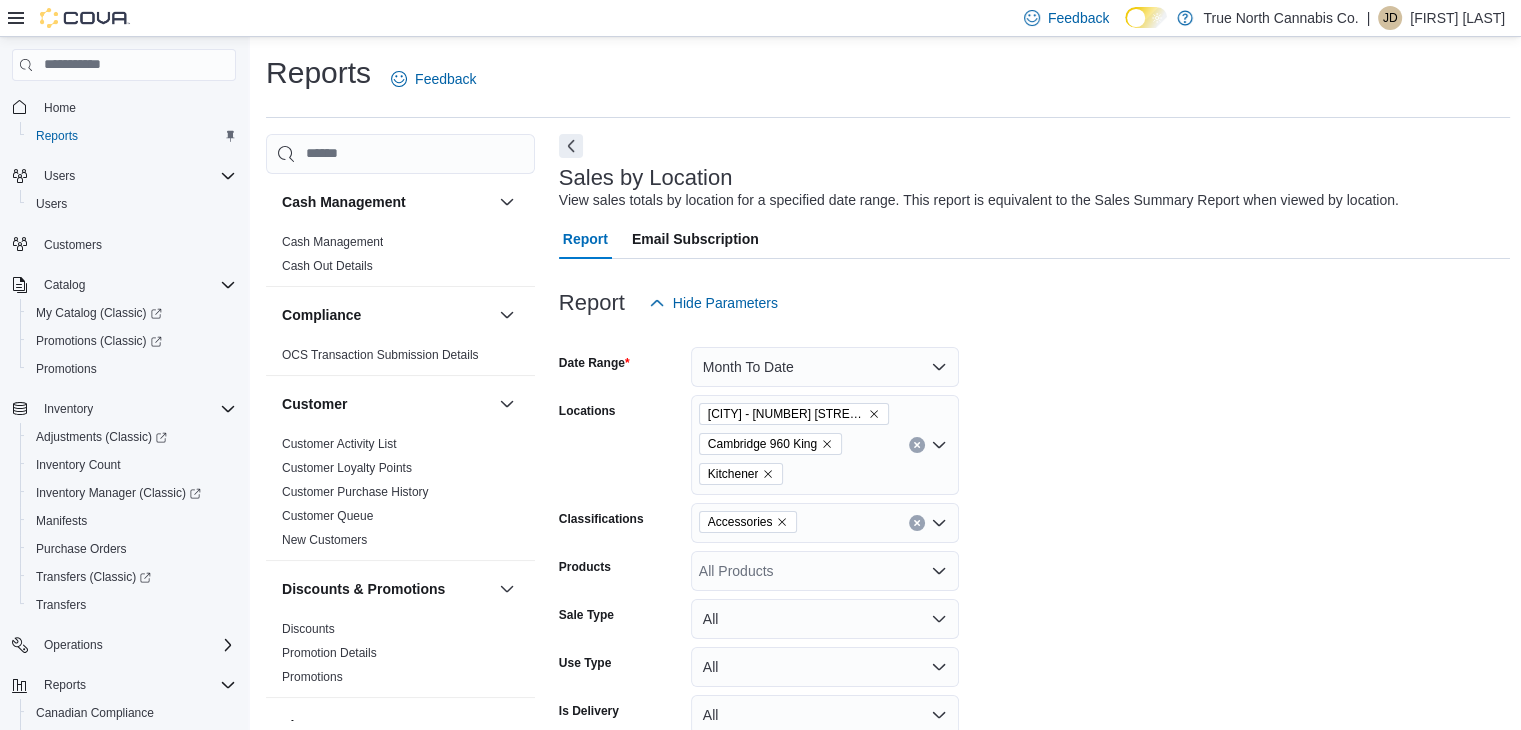 click on "Cash Management Cash Management Cash Out Details Compliance OCS Transaction Submission Details Customer Customer Activity List Customer Loyalty Points Customer Purchase History Customer Queue New Customers Discounts & Promotions Discounts Promotion Details Promotions Finance GL Account Totals GL Transactions Inventory Inventory Adjustments Inventory by Product Historical Inventory Count Details Inventory On Hand by Package Inventory On Hand by Product Inventory Transactions Package Details Package History Product Expirations Purchase Orders Reorder Transfers Loyalty Loyalty Adjustments Loyalty Redemption Values OCM OCM Weekly Inventory Pricing Price Sheet Products Catalog Export Products to Archive Sales End Of Day Itemized Sales Sales by Classification Sales by Day Sales by Employee (Created) Sales by Employee (Tendered) Sales by Invoice Sales by Invoice & Product Sales by Location Sales by Location per Day Sales by Product Sales by Product & Location Sales by Product & Location per Day Taxes Tax Details" at bounding box center [400, 462] 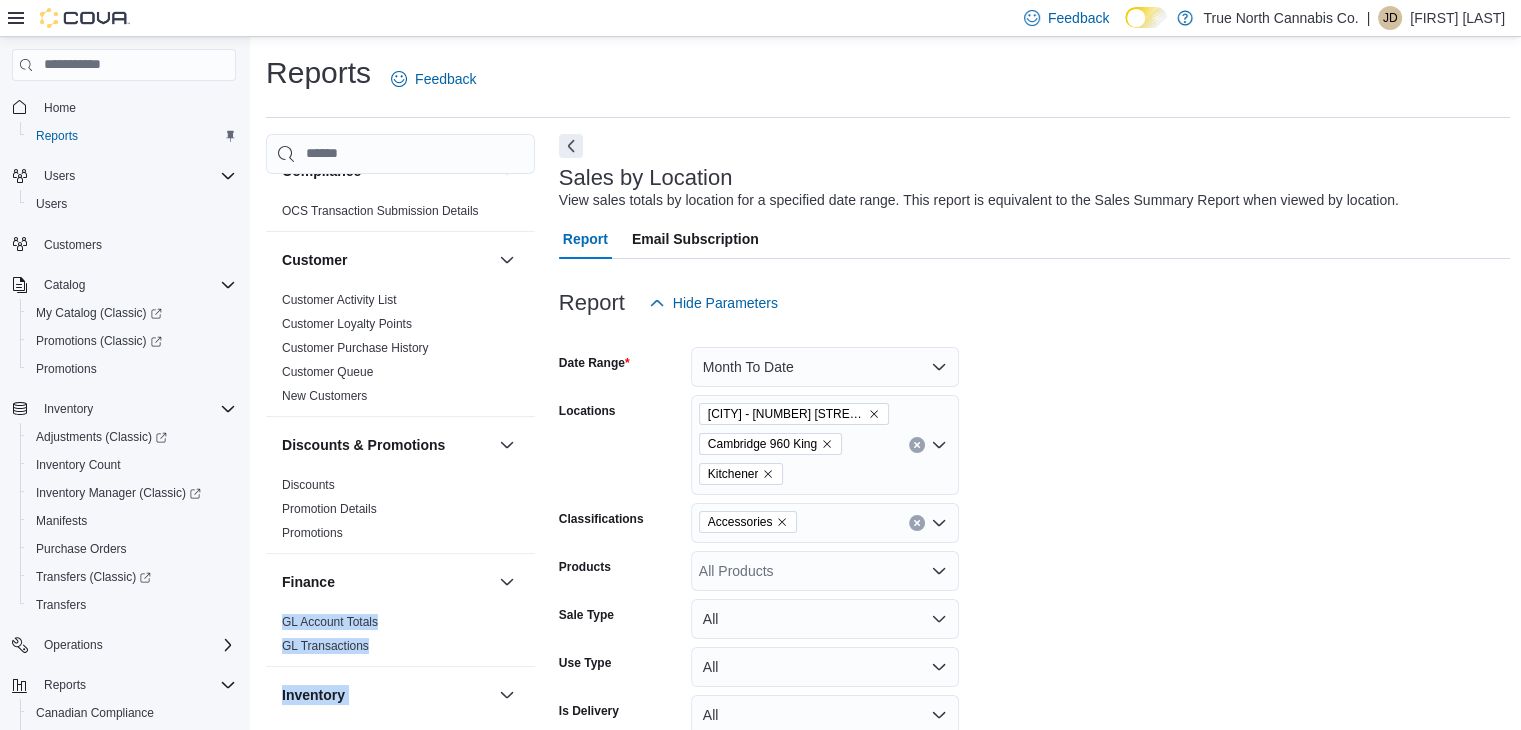 click on "Cash Management Cash Management Cash Out Details Compliance OCS Transaction Submission Details Customer Customer Activity List Customer Loyalty Points Customer Purchase History Customer Queue New Customers Discounts & Promotions Discounts Promotion Details Promotions Finance GL Account Totals GL Transactions Inventory Inventory Adjustments Inventory by Product Historical Inventory Count Details Inventory On Hand by Package Inventory On Hand by Product Inventory Transactions Package Details Package History Product Expirations Purchase Orders Reorder Transfers Loyalty Loyalty Adjustments Loyalty Redemption Values OCM OCM Weekly Inventory Pricing Price Sheet Products Catalog Export Products to Archive Sales End Of Day Itemized Sales Sales by Classification Sales by Day Sales by Employee (Created) Sales by Employee (Tendered) Sales by Invoice Sales by Invoice & Product Sales by Location Sales by Location per Day Sales by Product Sales by Product & Location Sales by Product & Location per Day Taxes Tax Details" at bounding box center (400, 462) 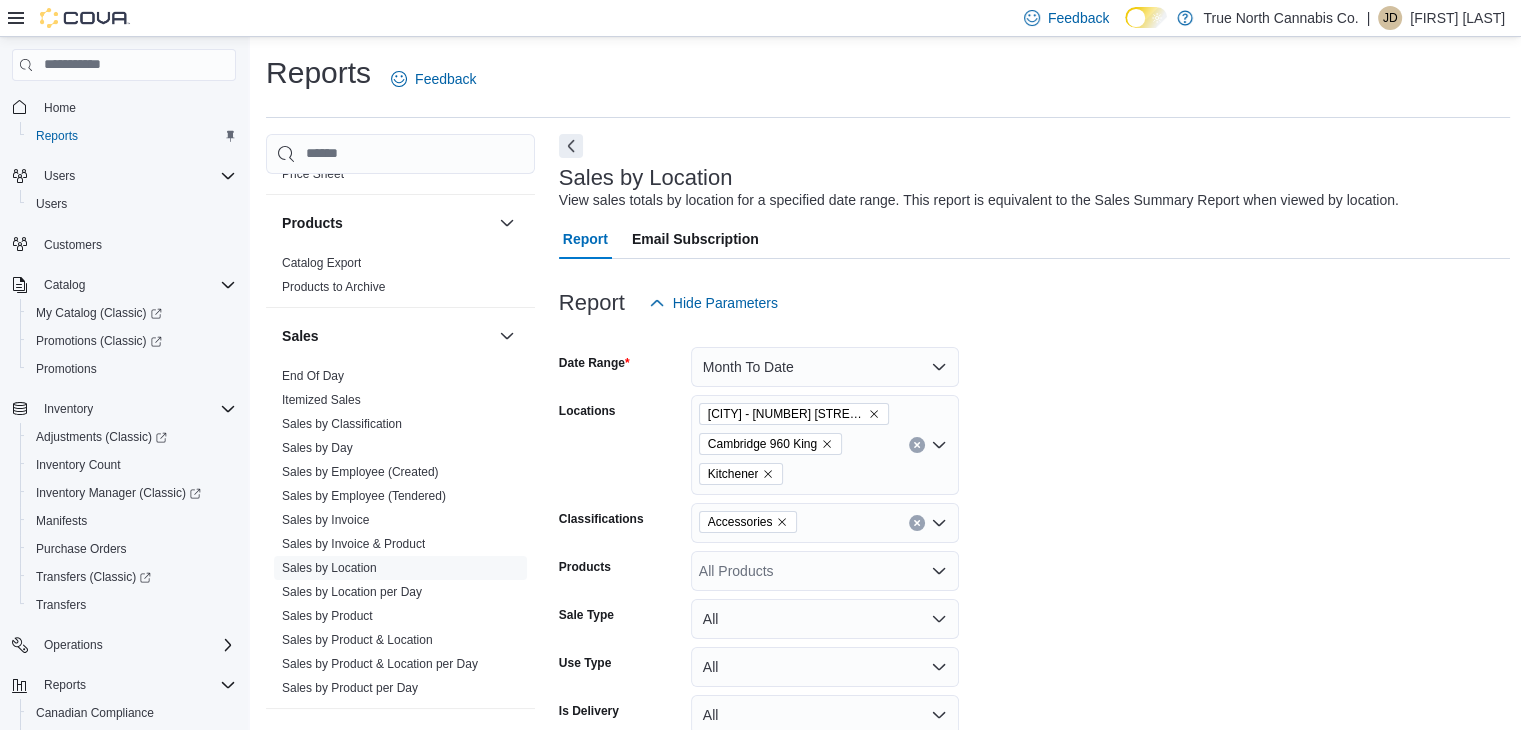 scroll, scrollTop: 1378, scrollLeft: 0, axis: vertical 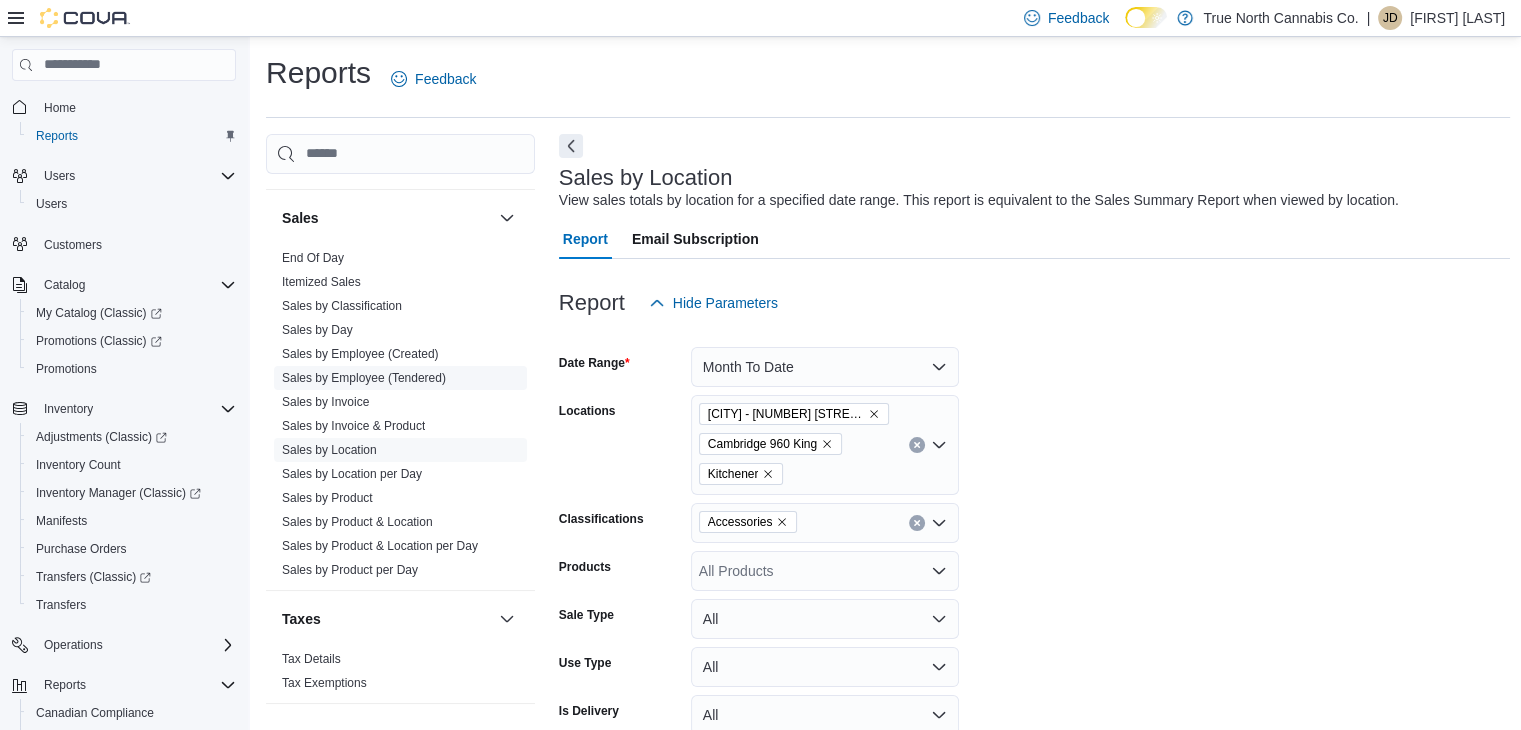 click on "Sales by Employee (Tendered)" at bounding box center [364, 378] 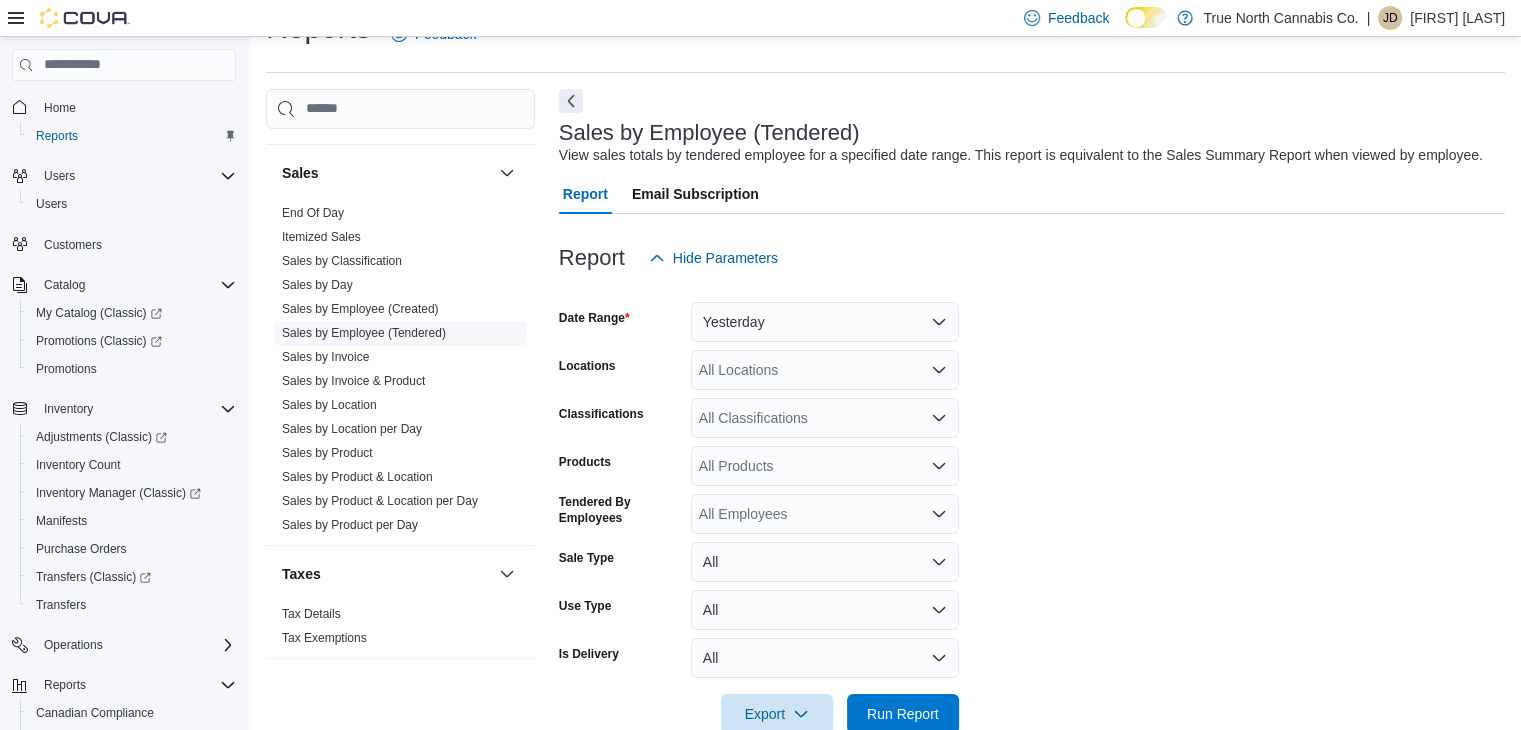 scroll, scrollTop: 46, scrollLeft: 0, axis: vertical 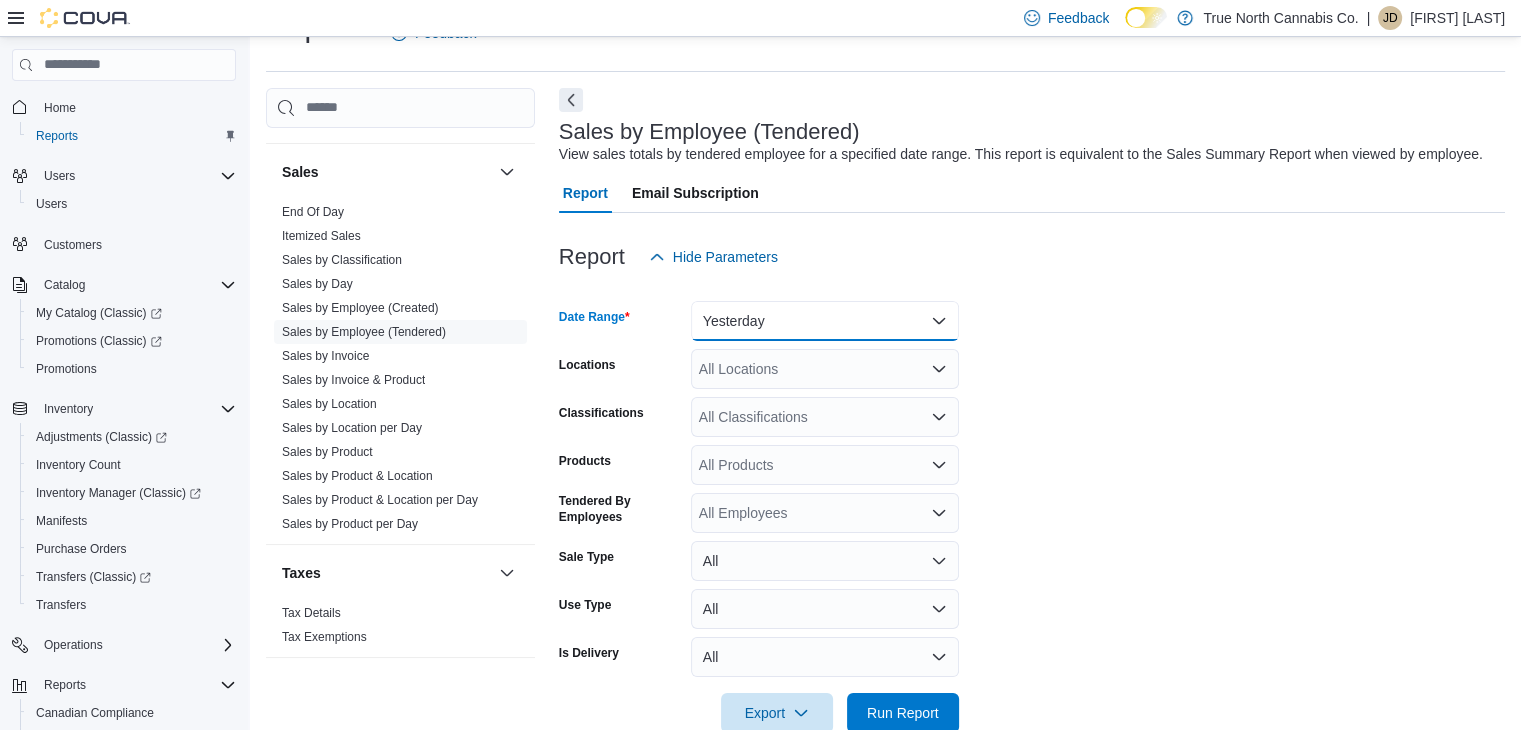 click on "Yesterday" at bounding box center (825, 321) 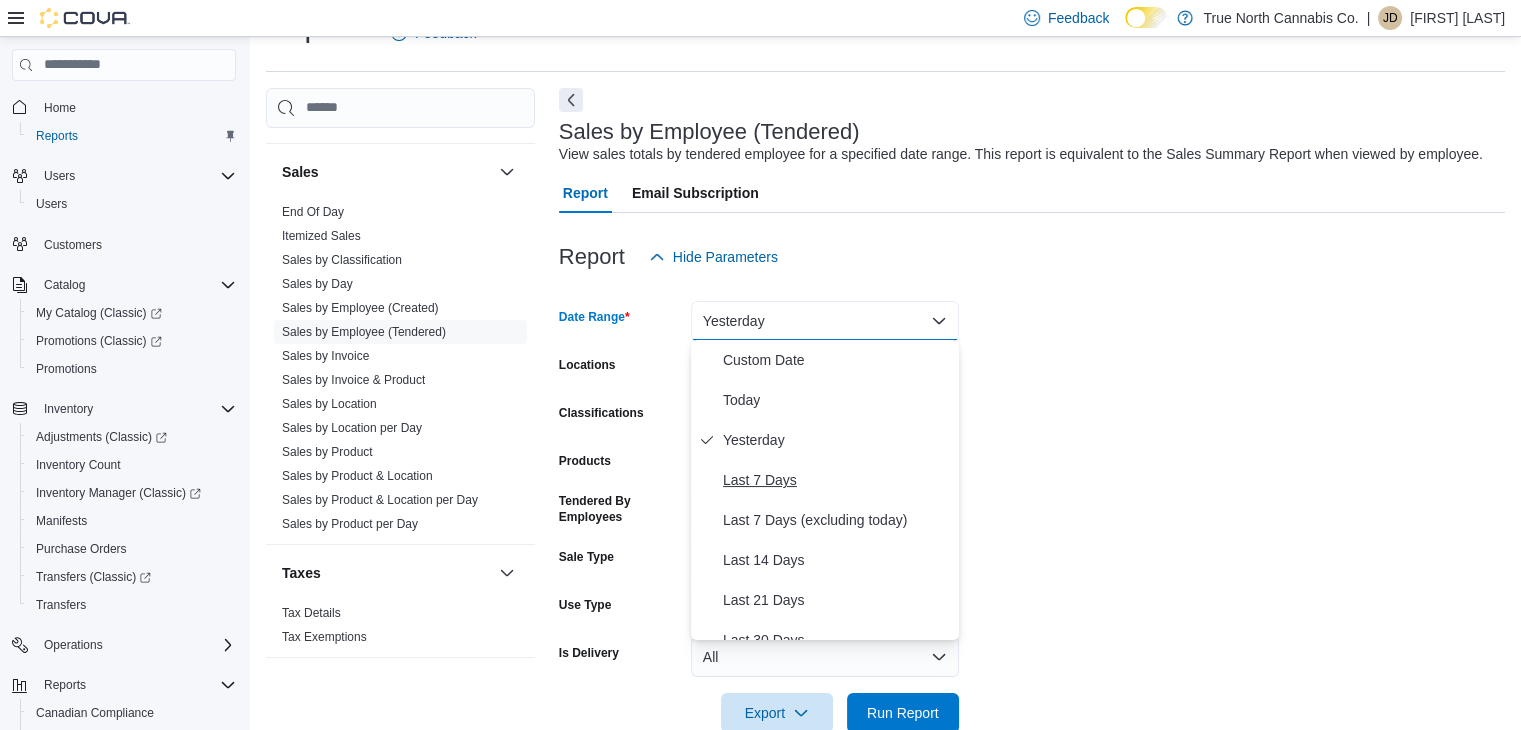 type 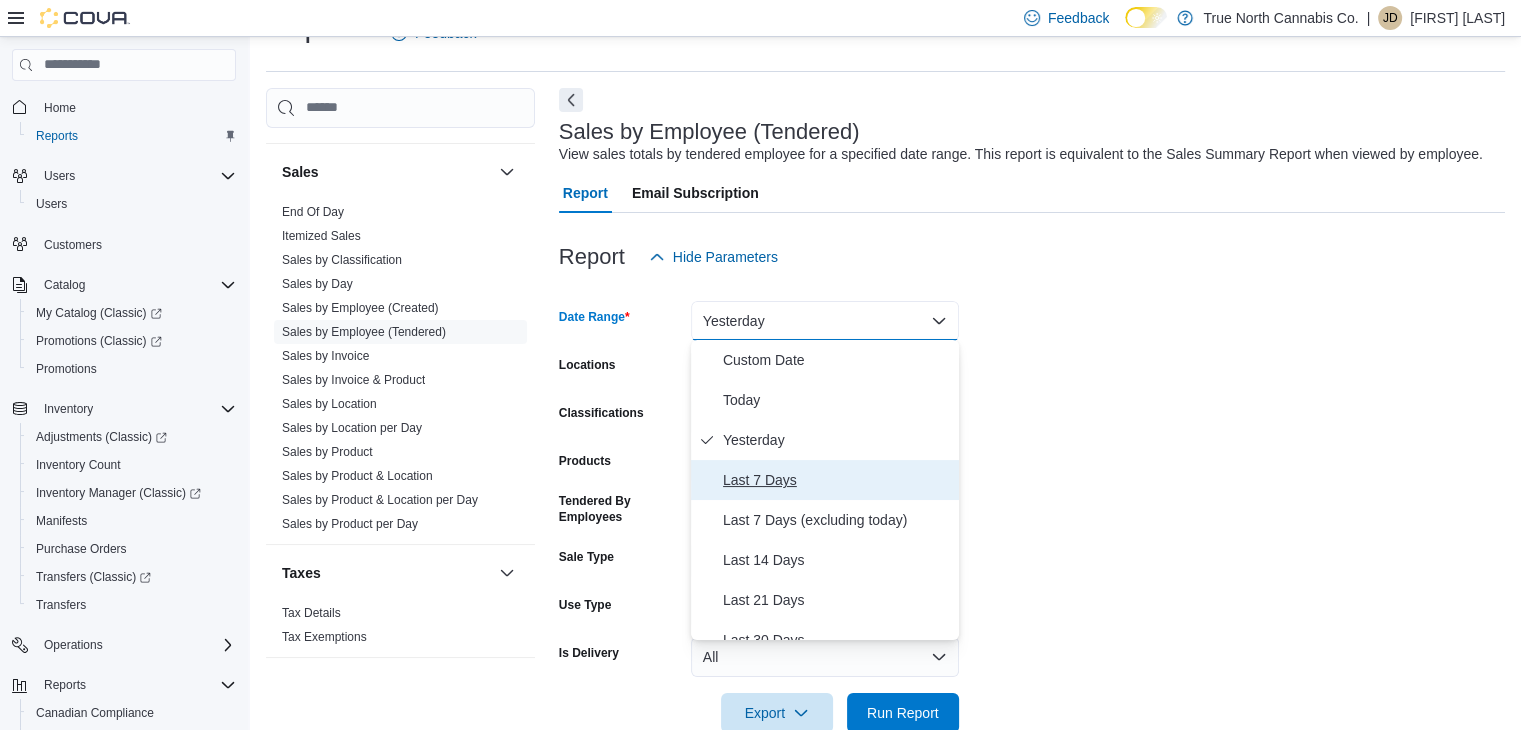 type 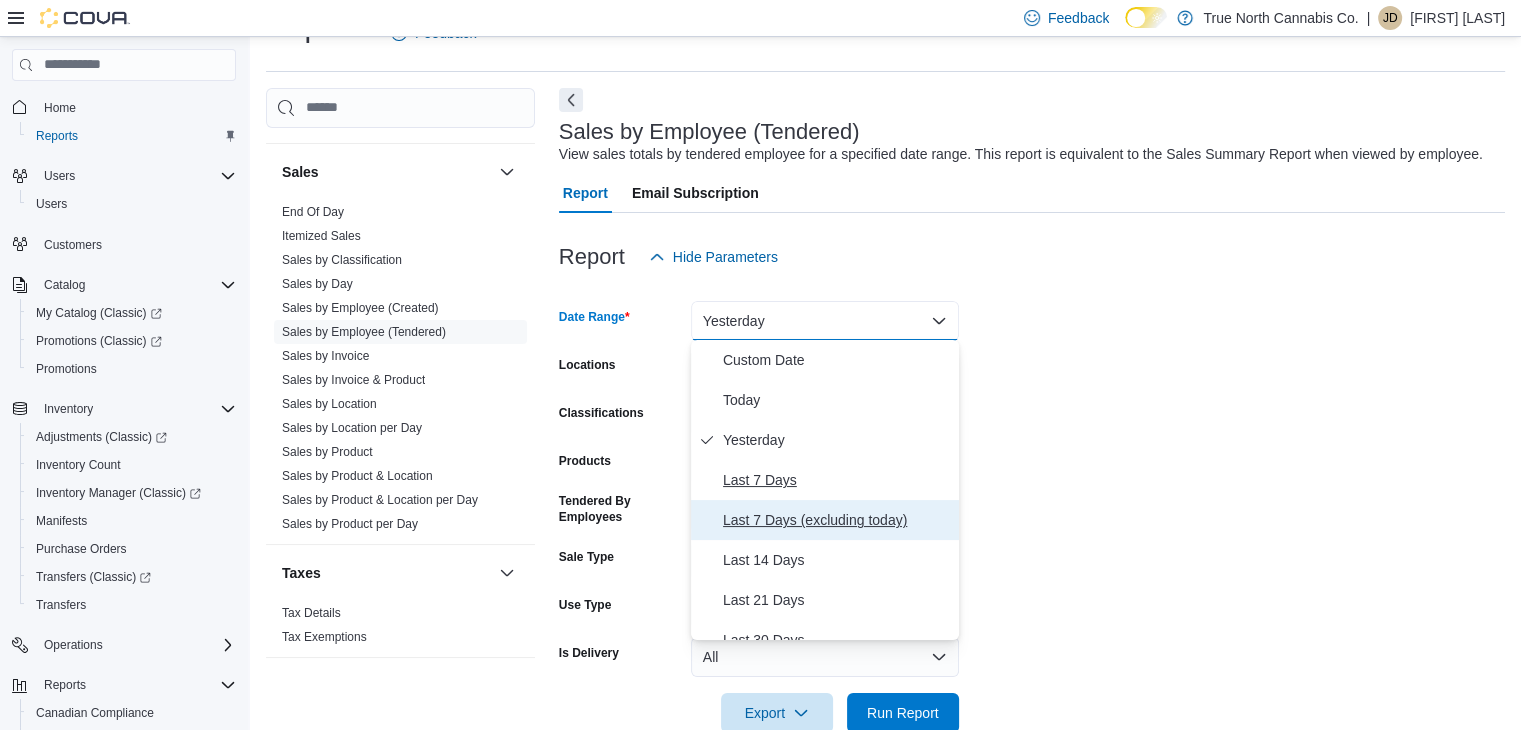 type 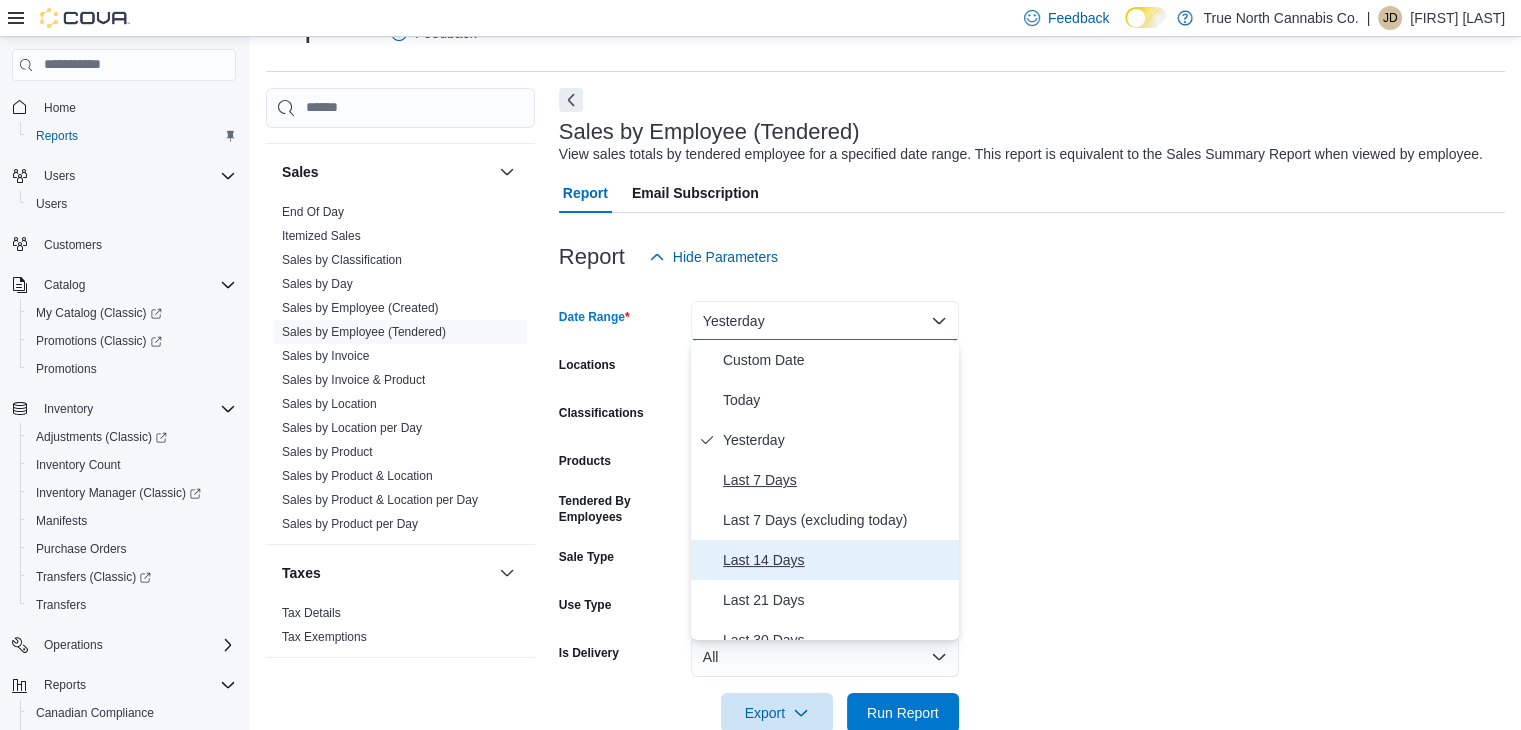 type 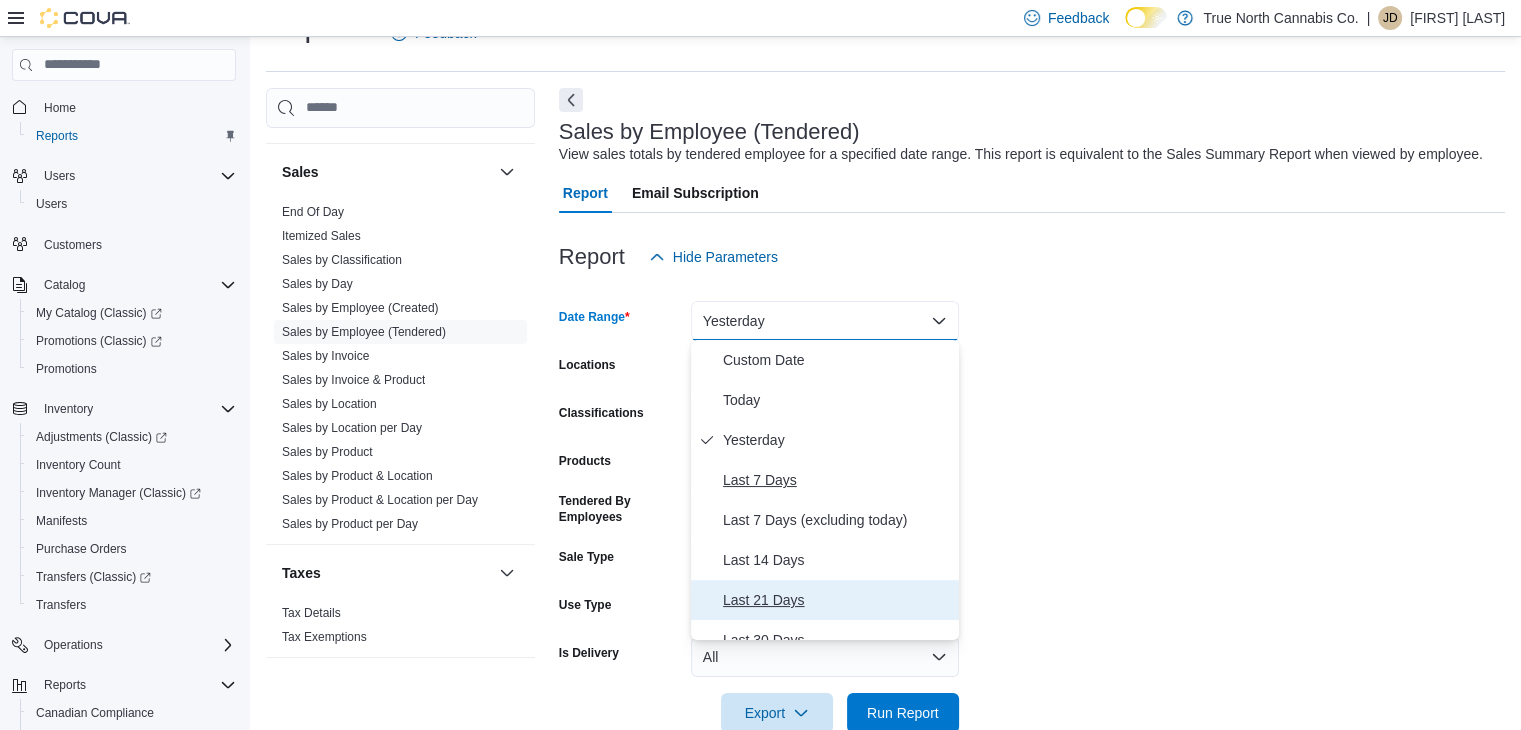 type 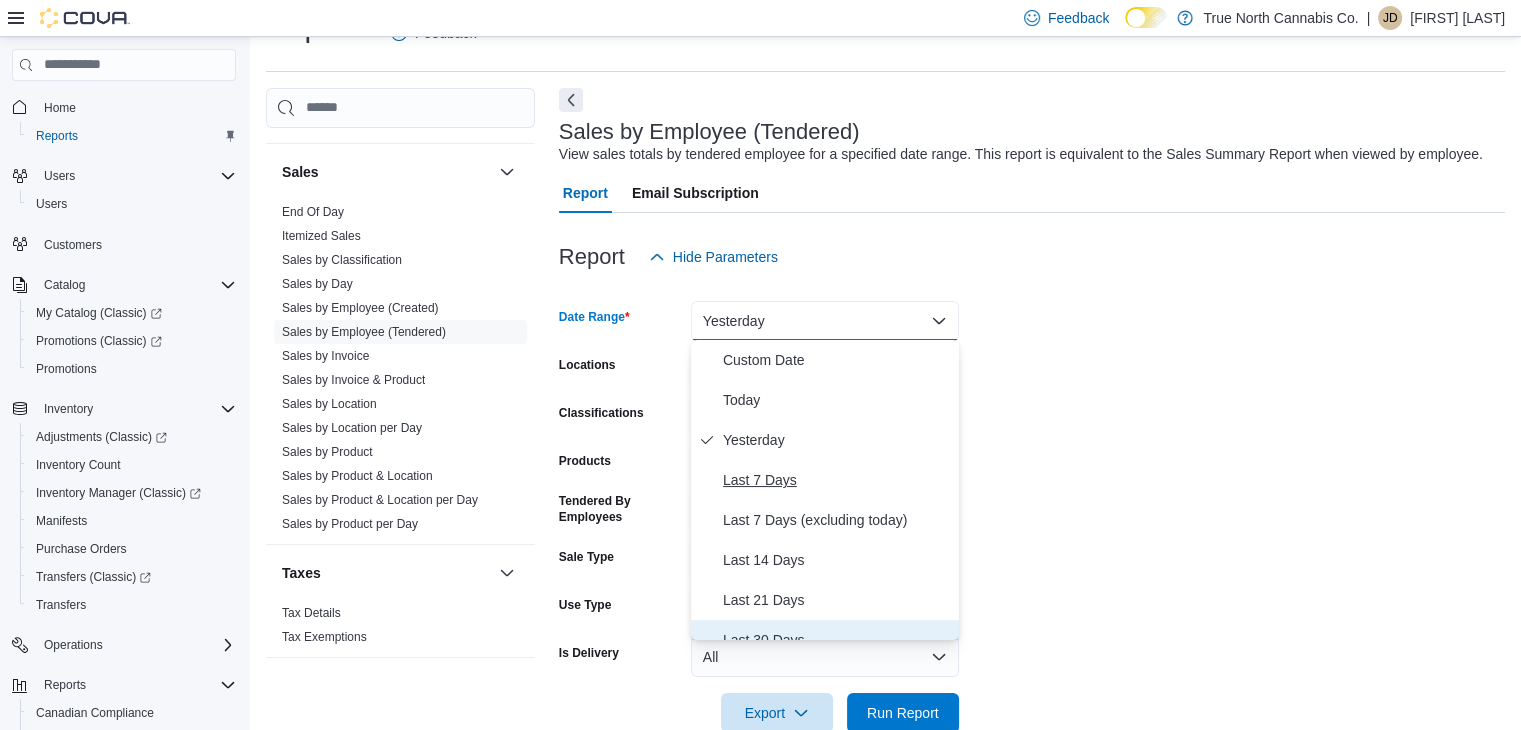 type 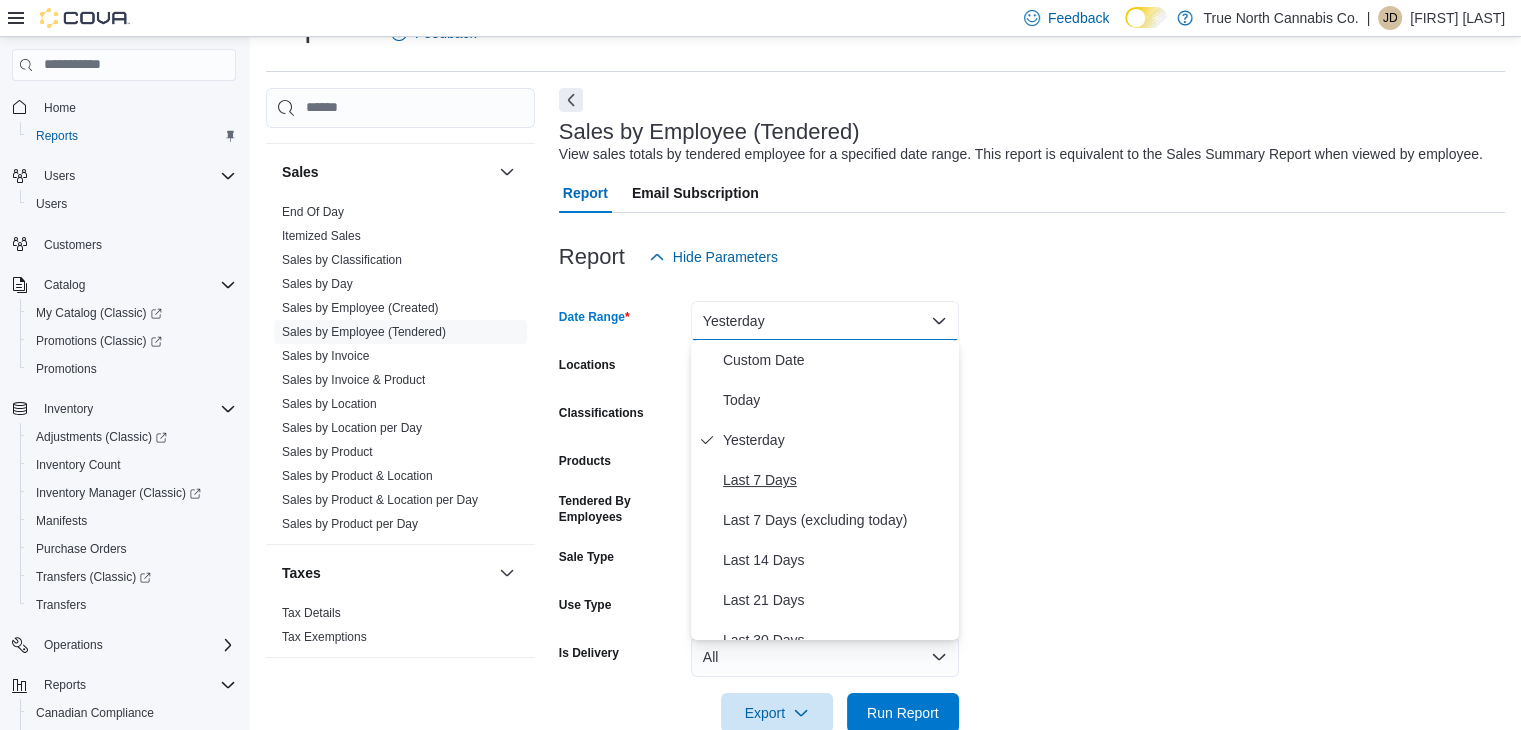 type 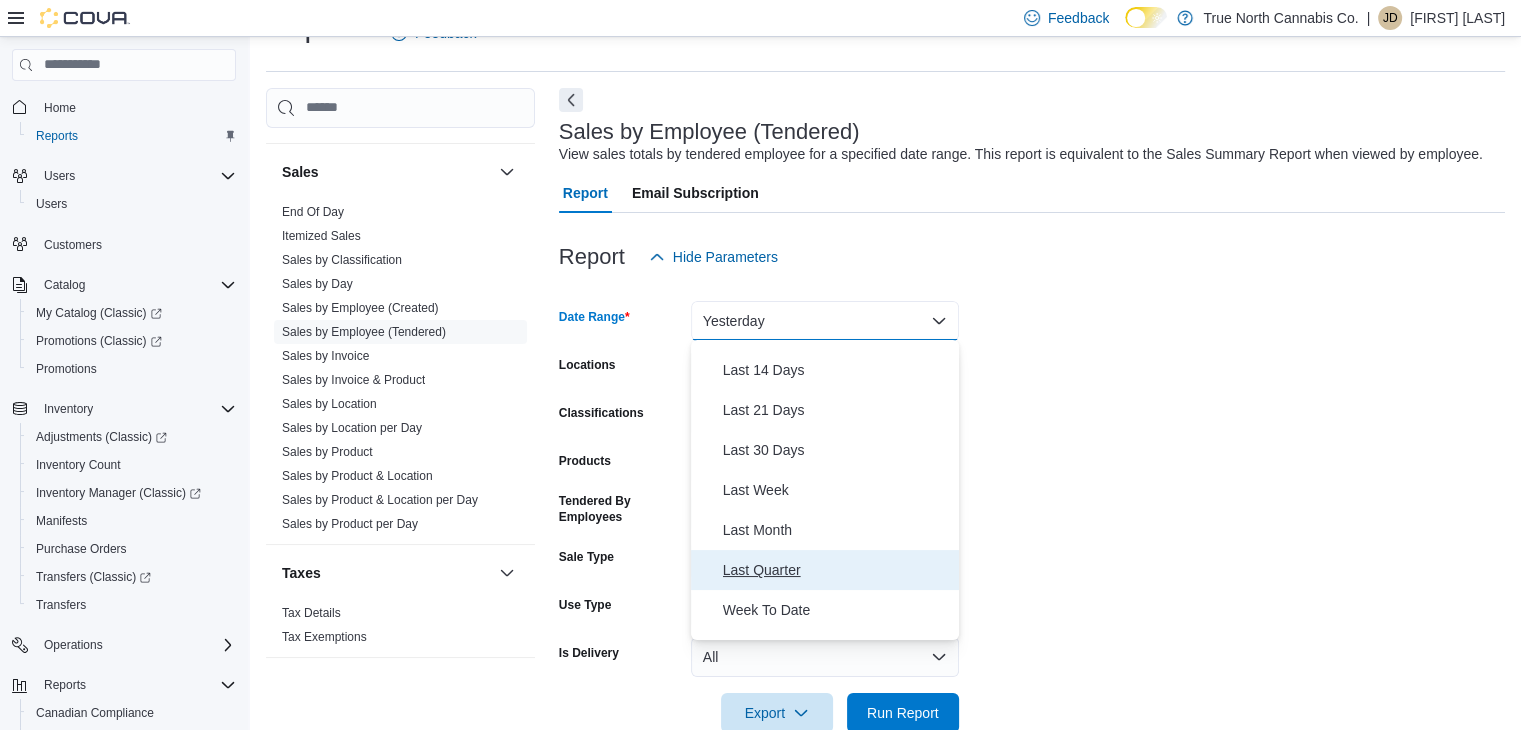 type 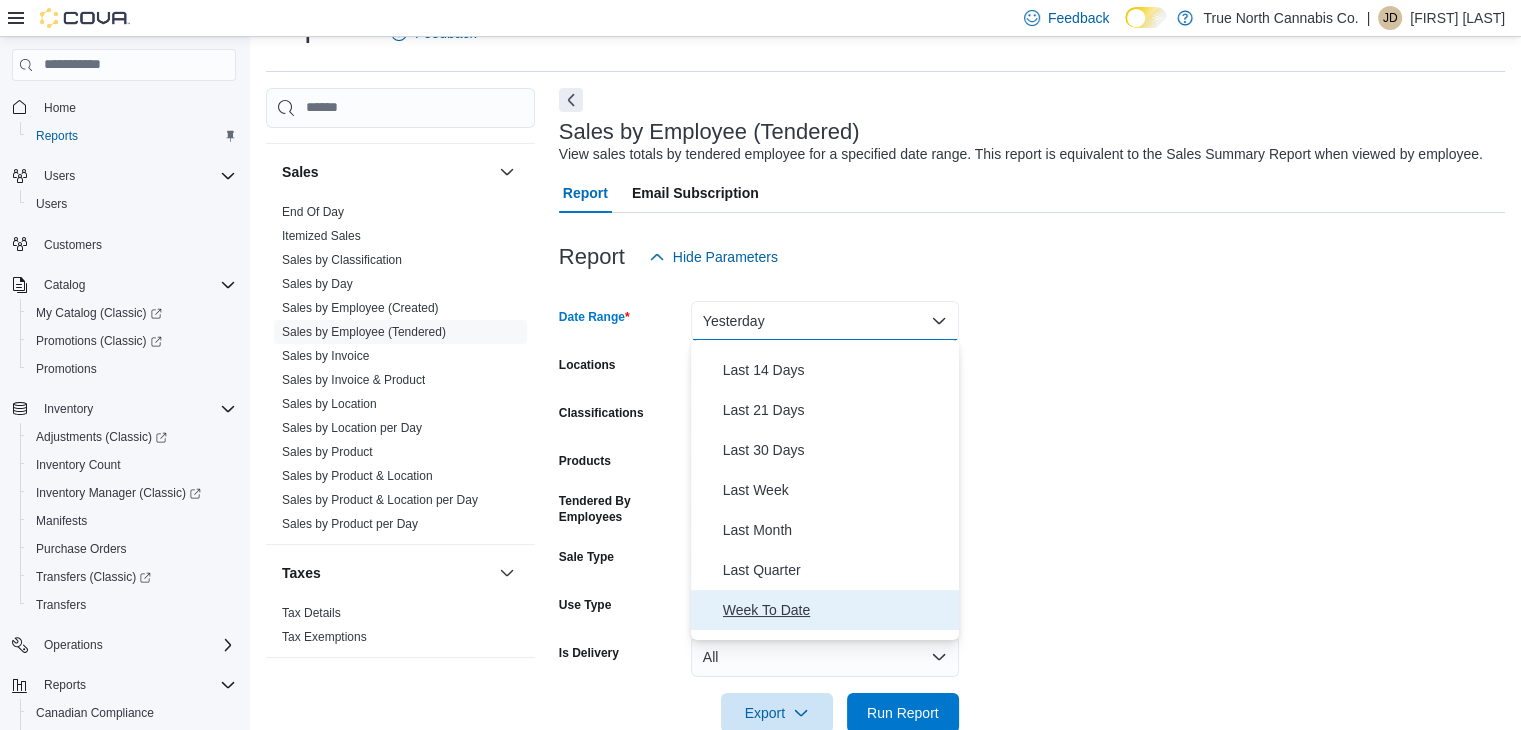 type 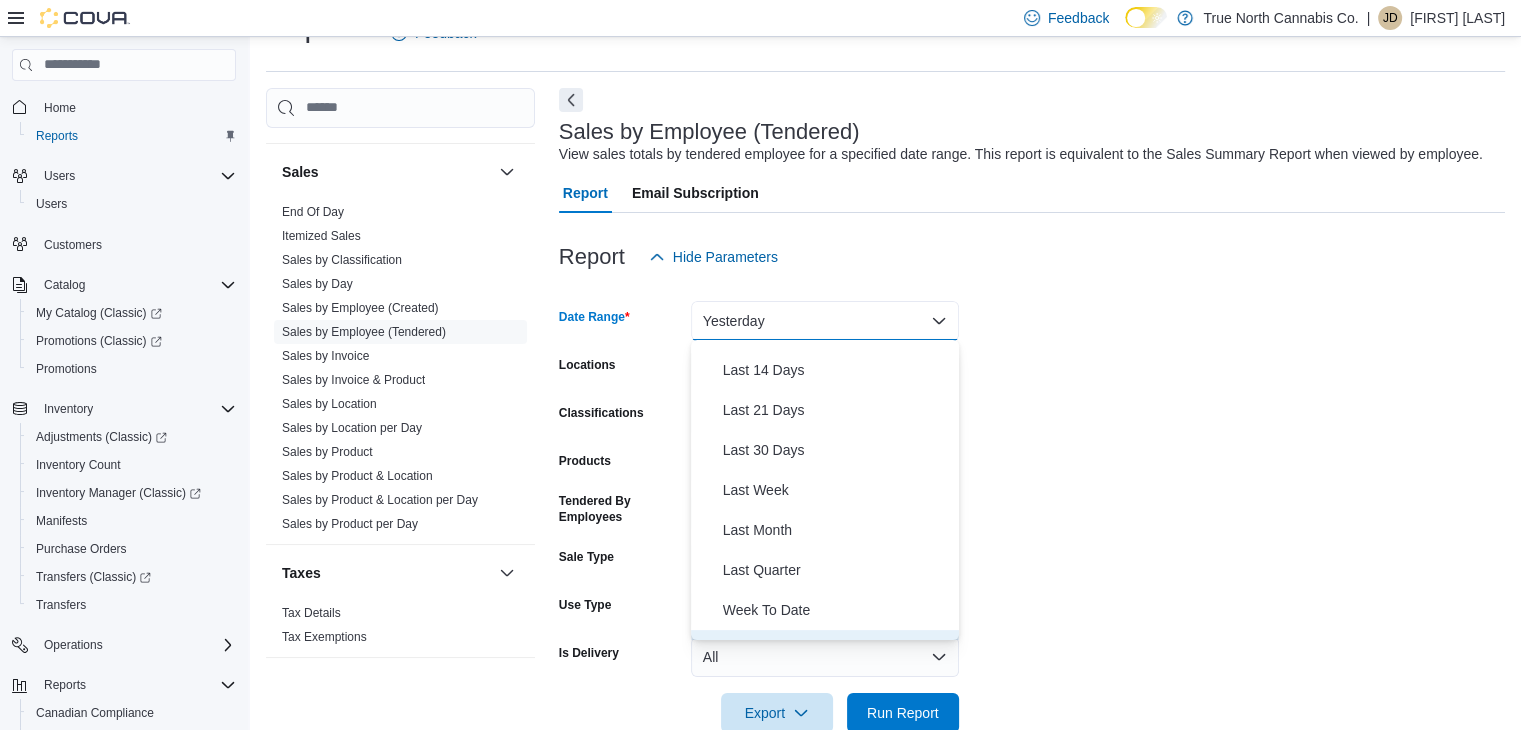 type 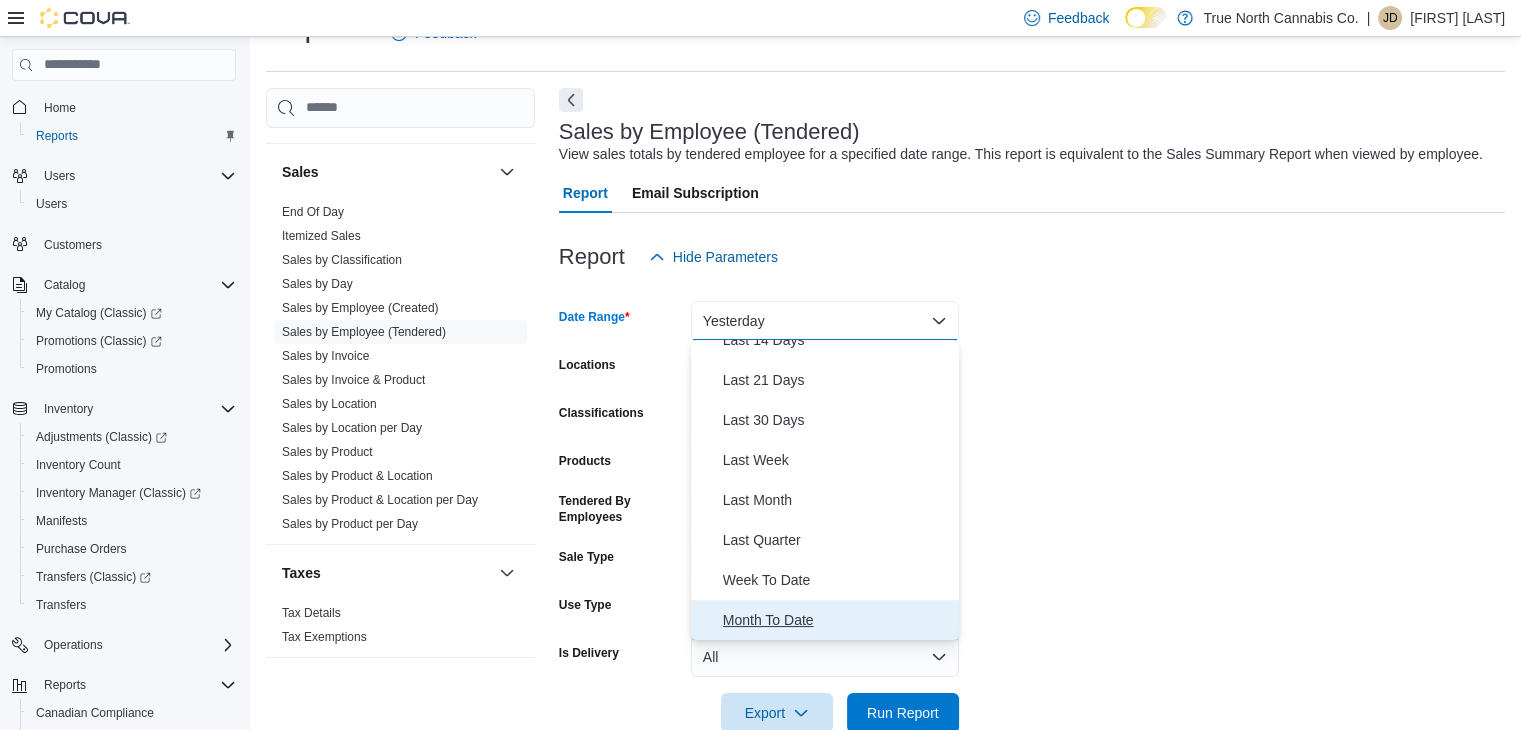 click on "Month To Date" at bounding box center [825, 620] 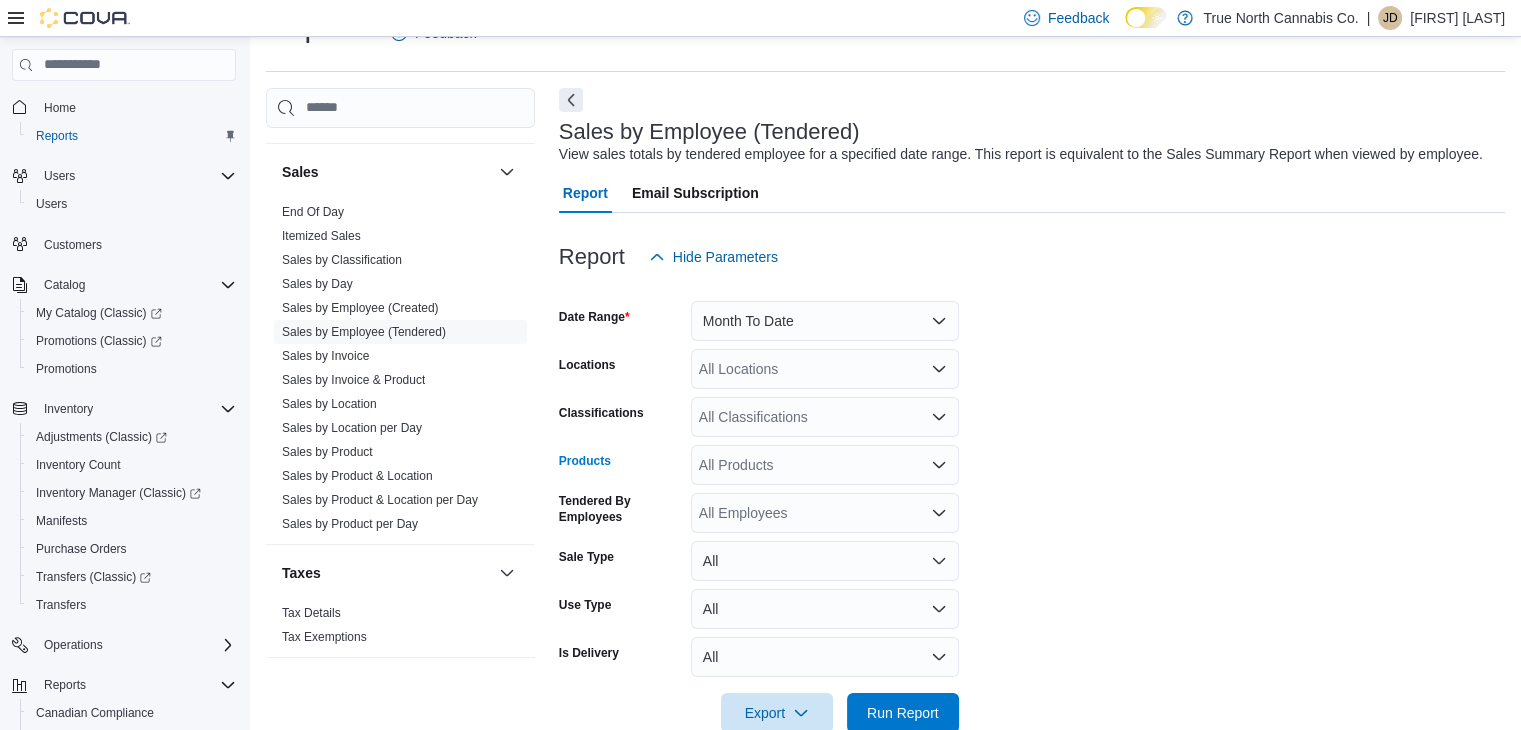 click on "All Products" at bounding box center (825, 465) 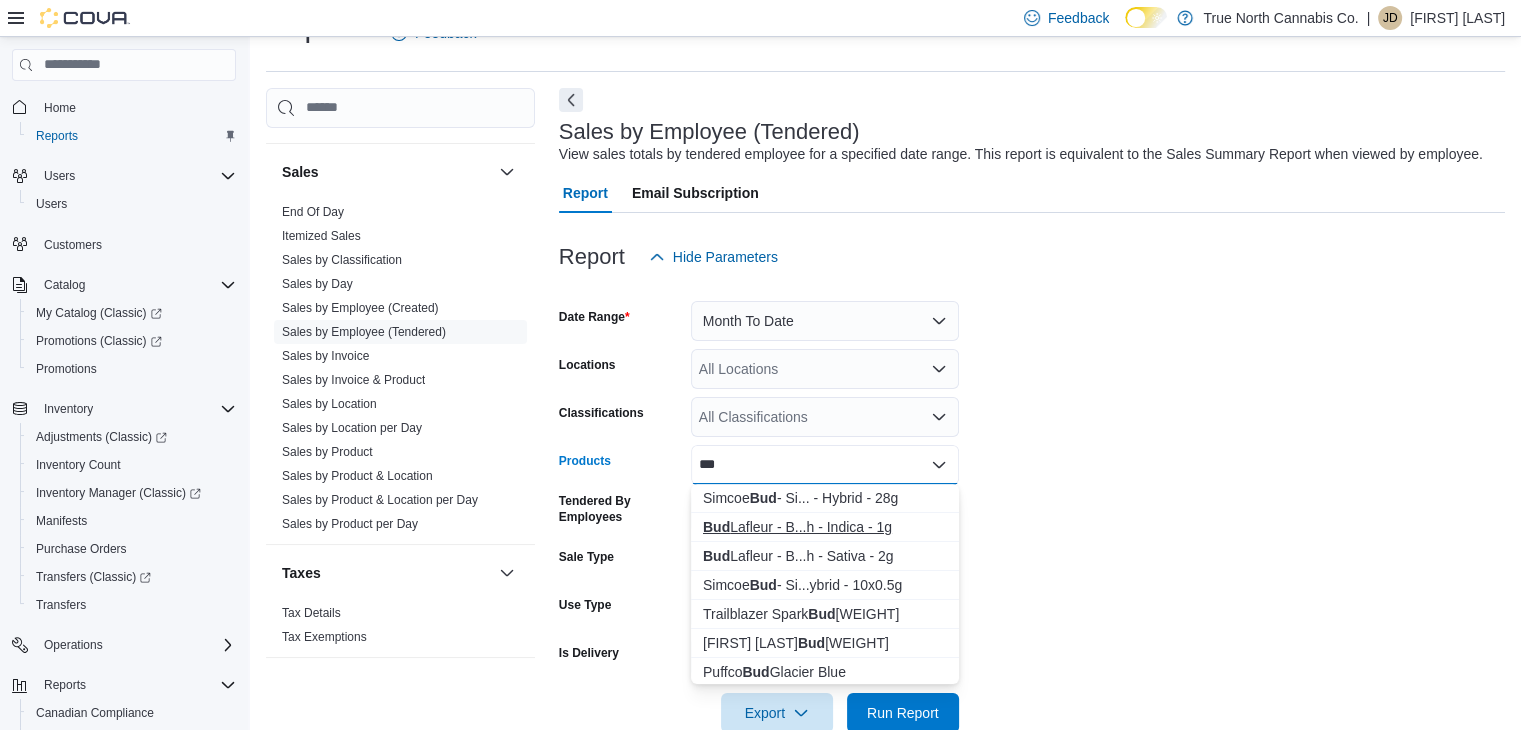 type on "***" 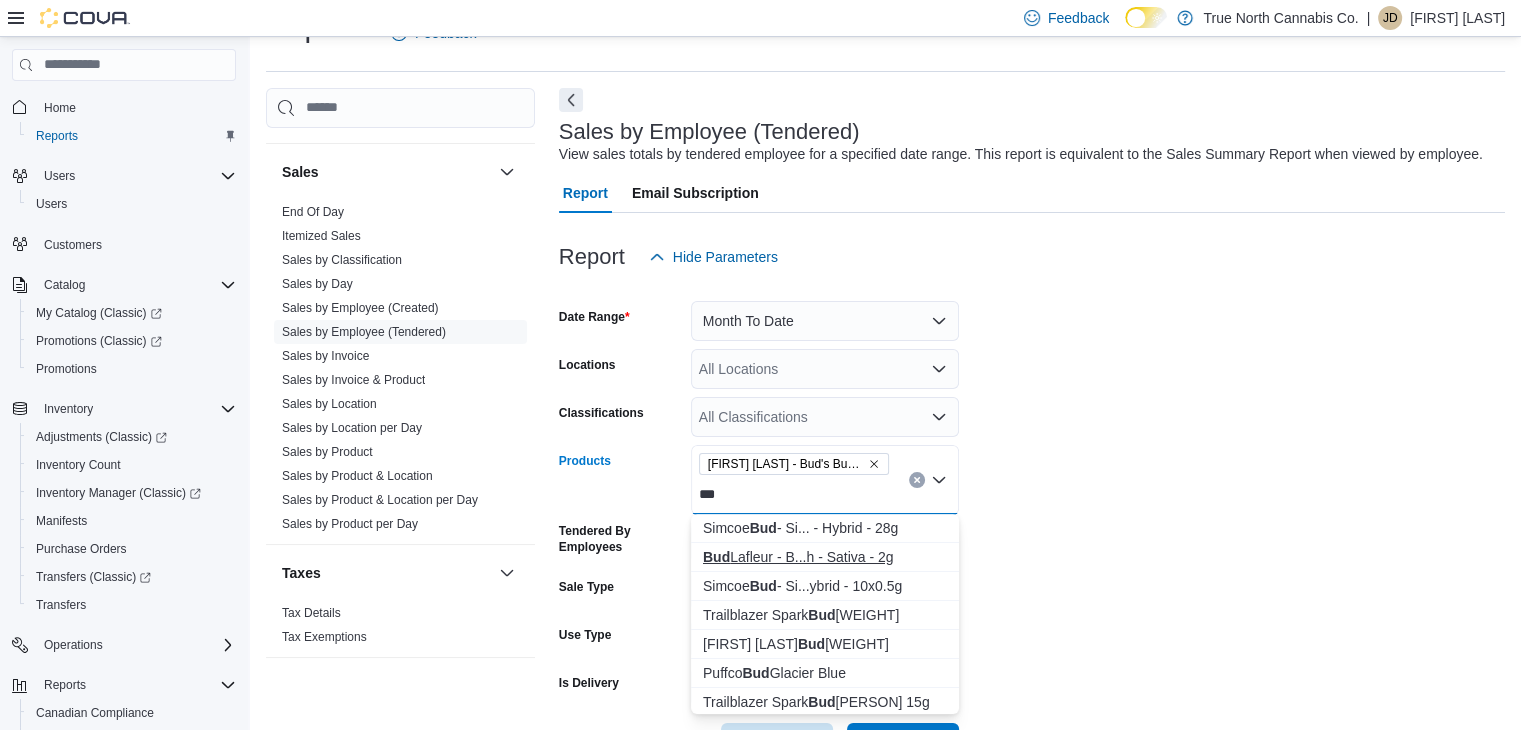 type on "***" 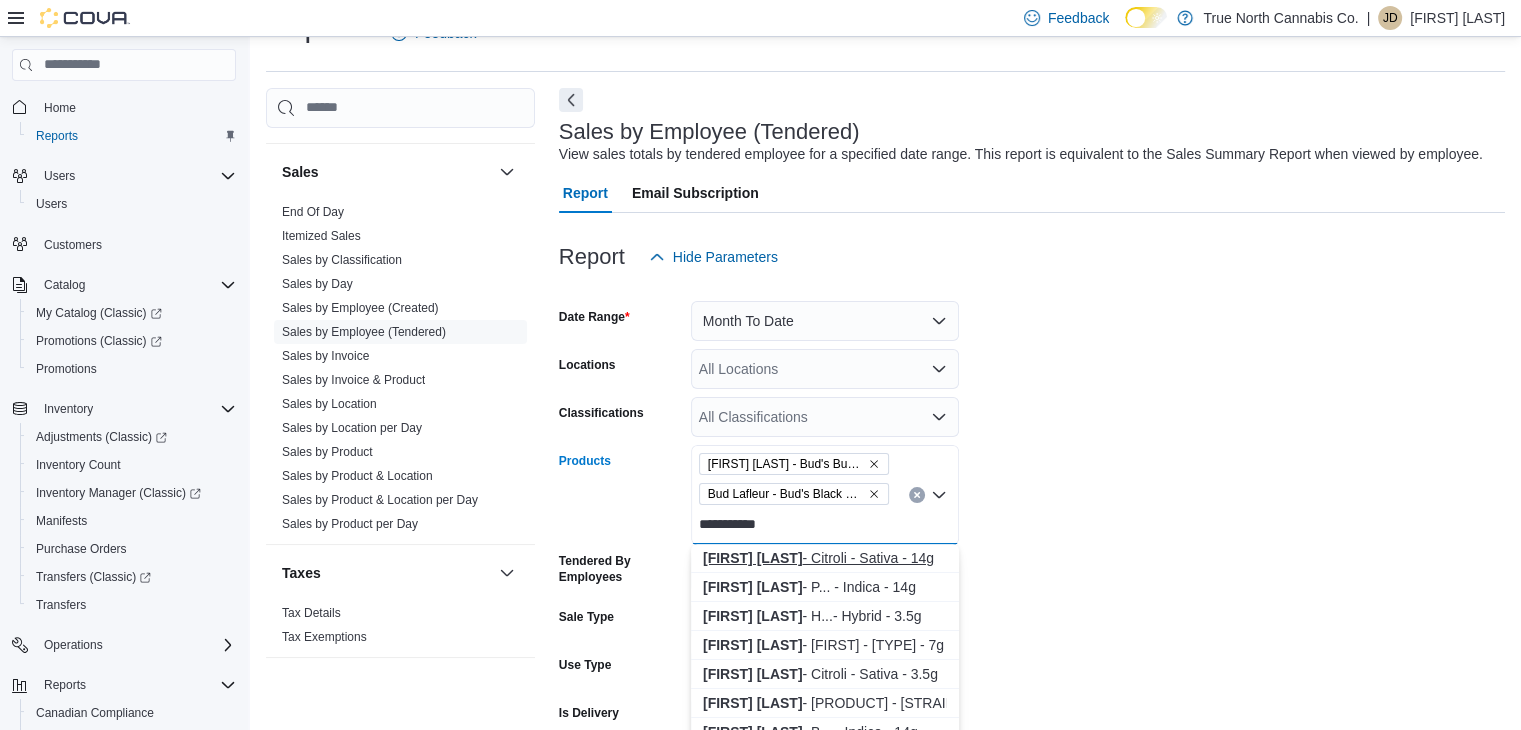 type on "**********" 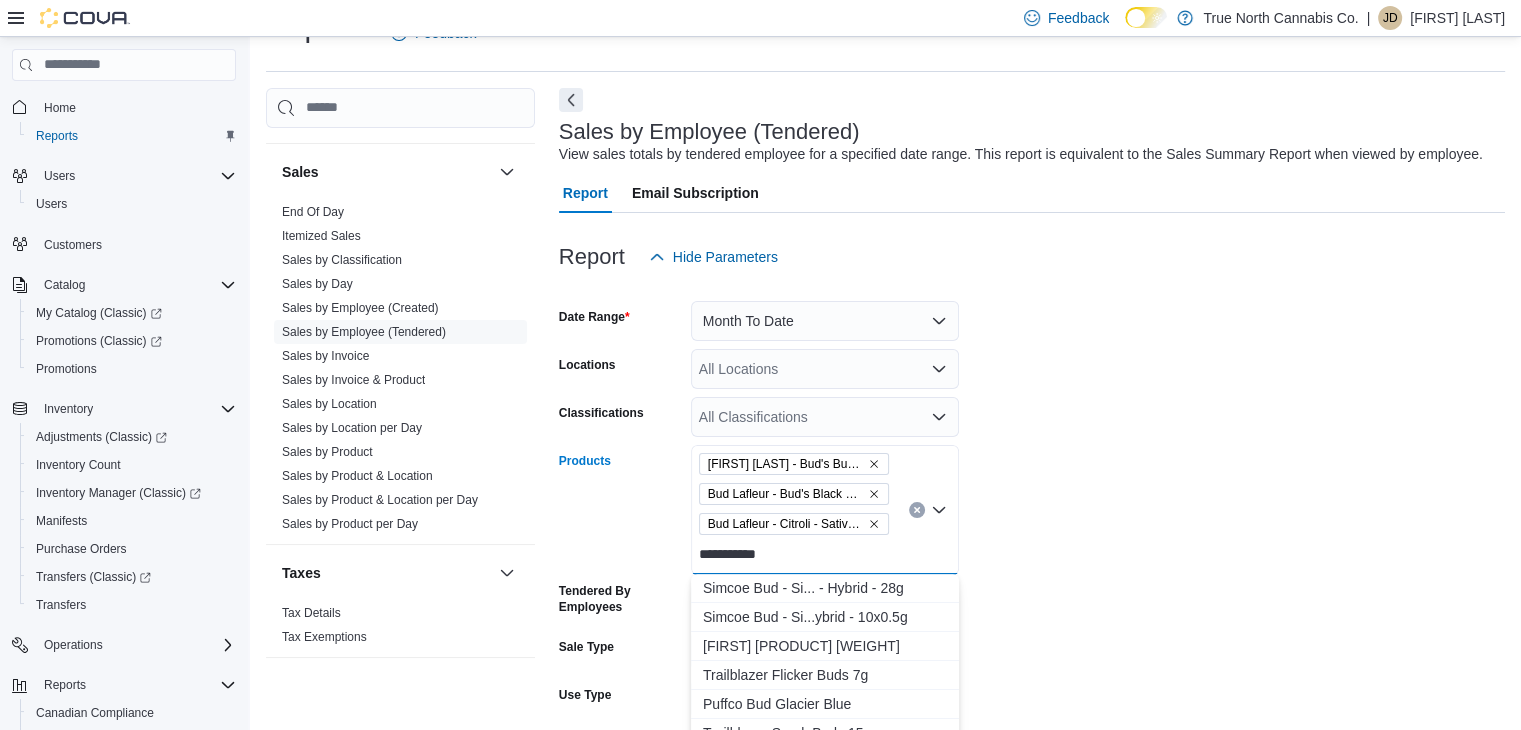 click on "**********" at bounding box center [825, 510] 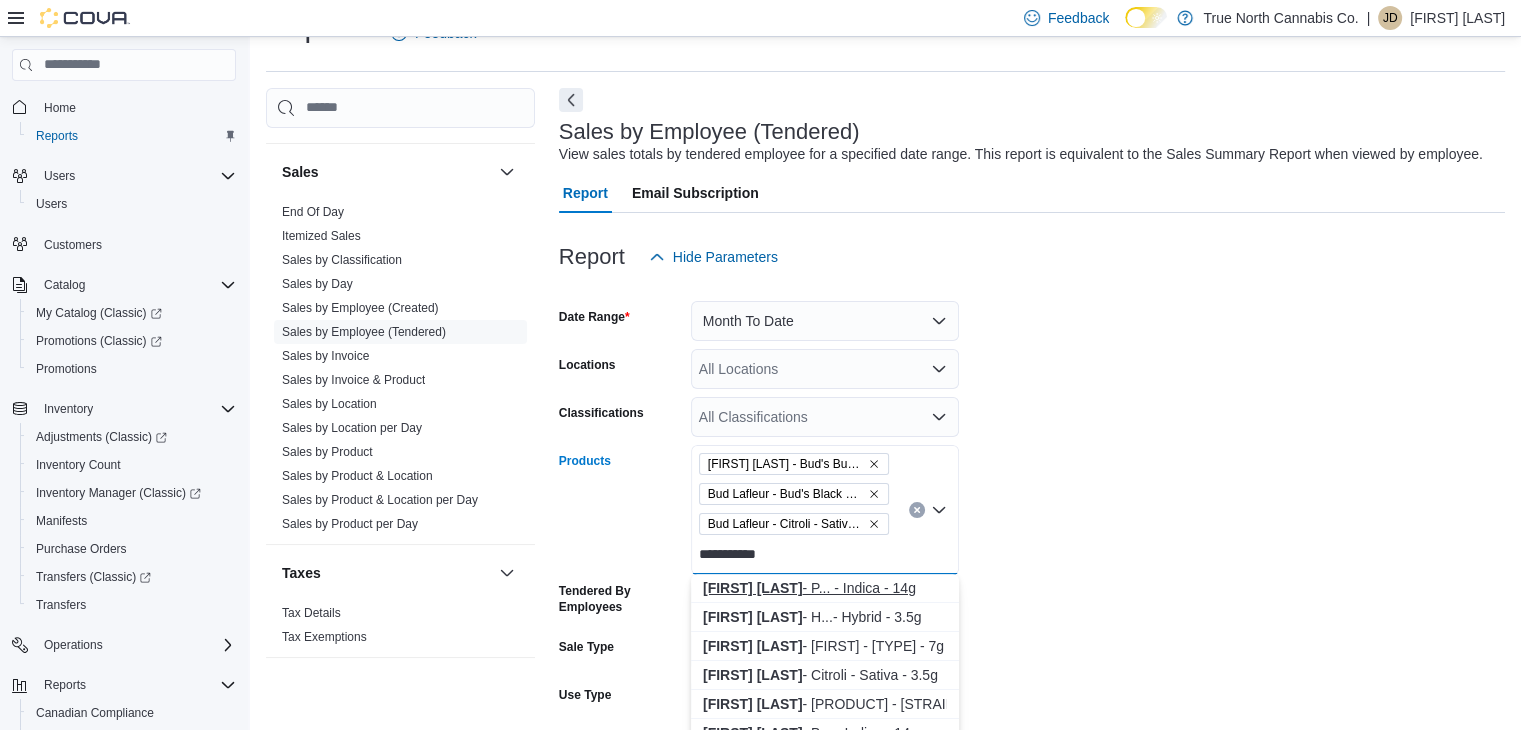 type on "**********" 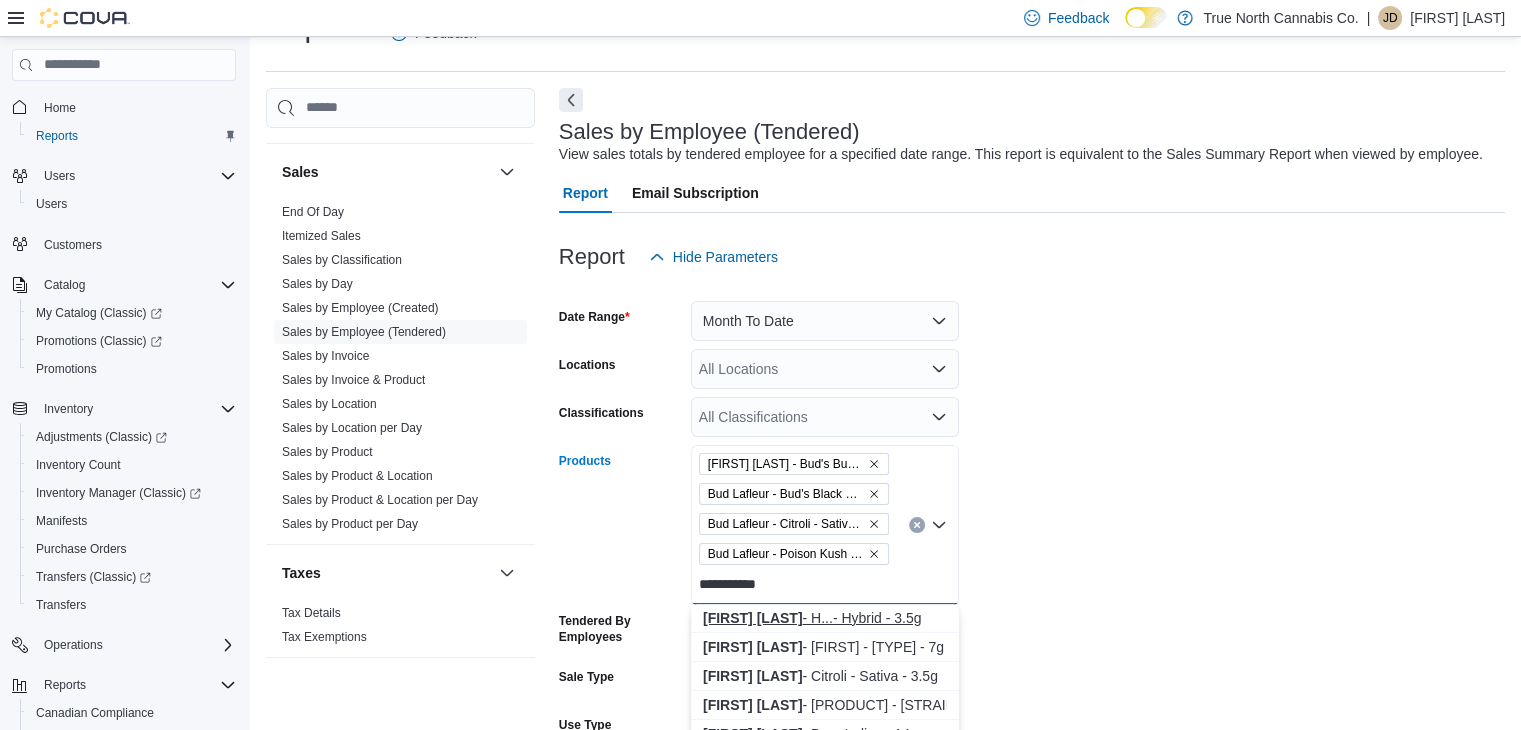 type on "**********" 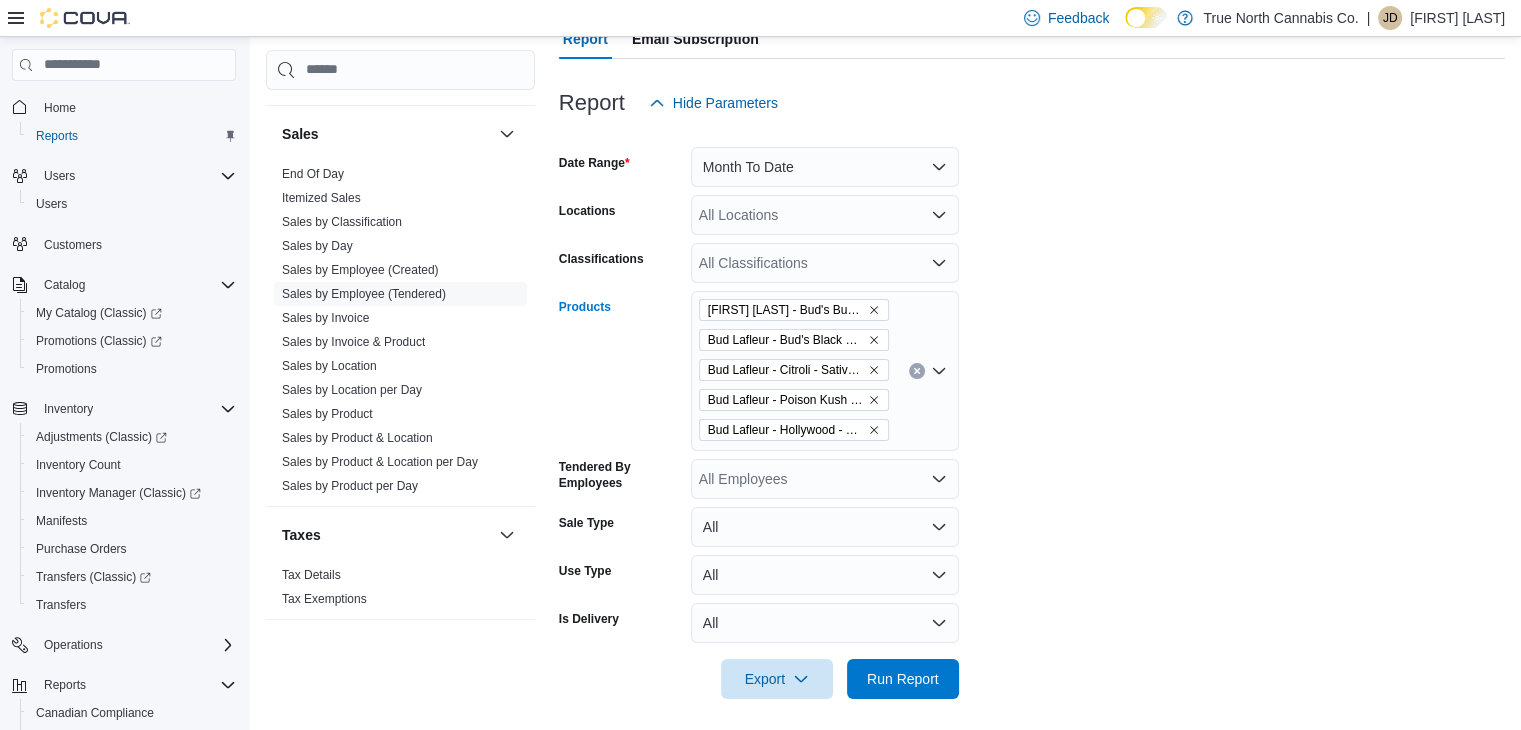 scroll, scrollTop: 208, scrollLeft: 0, axis: vertical 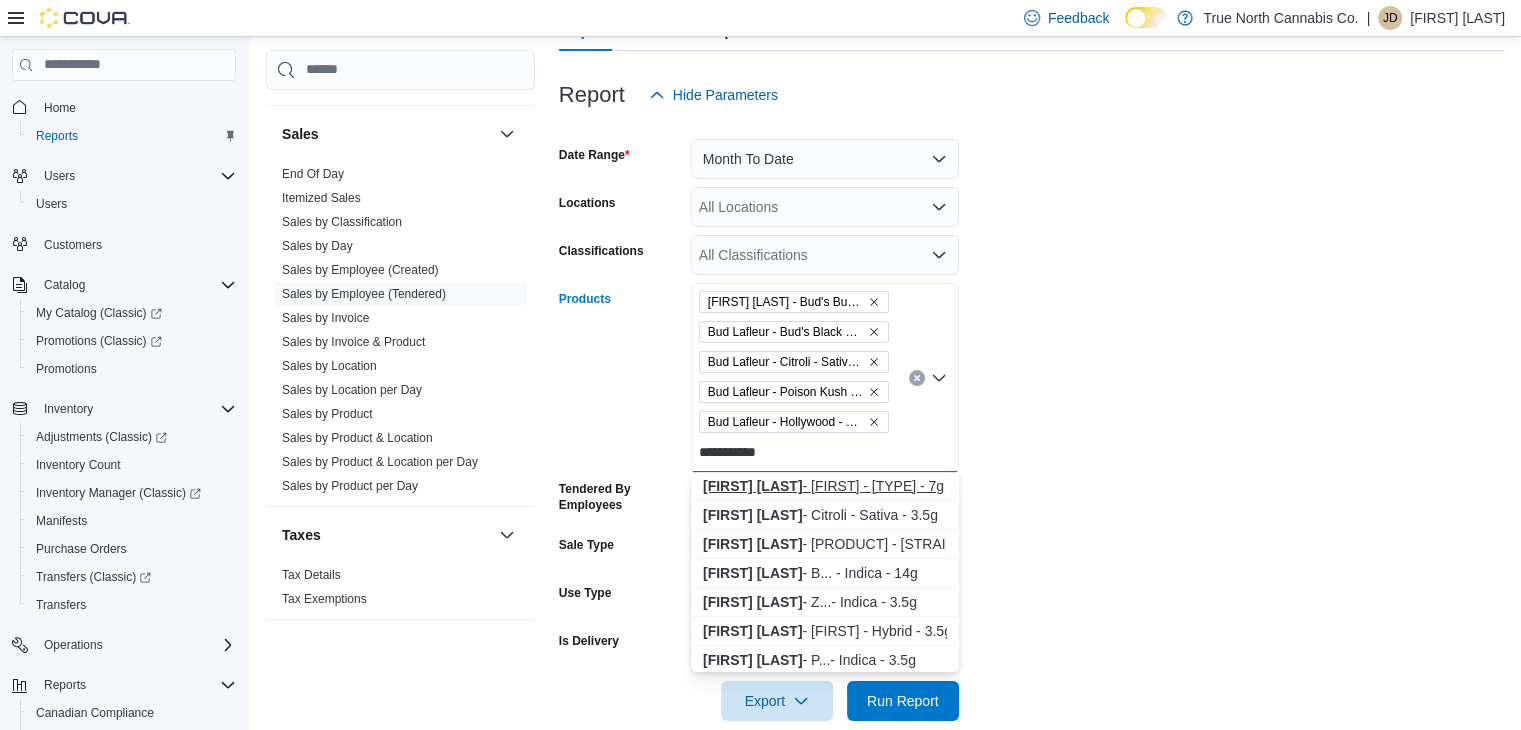 type on "**********" 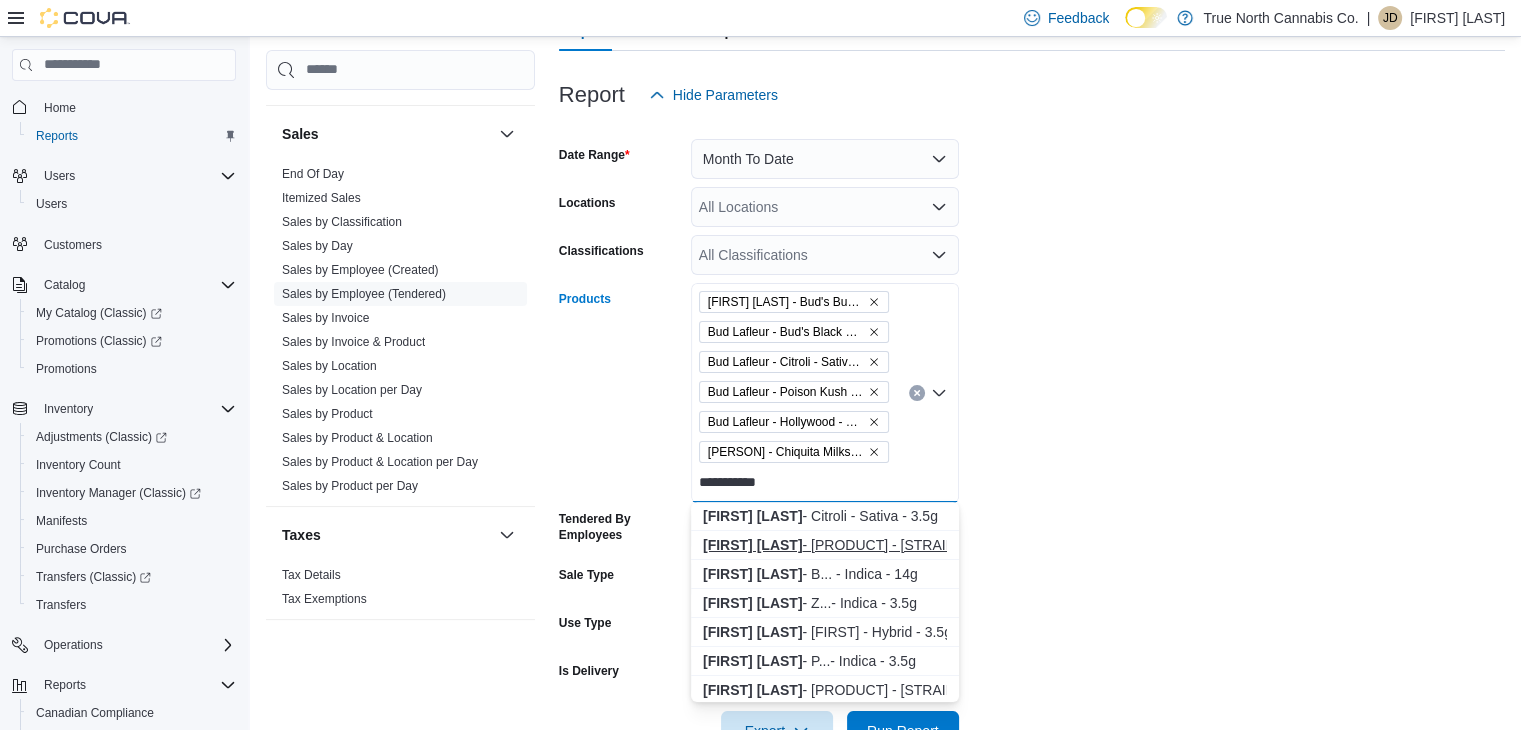 type on "**********" 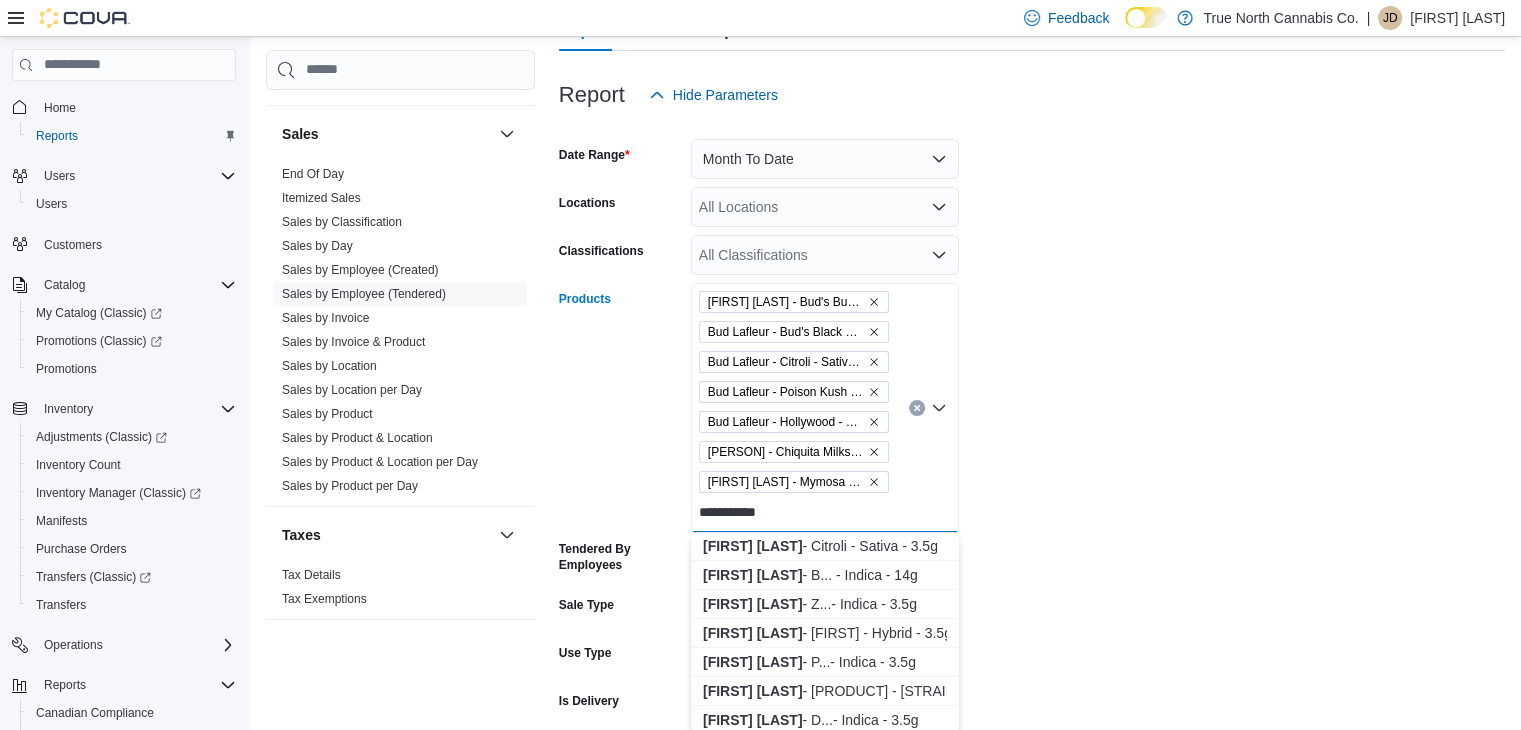 type on "**********" 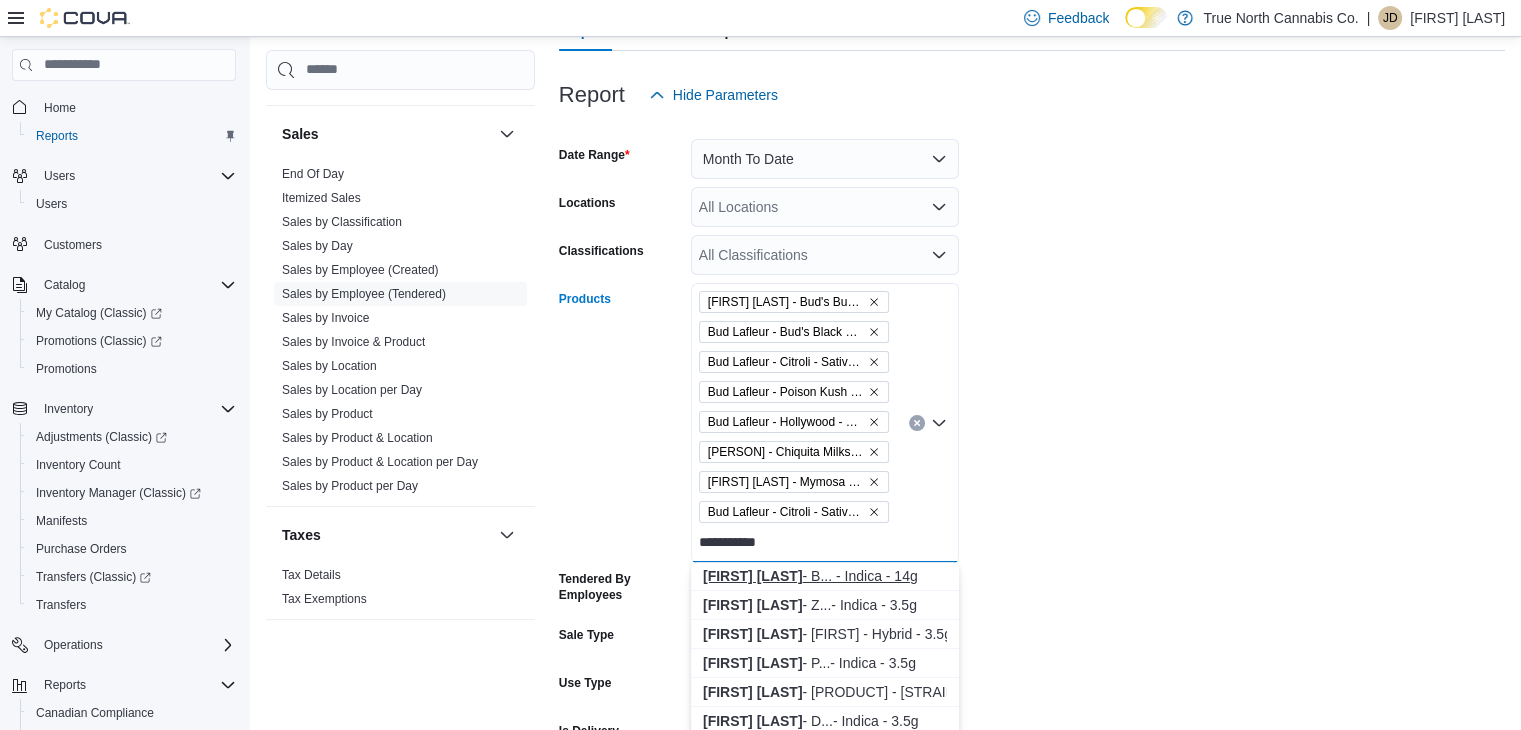 type on "**********" 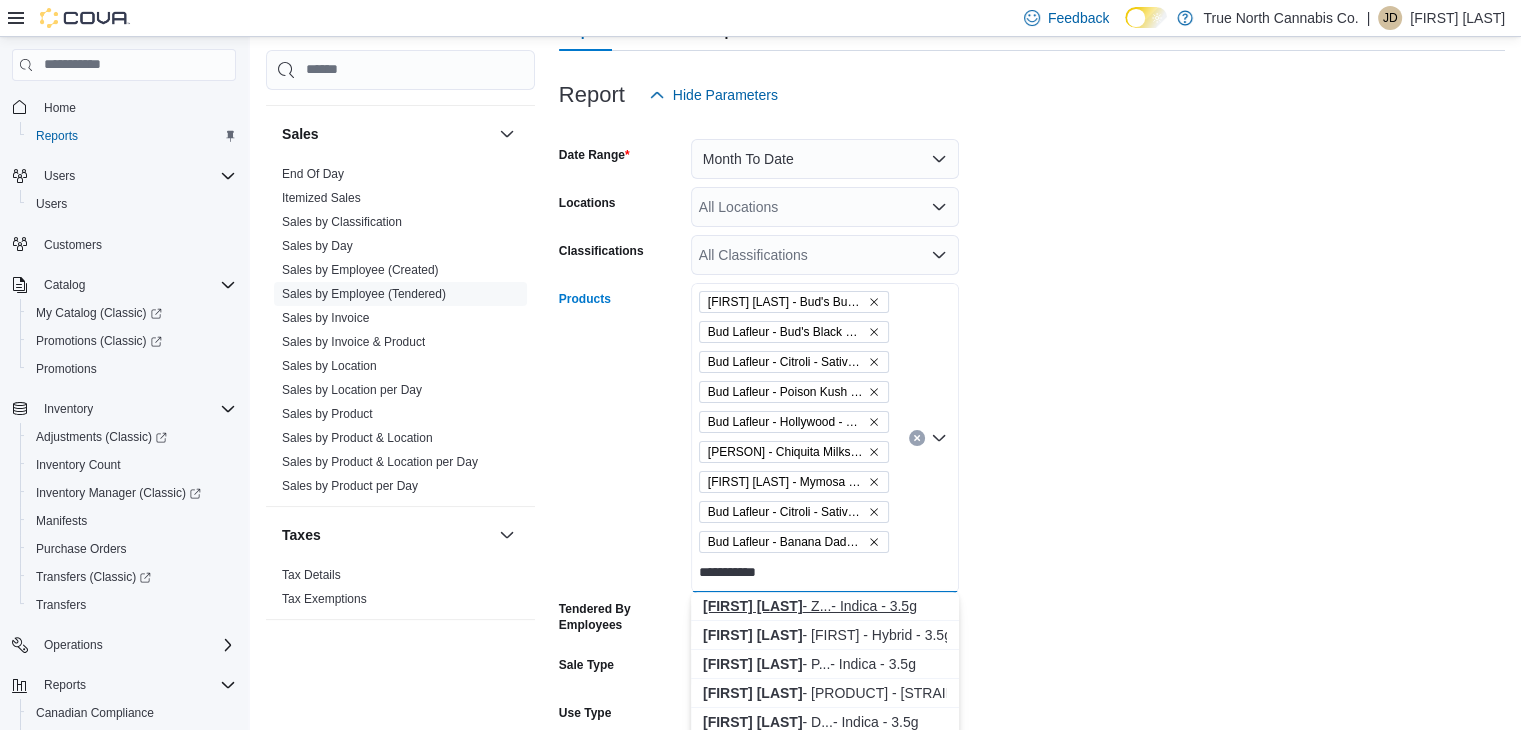 type on "**********" 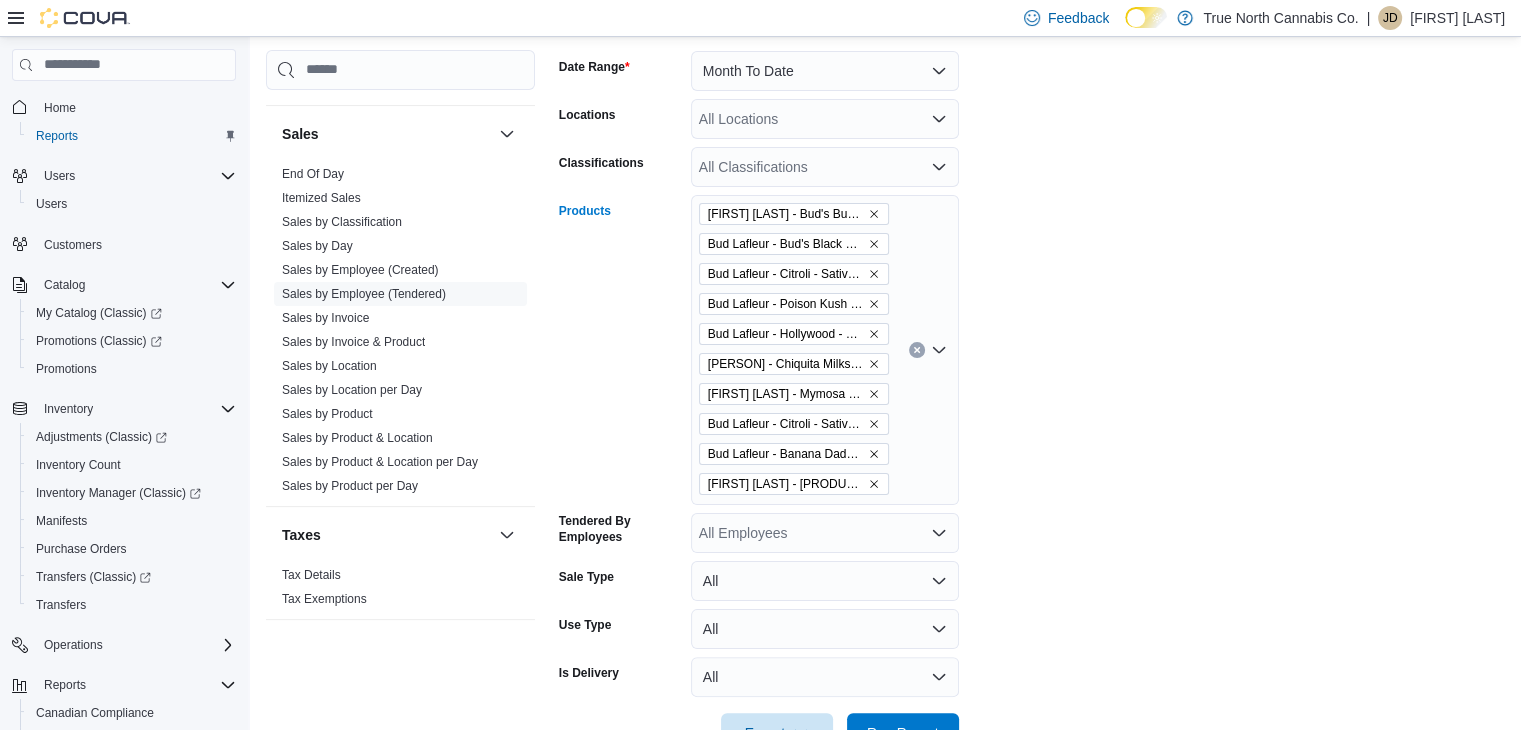 scroll, scrollTop: 359, scrollLeft: 0, axis: vertical 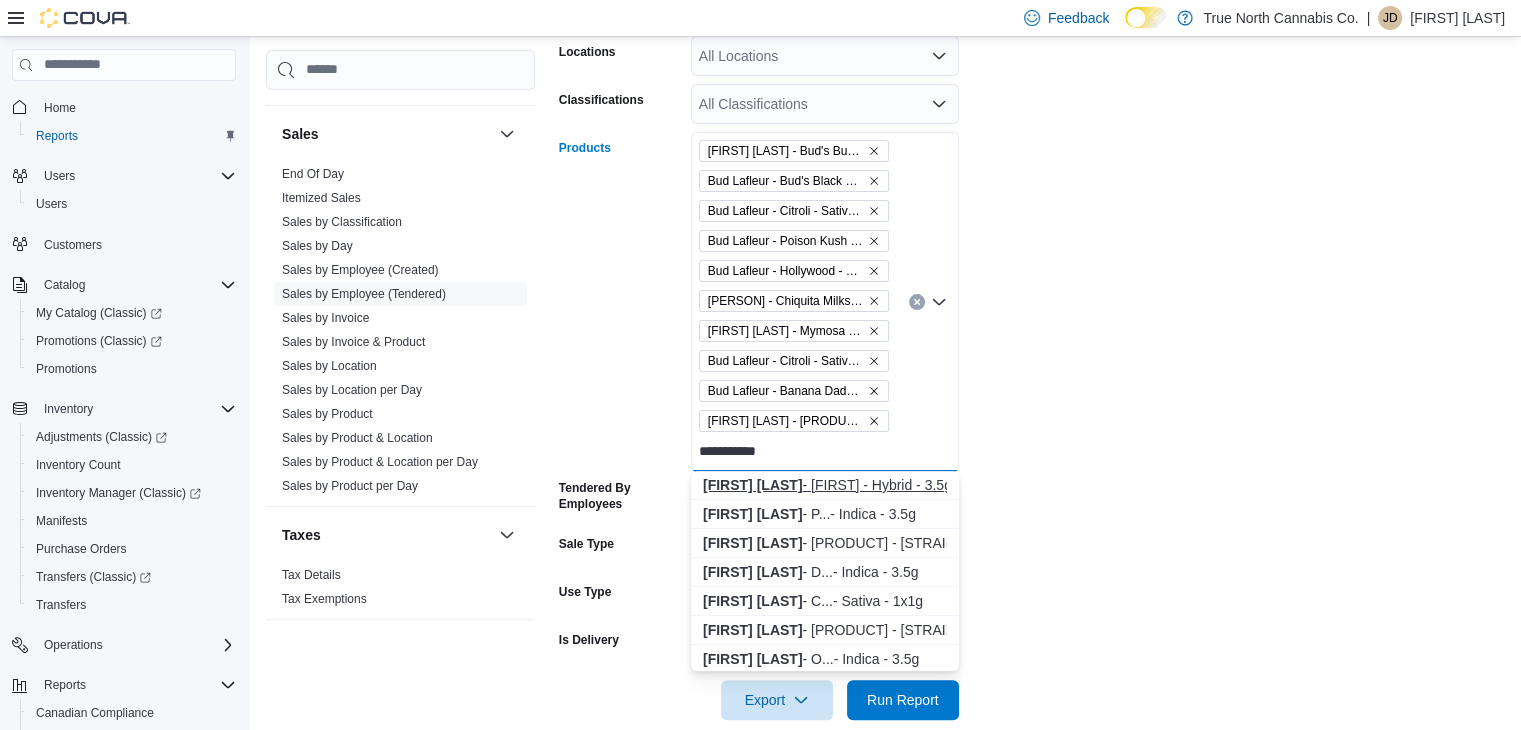 type on "**********" 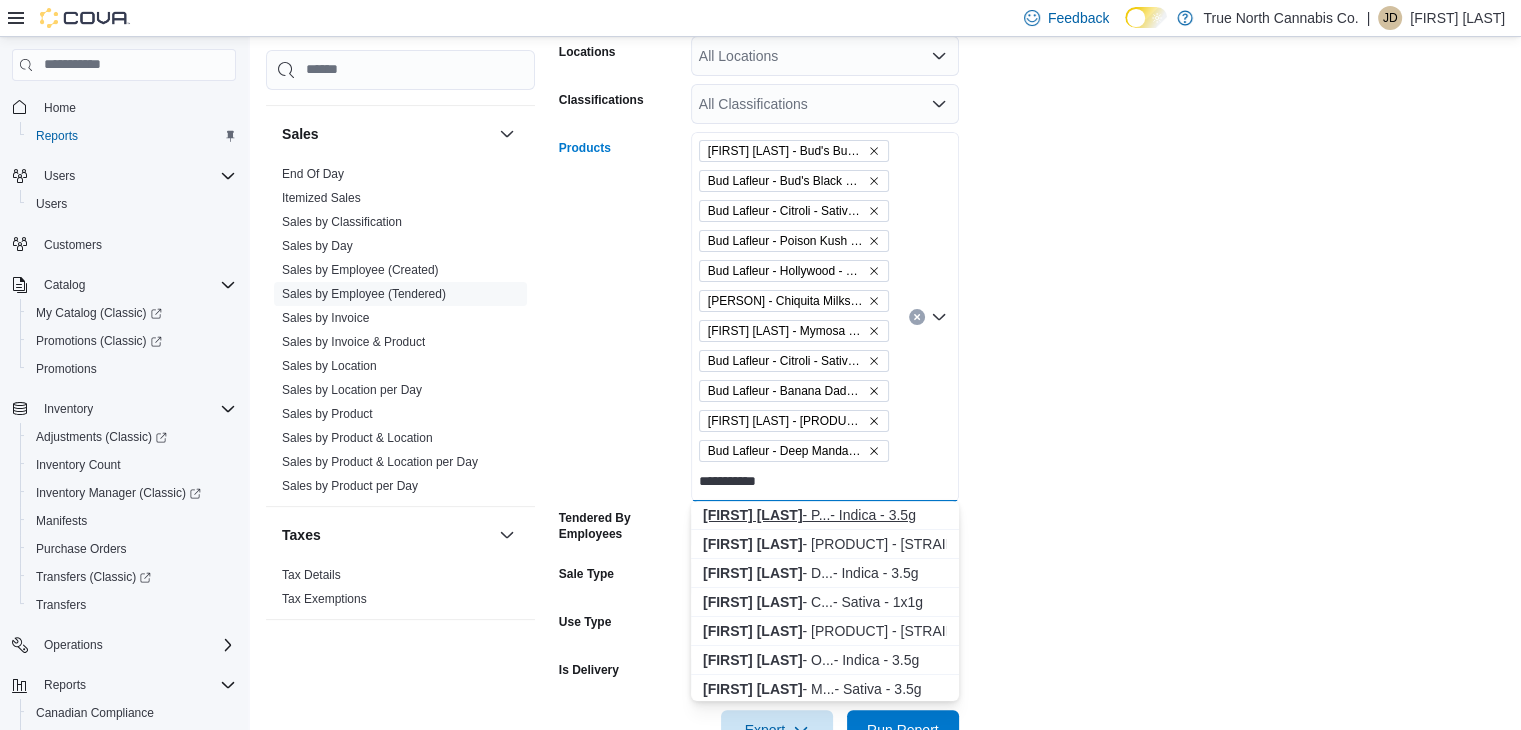 type on "**********" 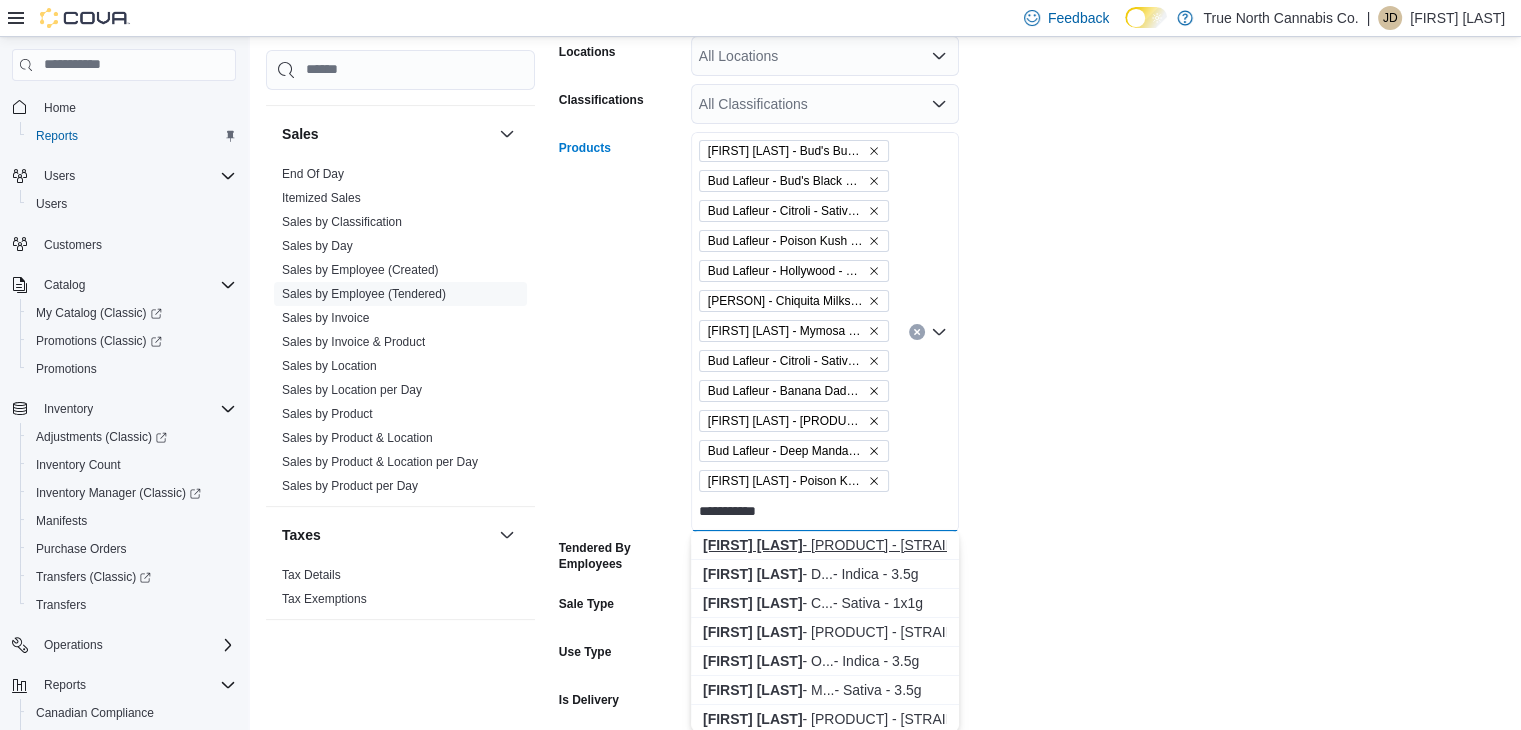 type on "**********" 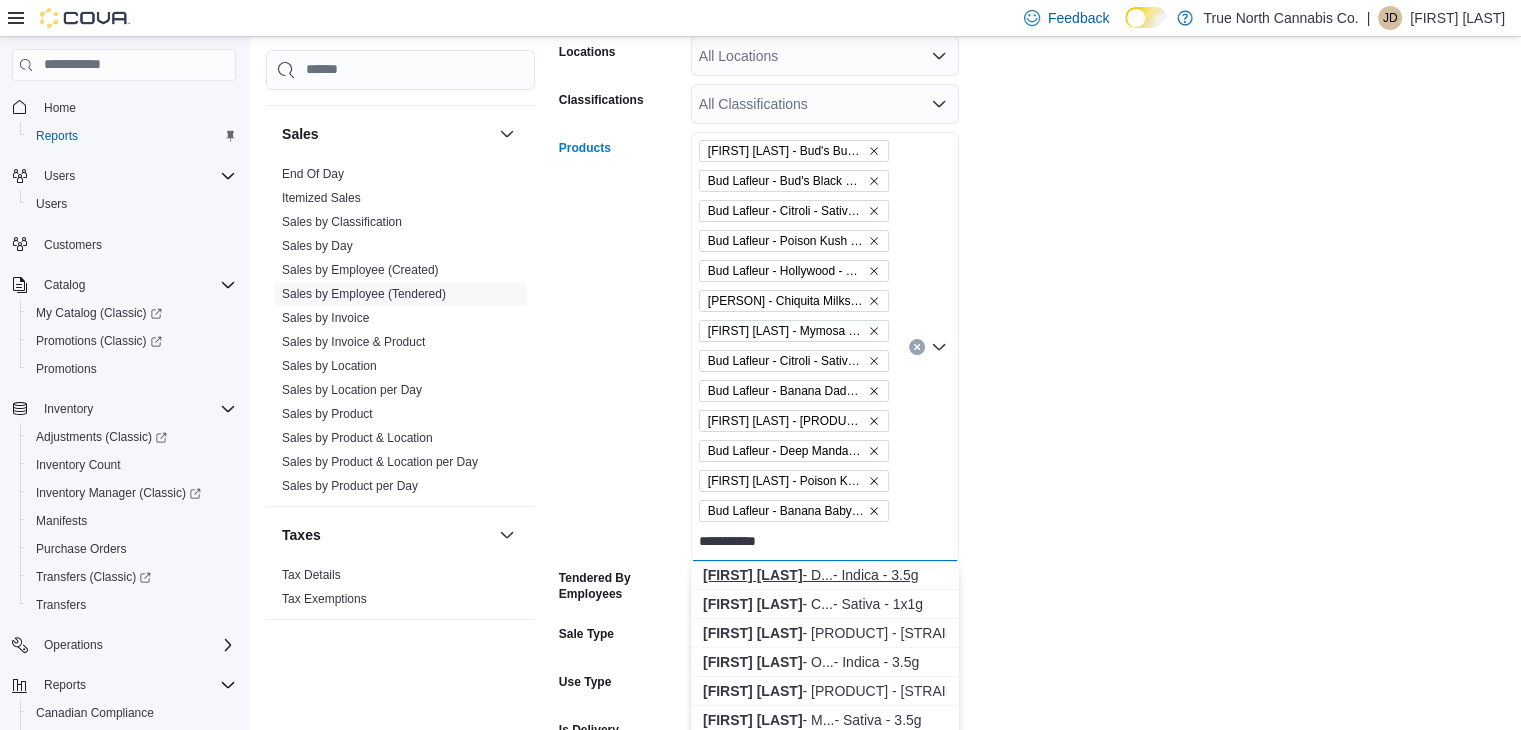 type on "**********" 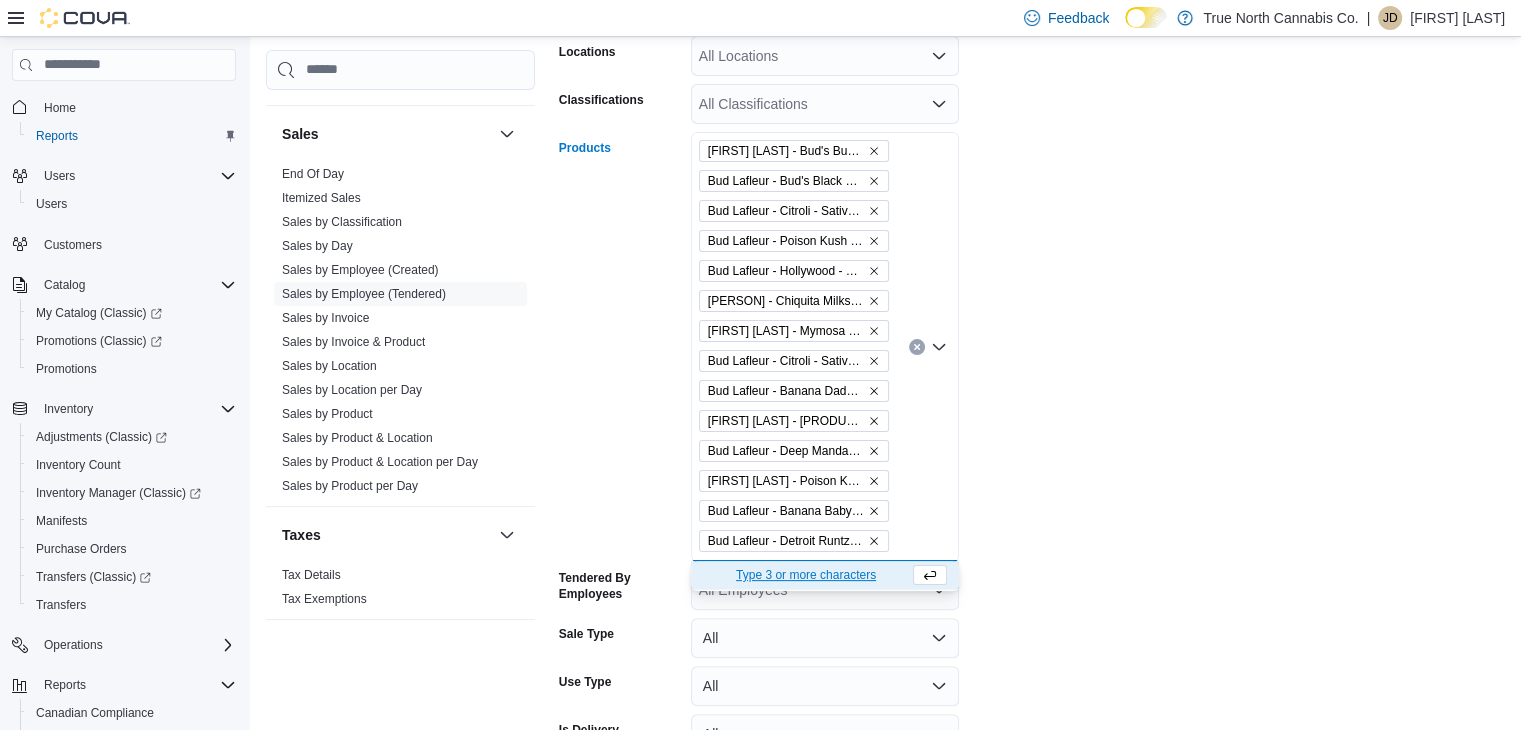 scroll, scrollTop: 479, scrollLeft: 0, axis: vertical 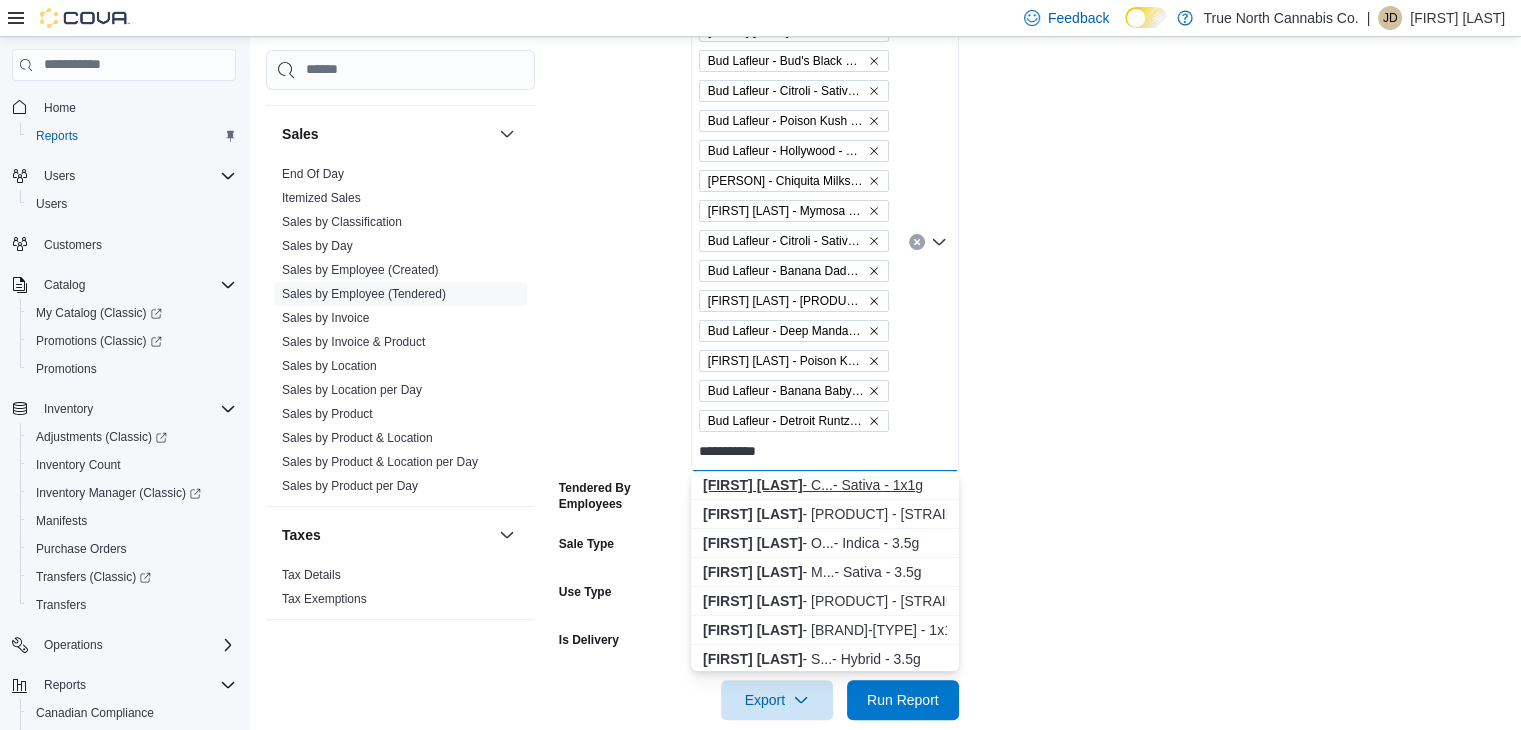 type on "**********" 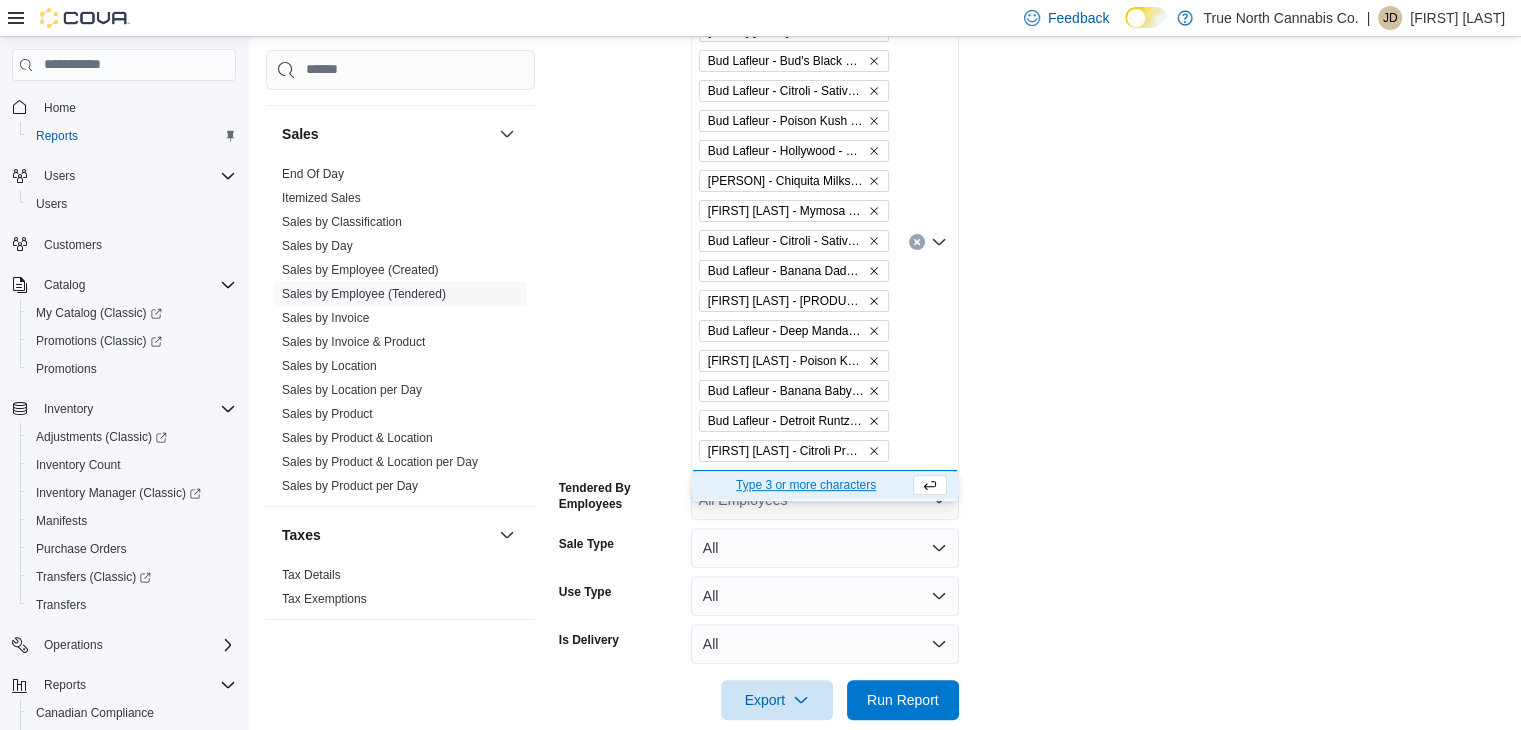 type on "*" 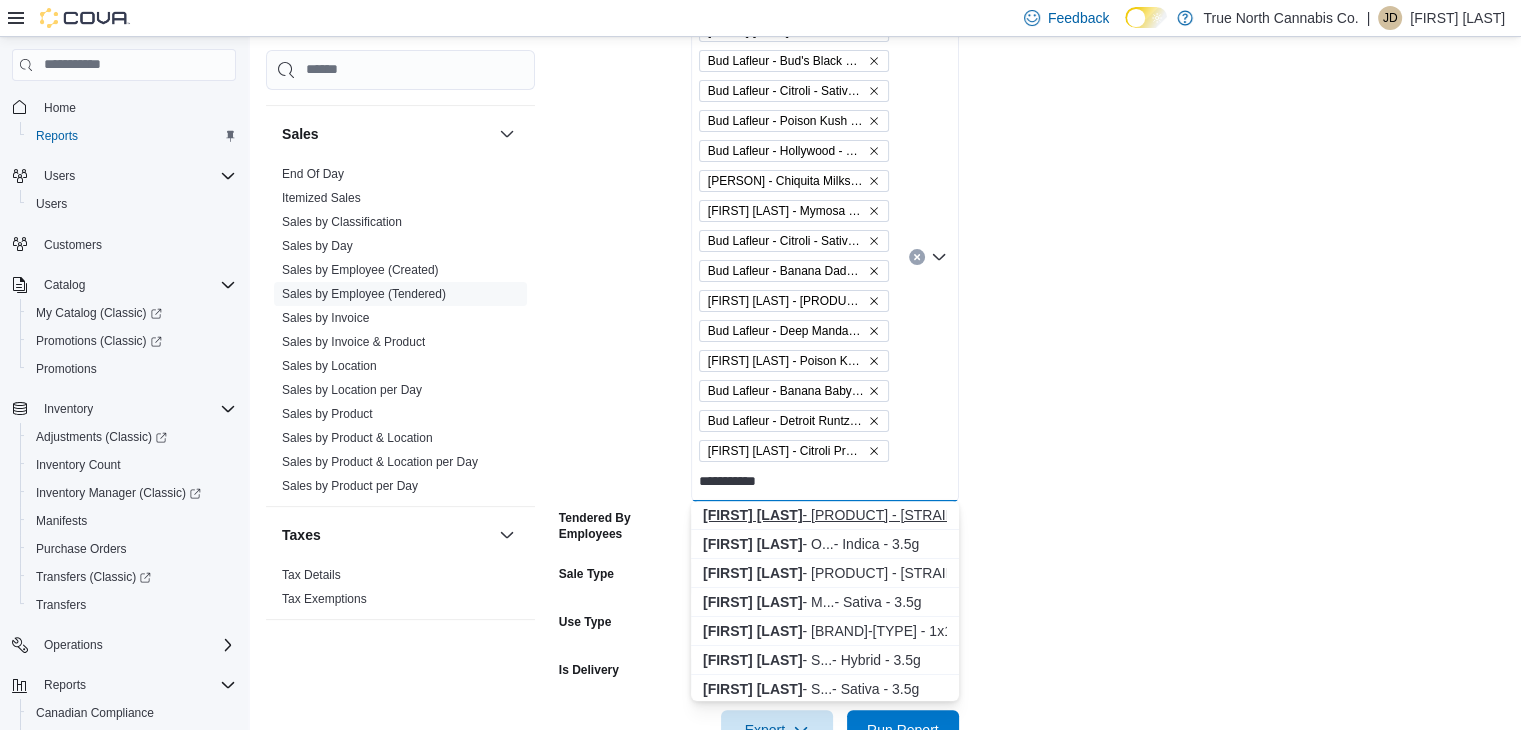 type on "**********" 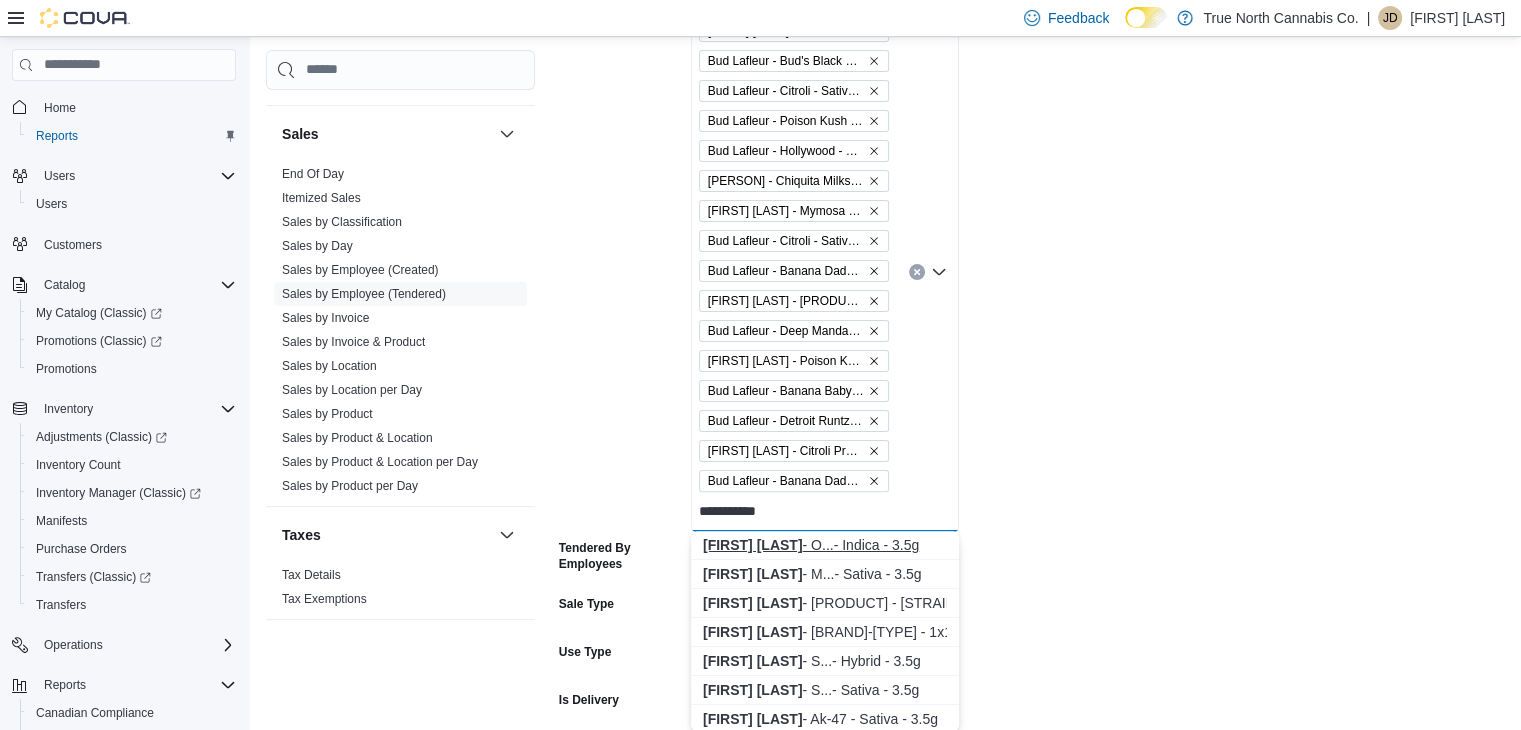 type on "**********" 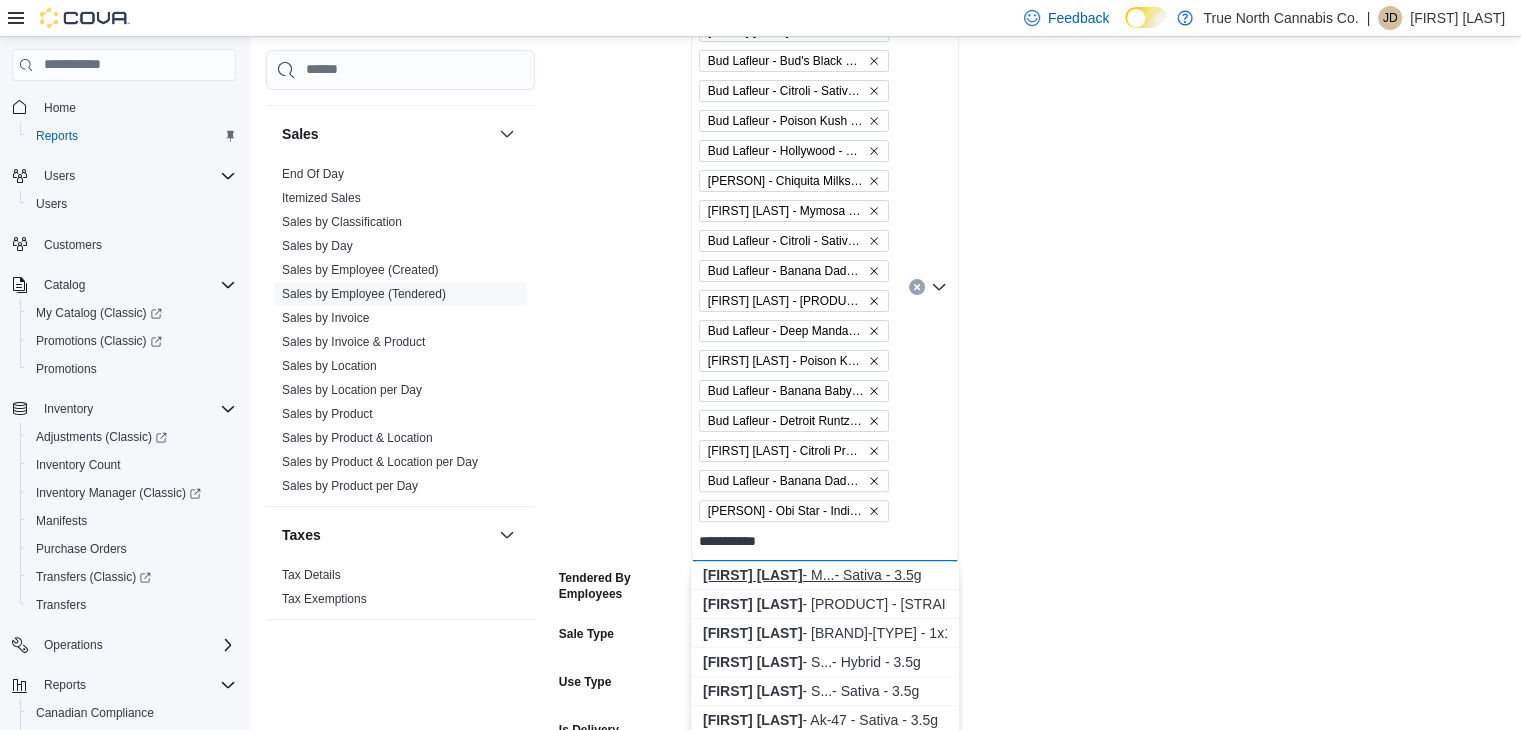 type on "**********" 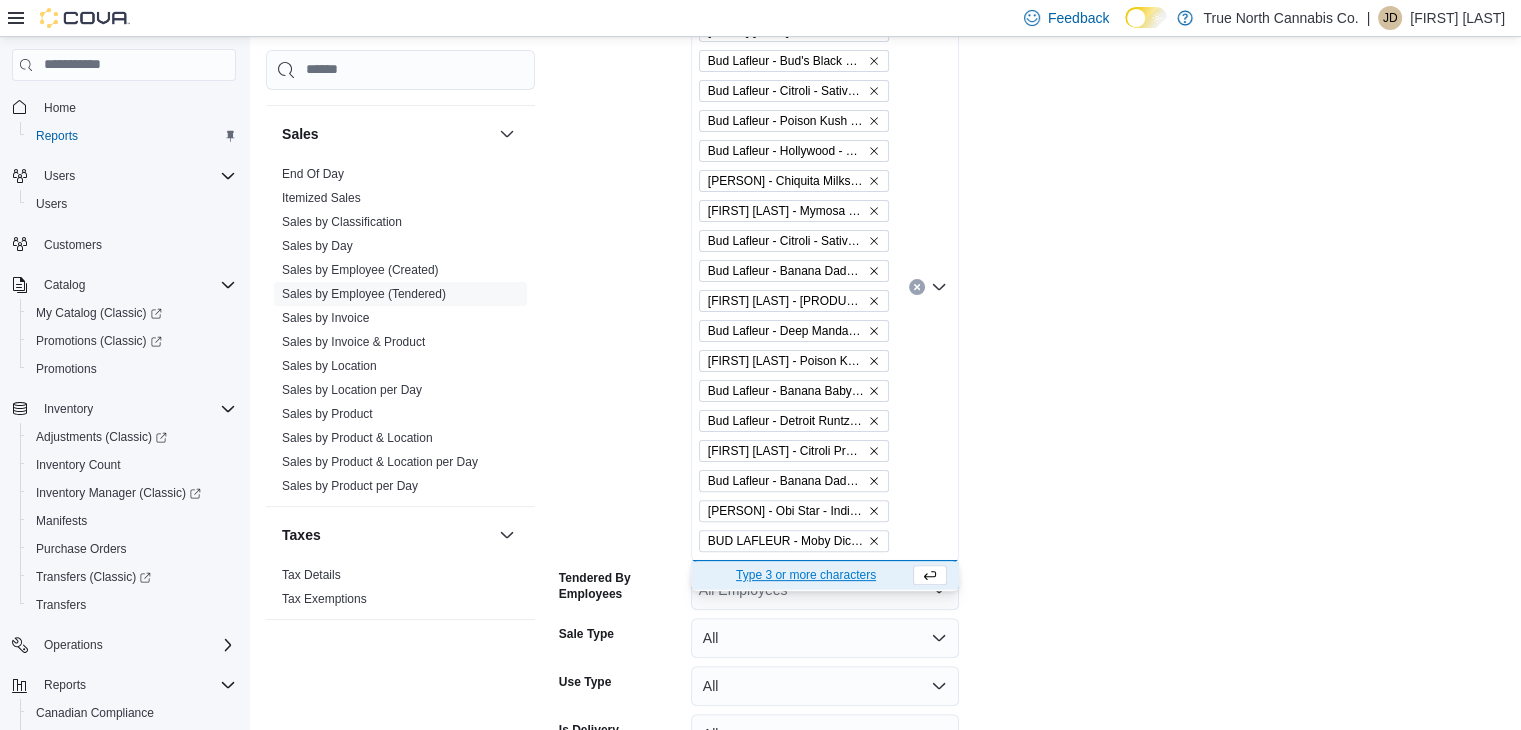 click on "Type 3 or more characters" at bounding box center (806, 575) 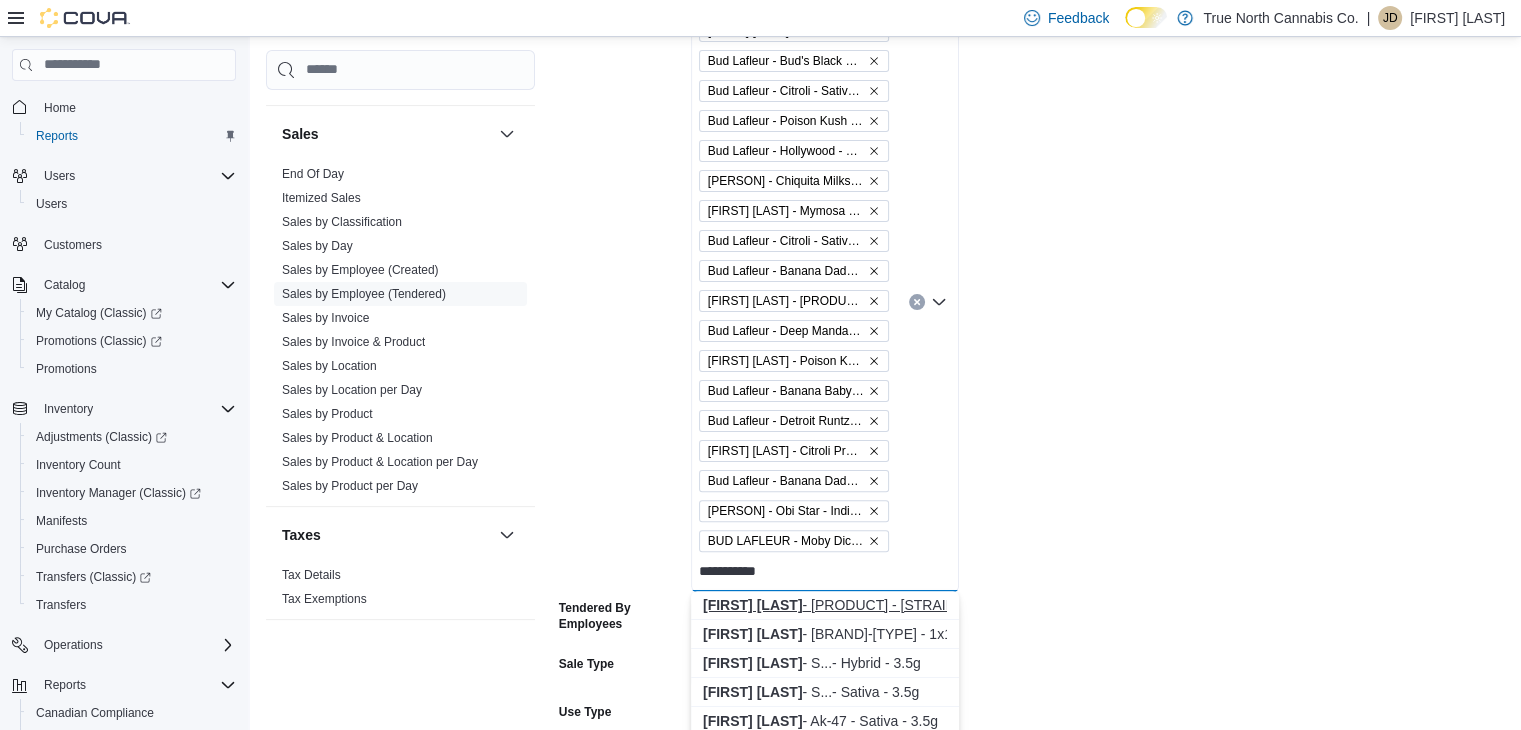 type on "**********" 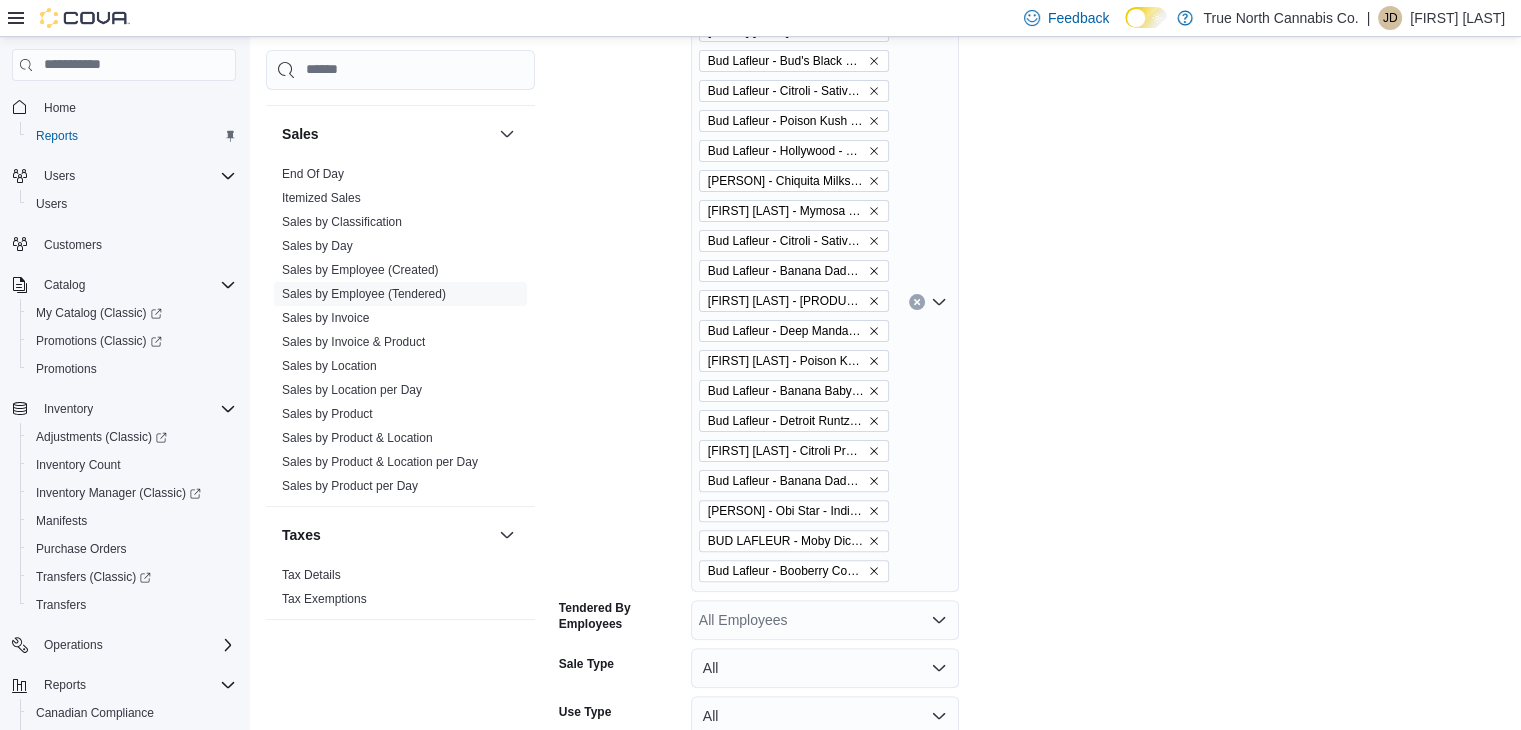 scroll, scrollTop: 628, scrollLeft: 0, axis: vertical 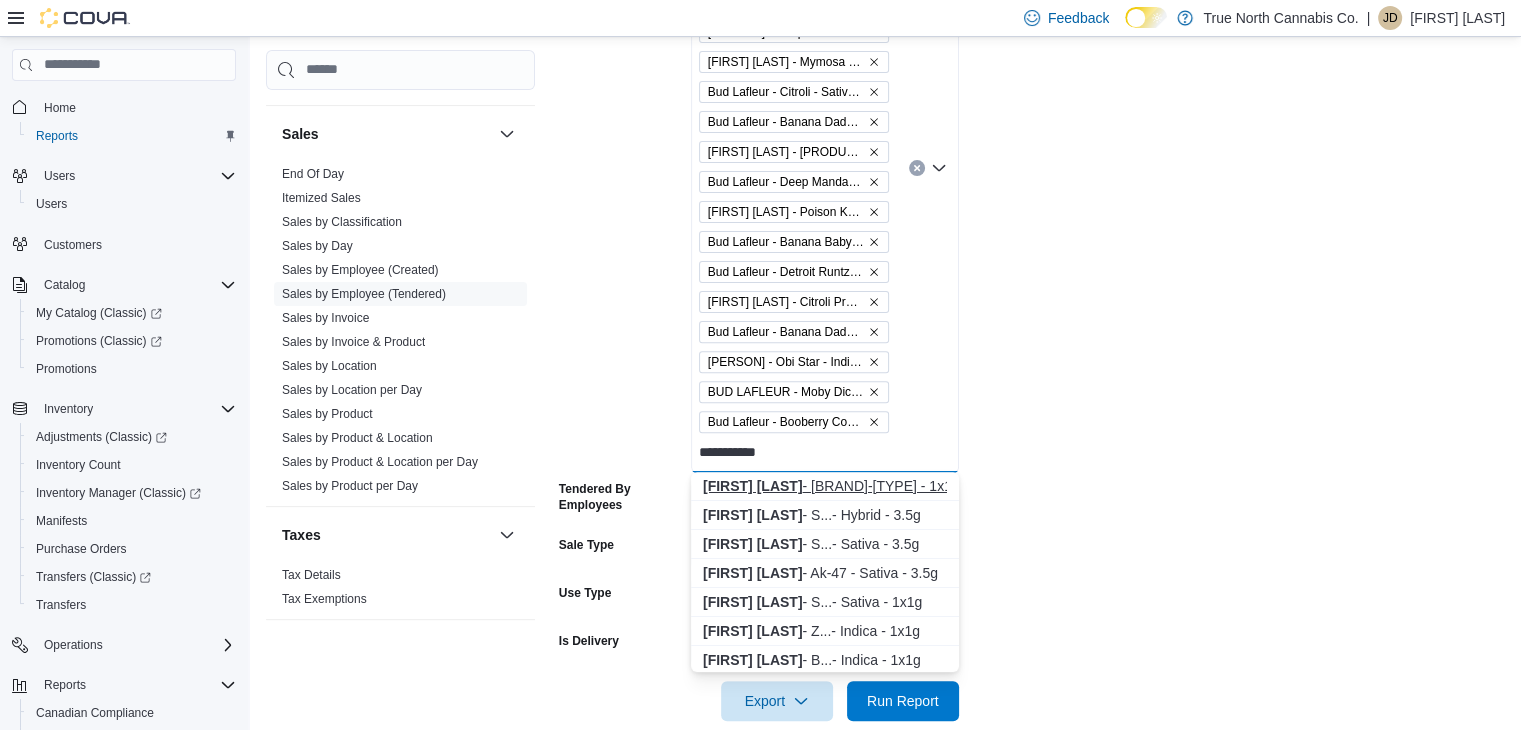 type on "**********" 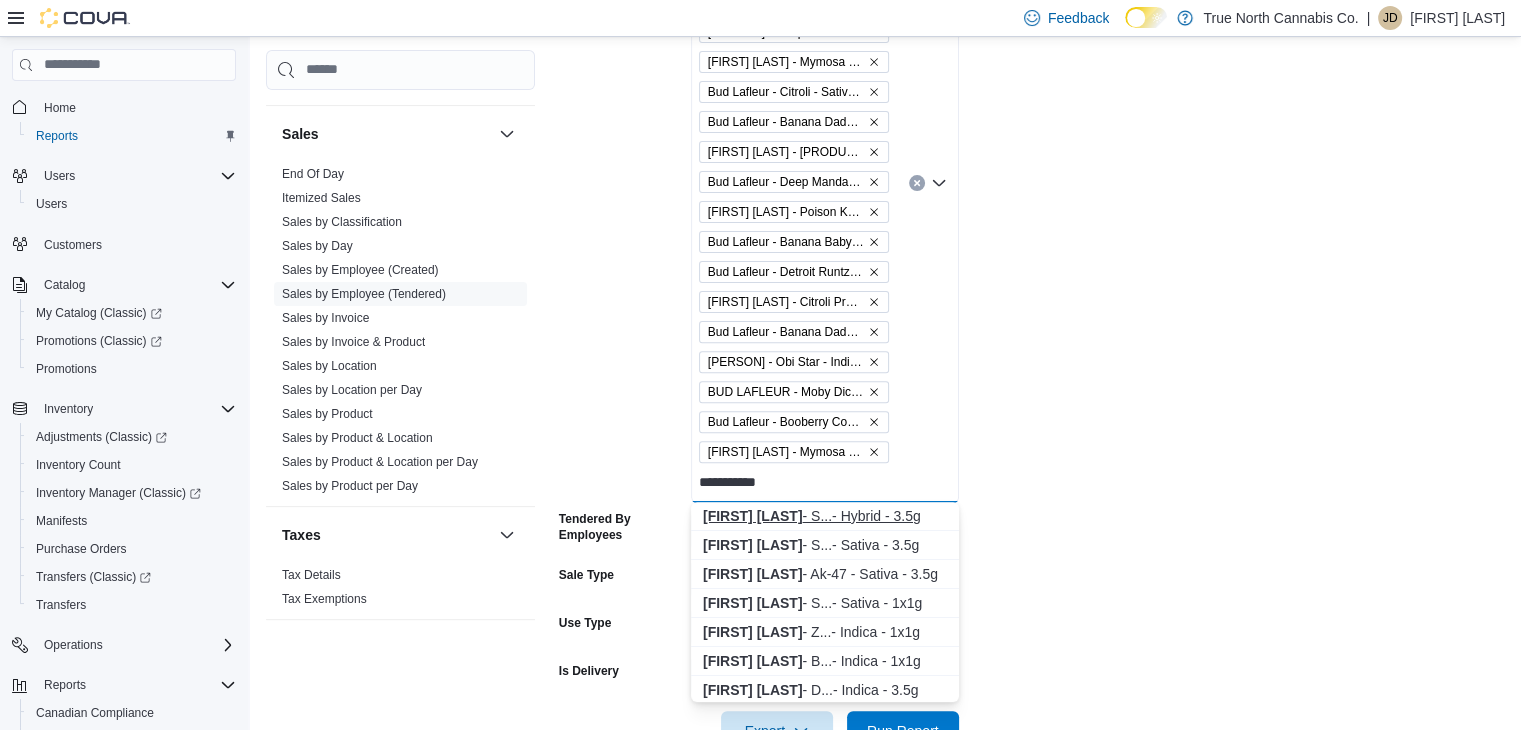 type on "**********" 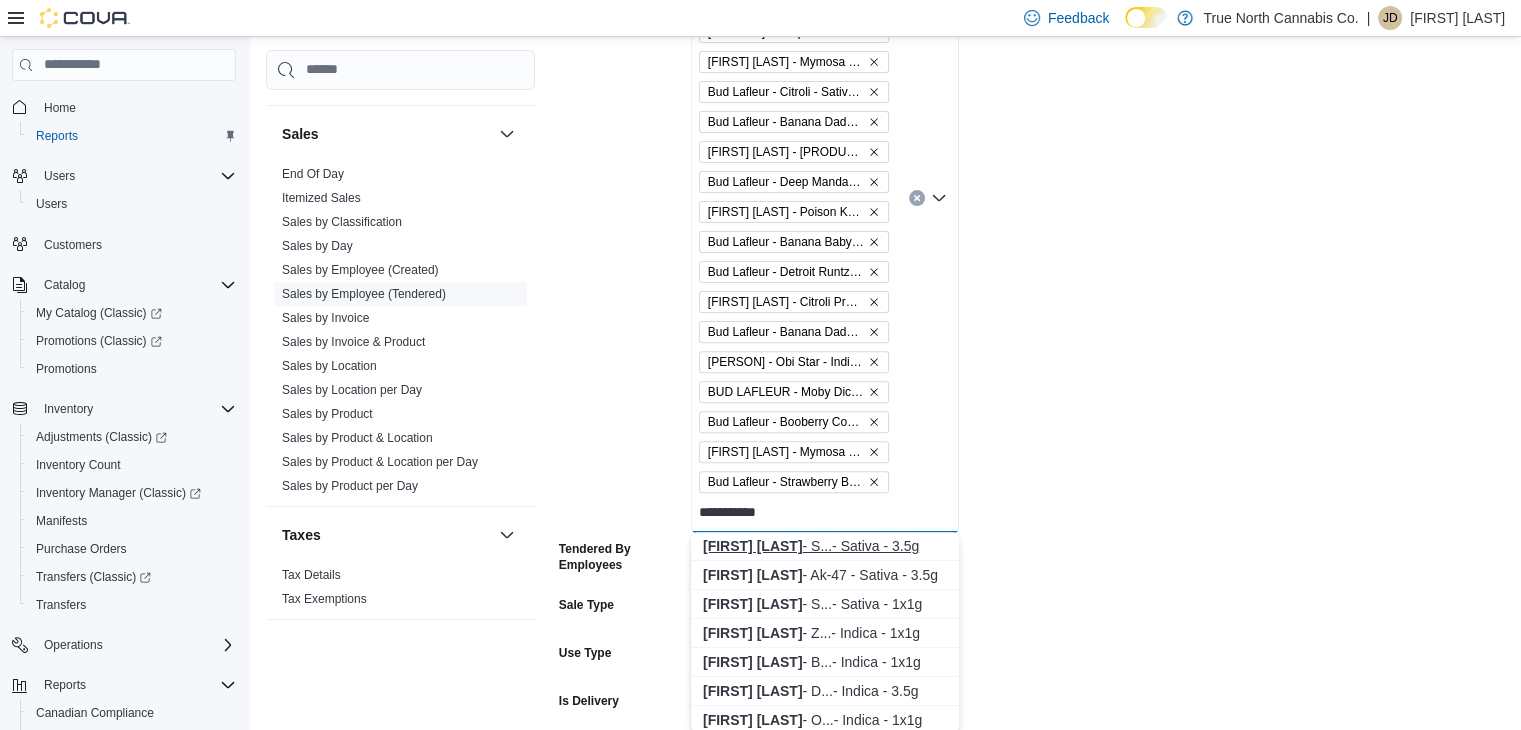 type on "**********" 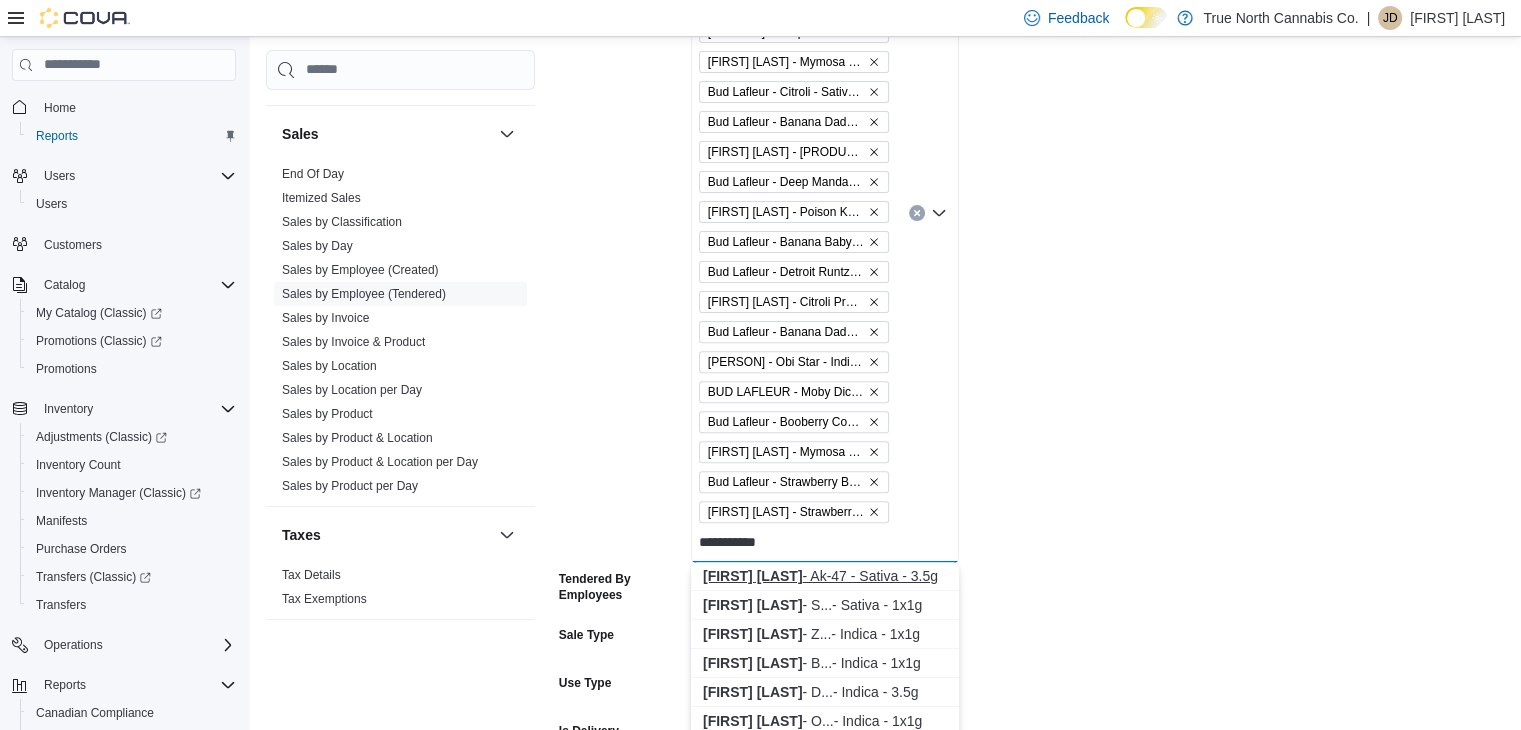type on "**********" 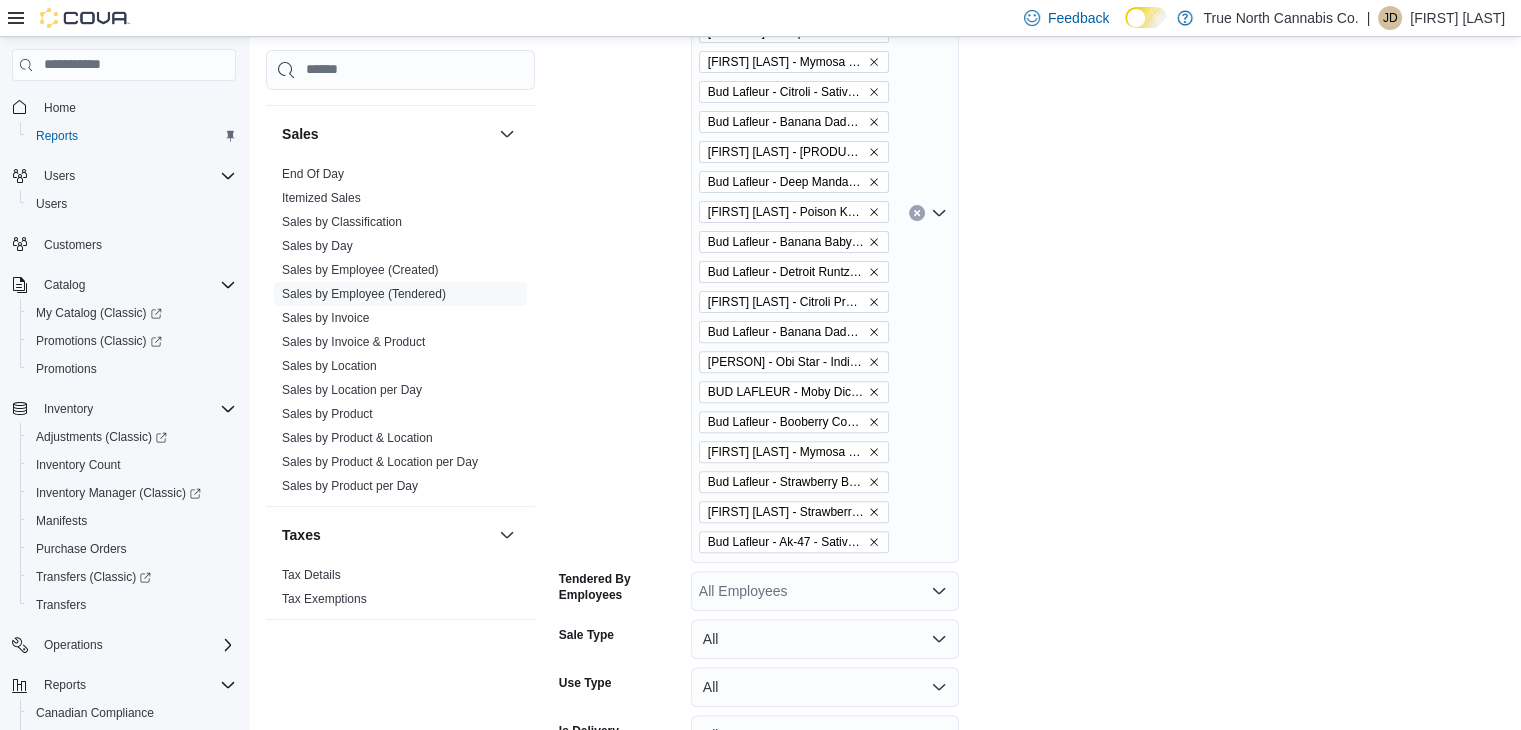 scroll, scrollTop: 748, scrollLeft: 0, axis: vertical 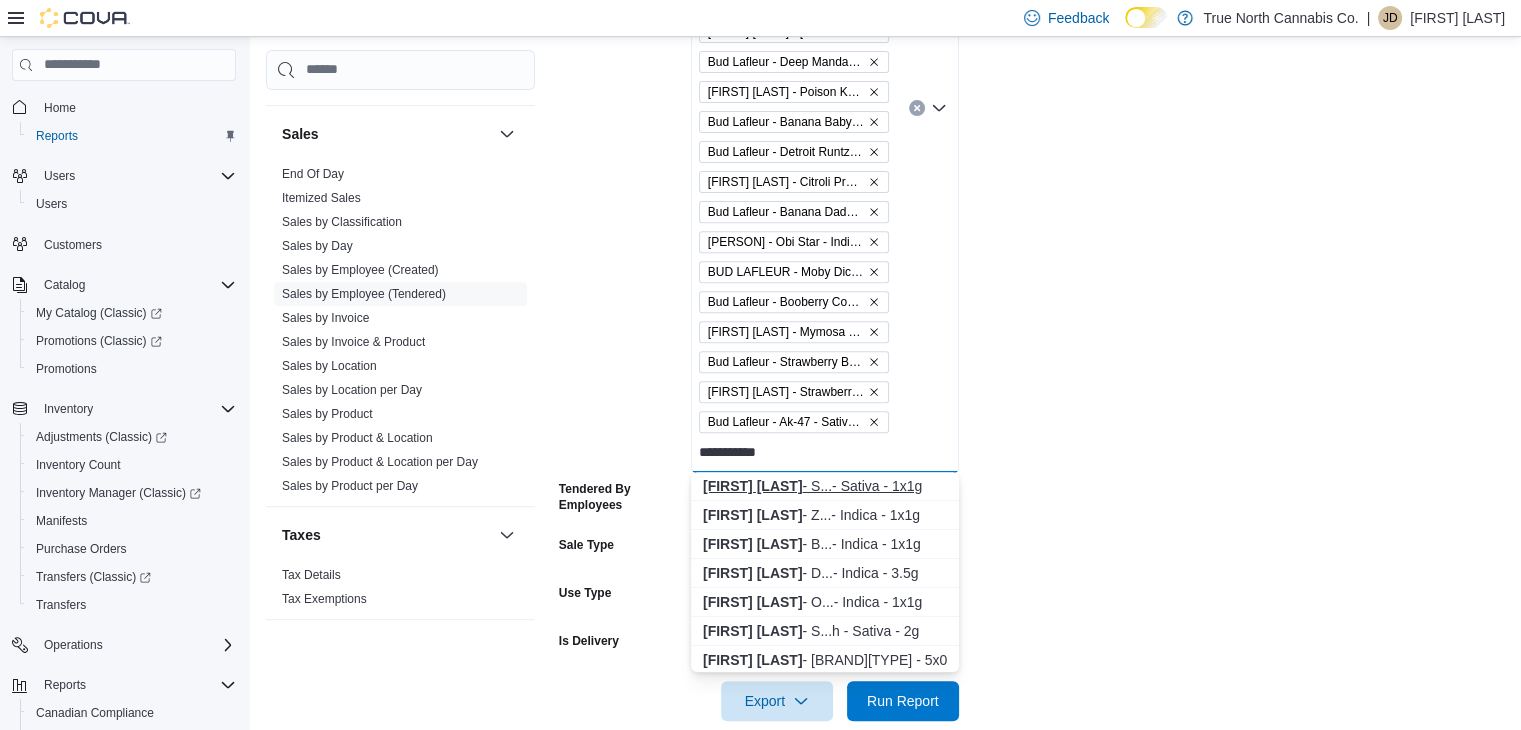 type on "**********" 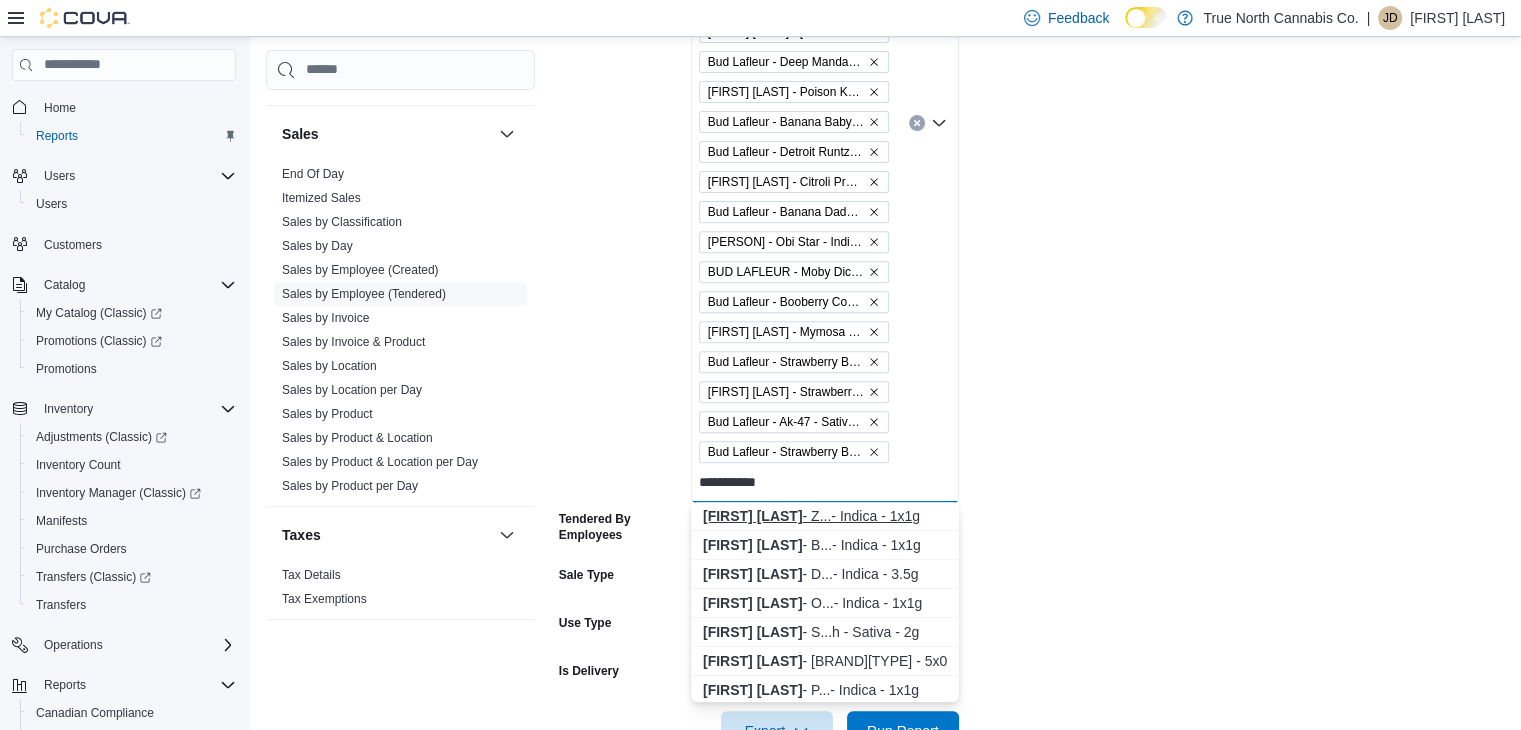 type on "**********" 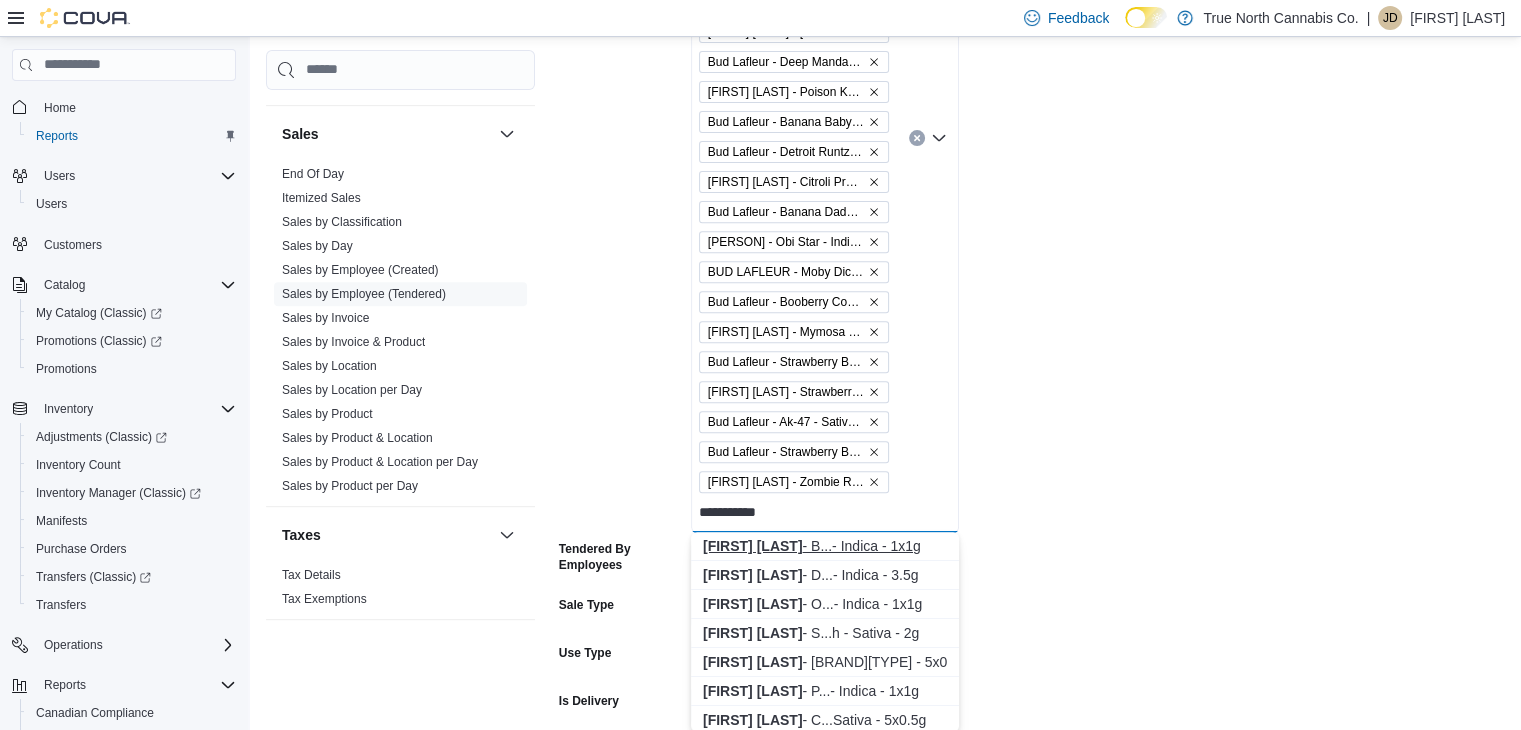 type on "**********" 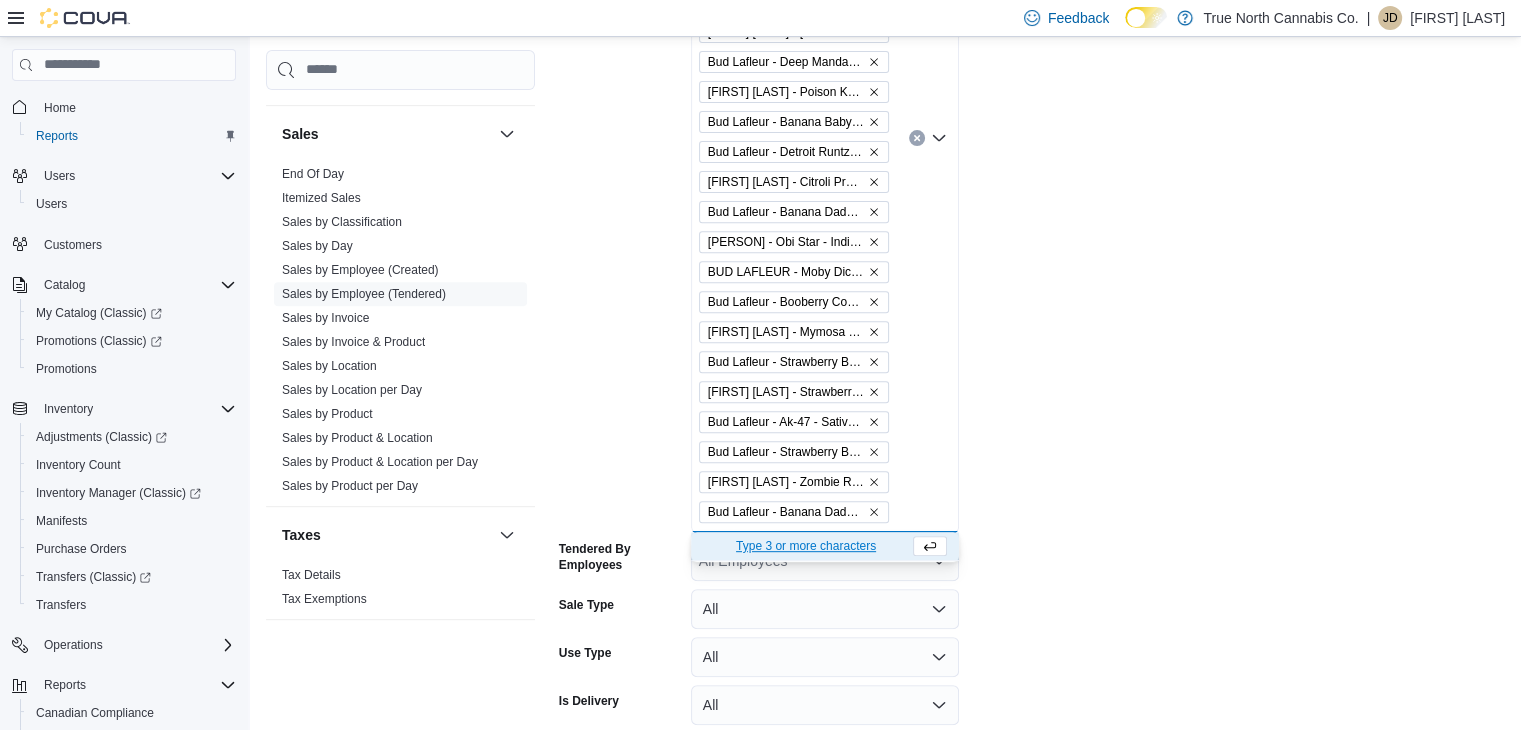 type on "*" 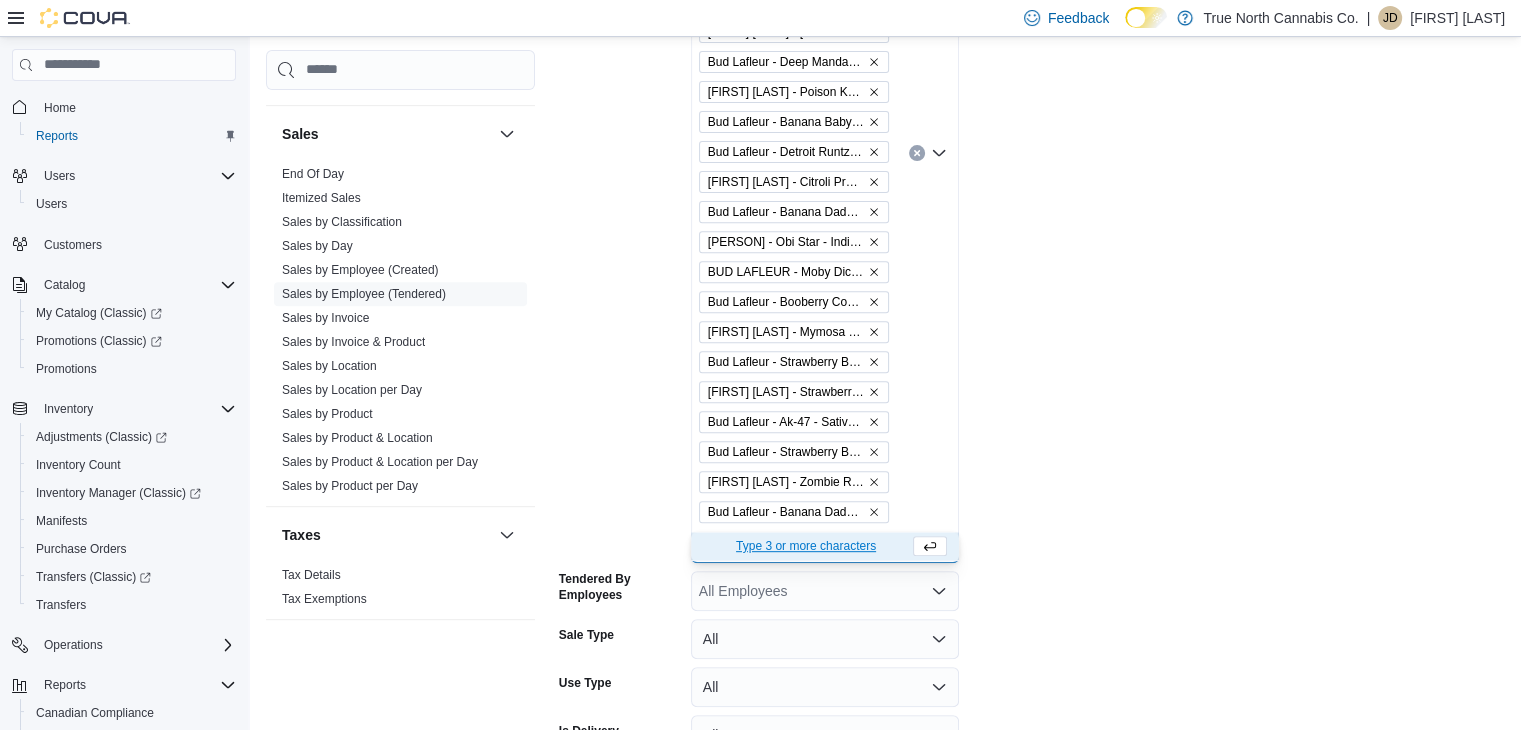 click on "Type 3 or more characters" at bounding box center (806, 546) 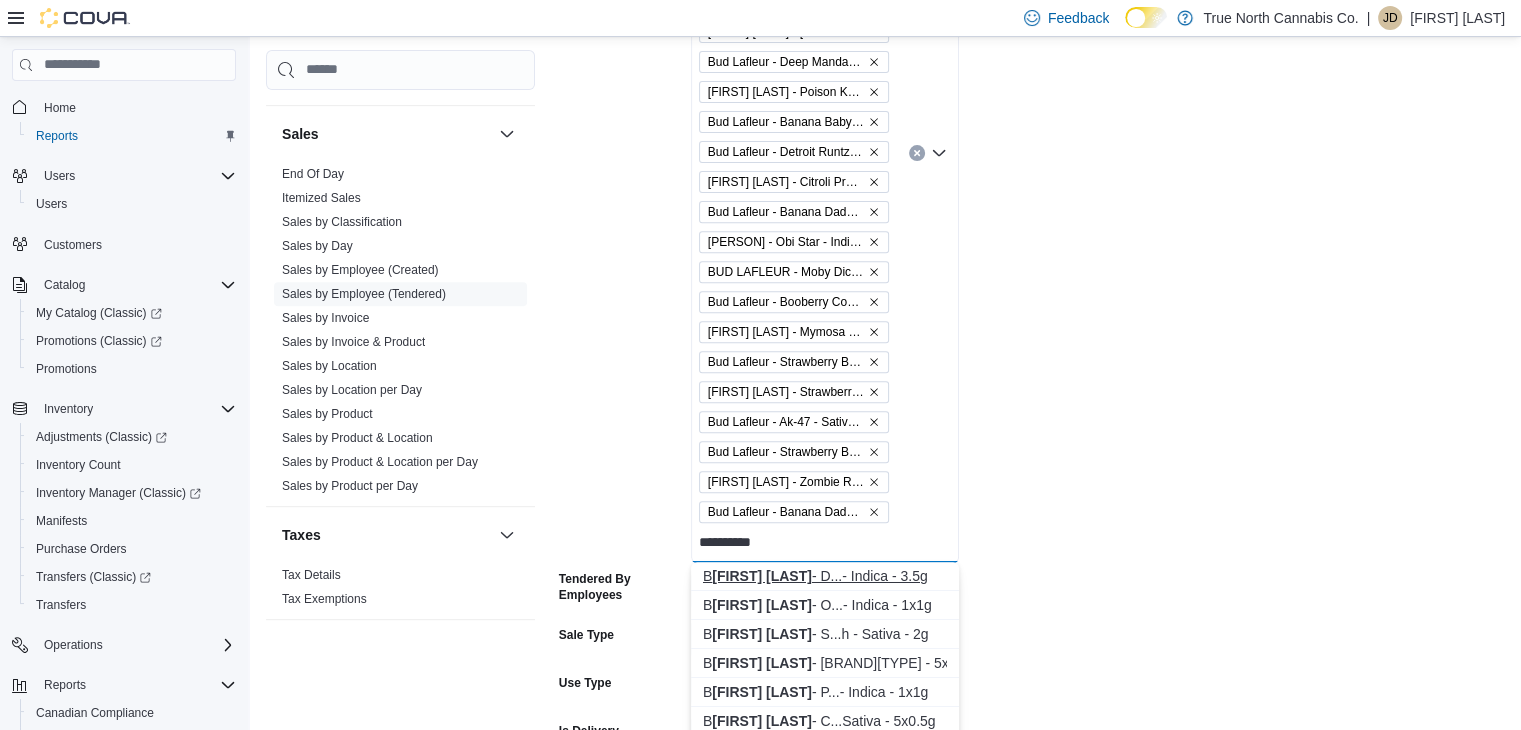 type on "**********" 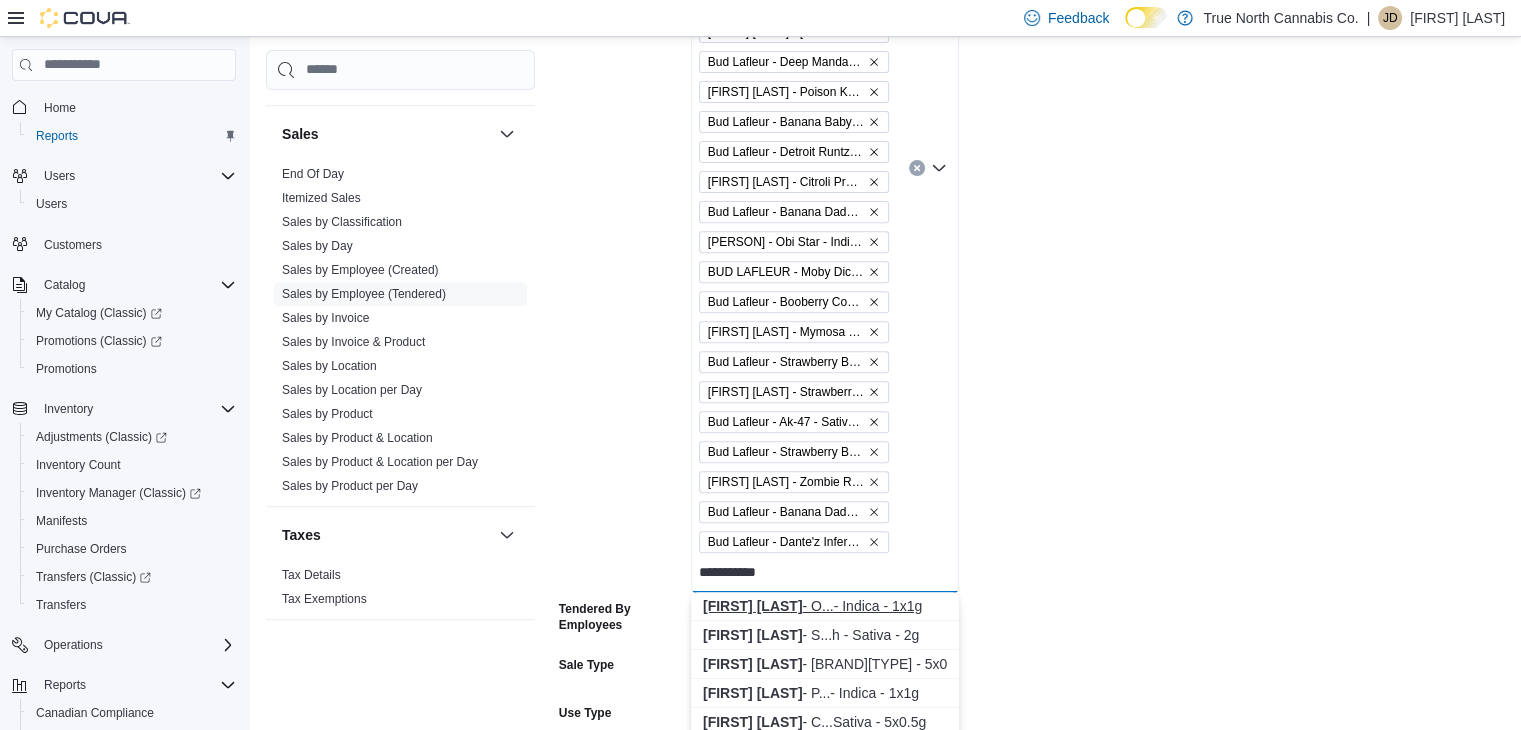 type on "**********" 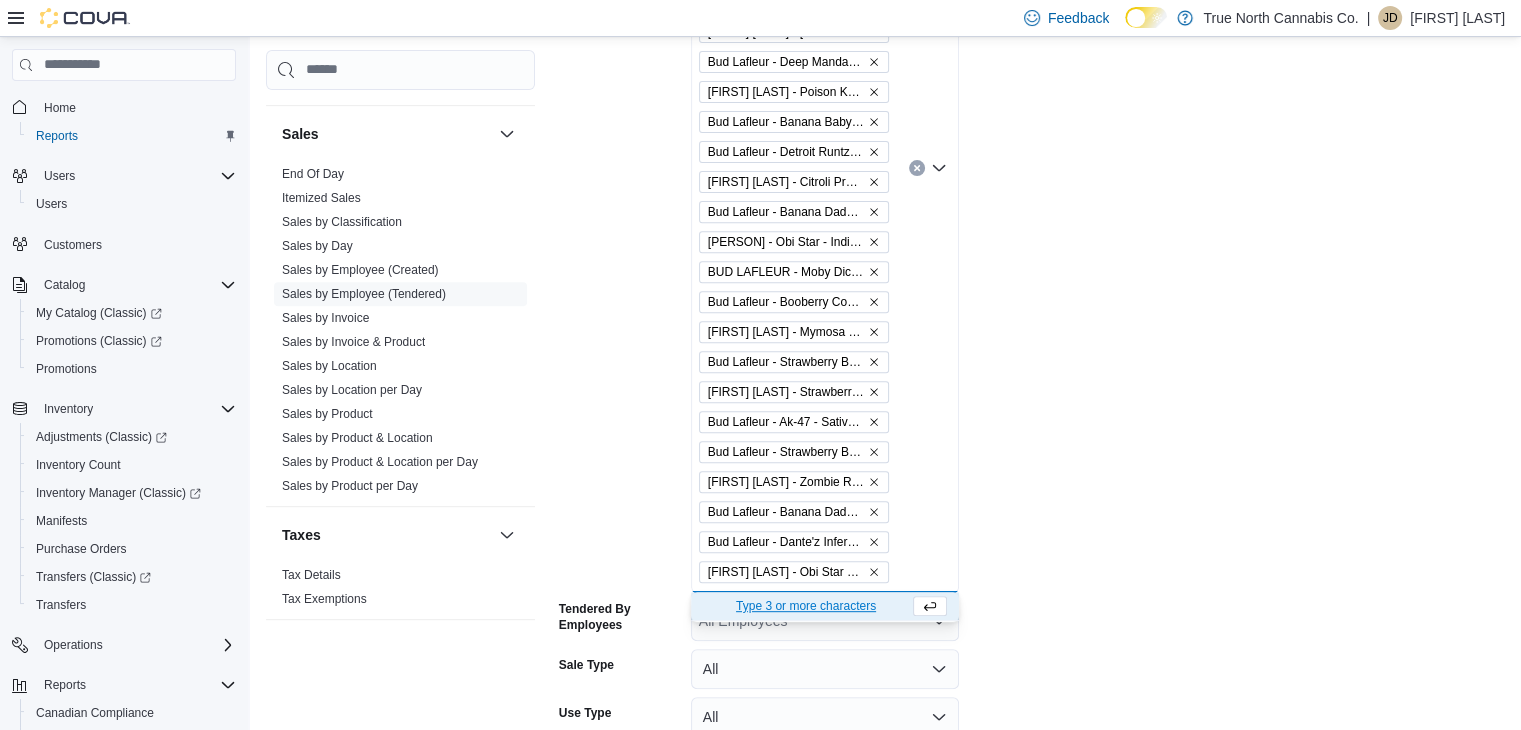 scroll, scrollTop: 899, scrollLeft: 0, axis: vertical 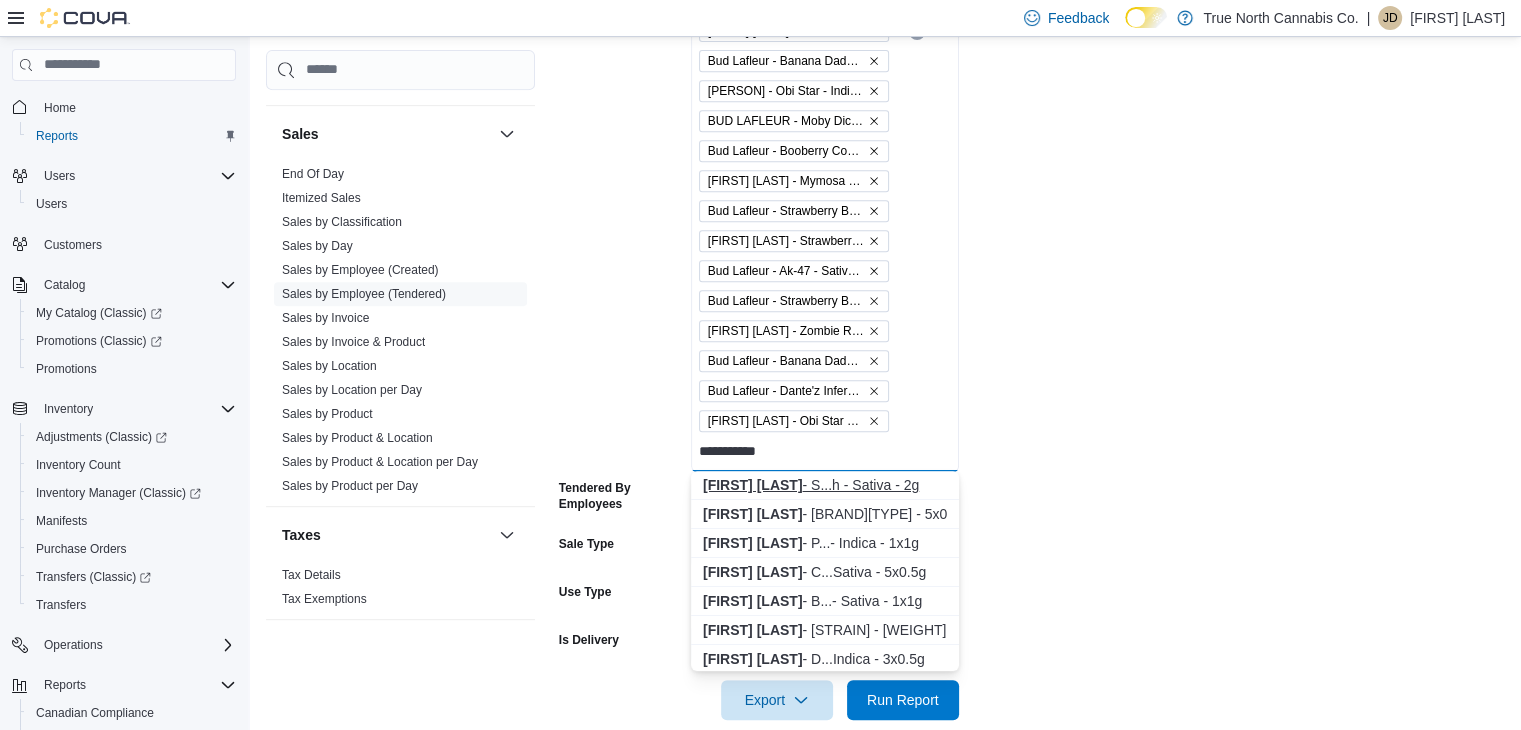 type on "**********" 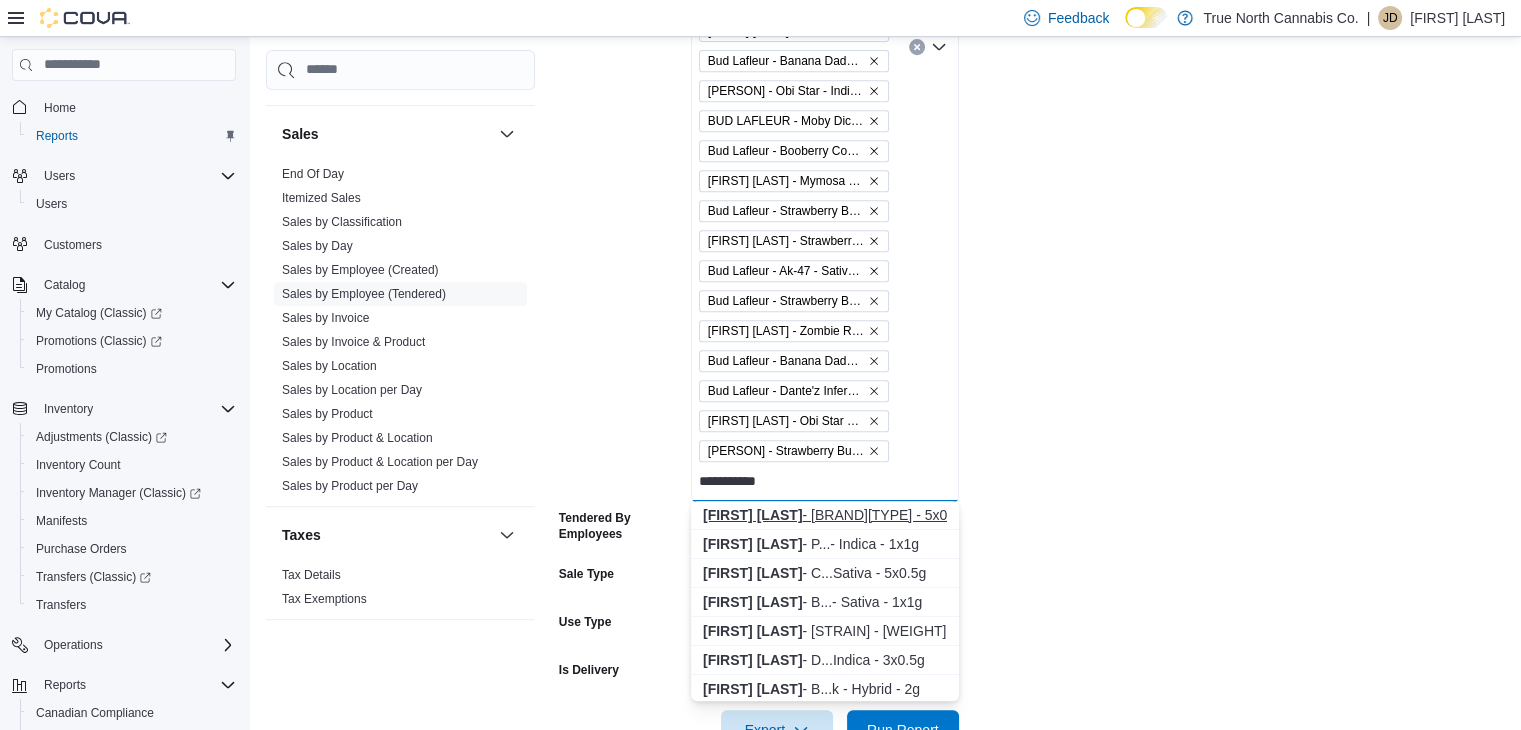 type on "**********" 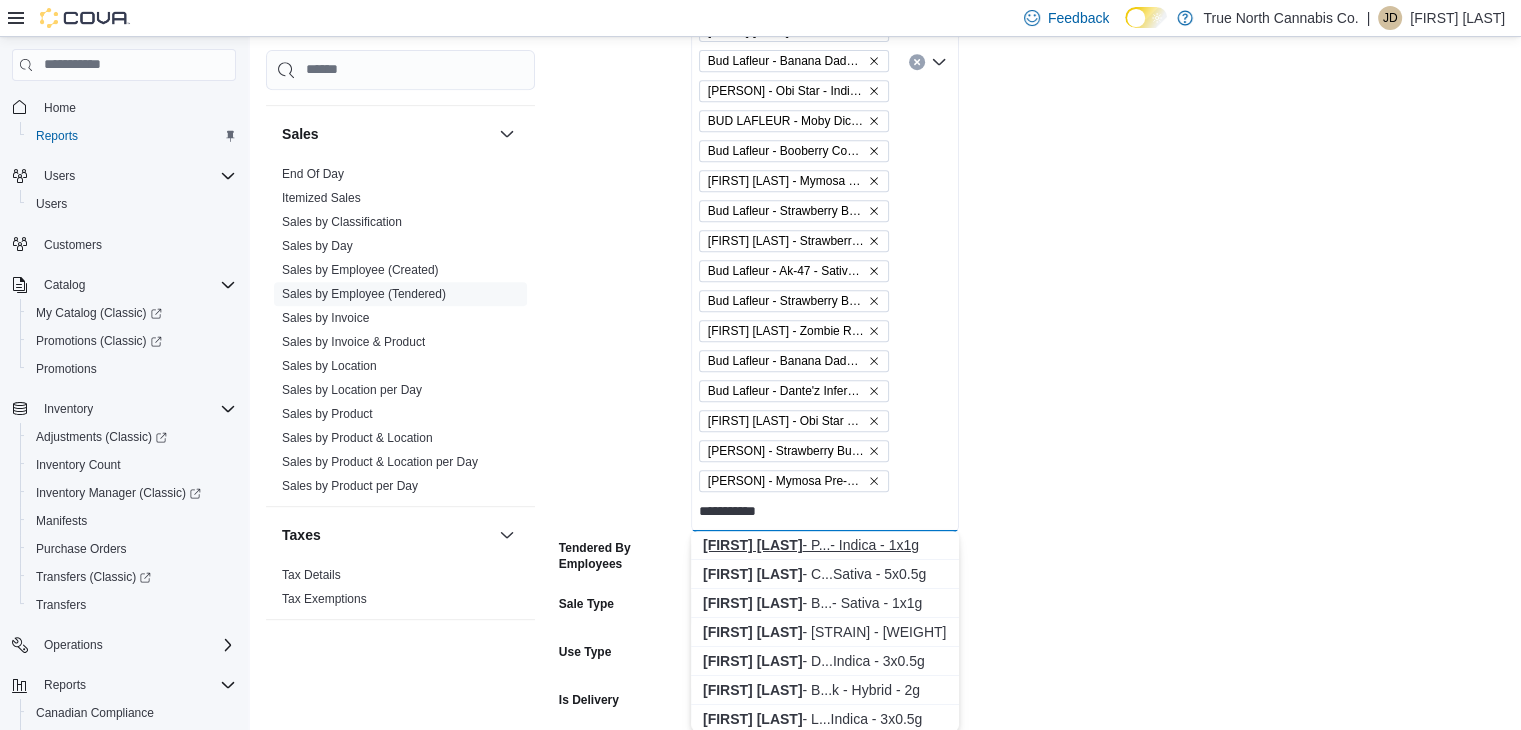 type on "**********" 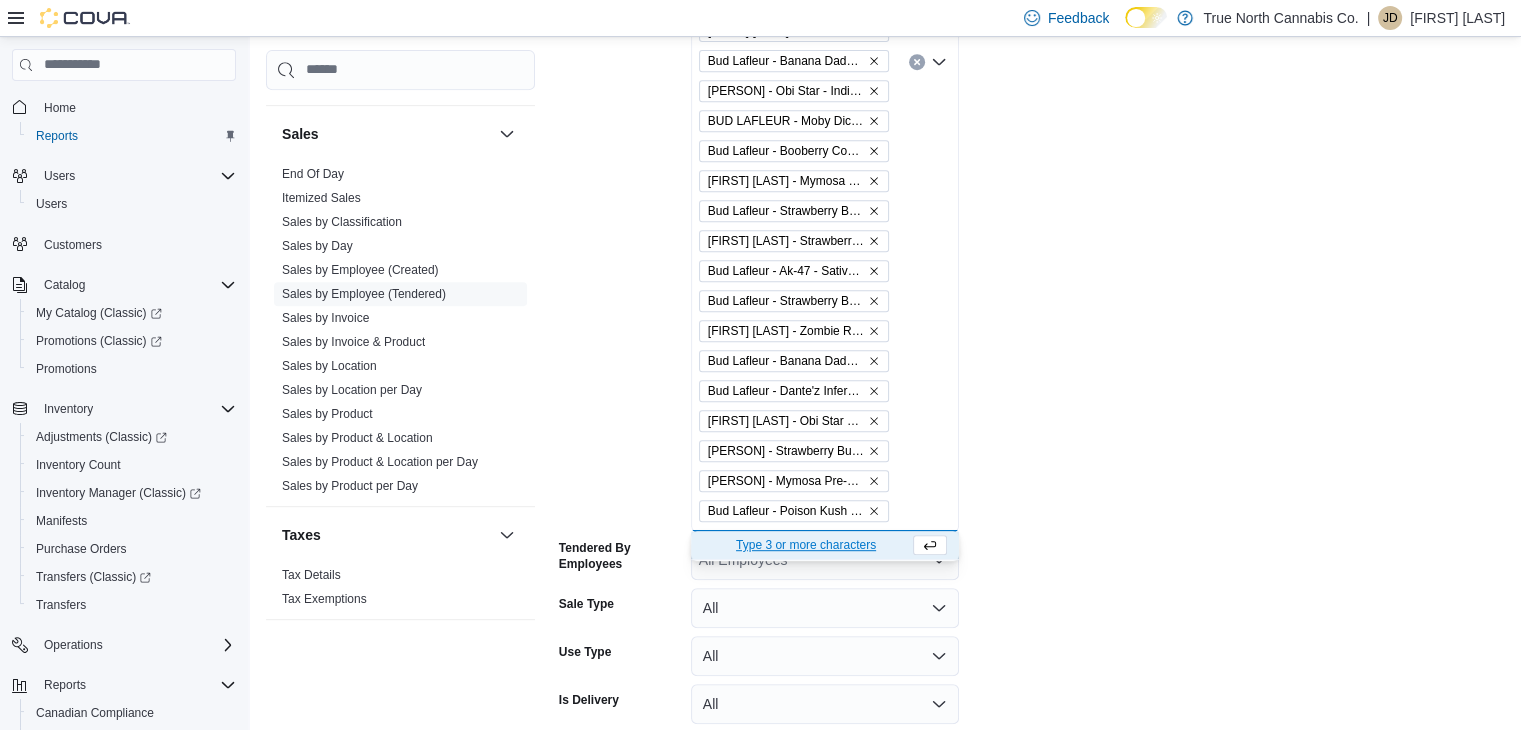 scroll, scrollTop: 988, scrollLeft: 0, axis: vertical 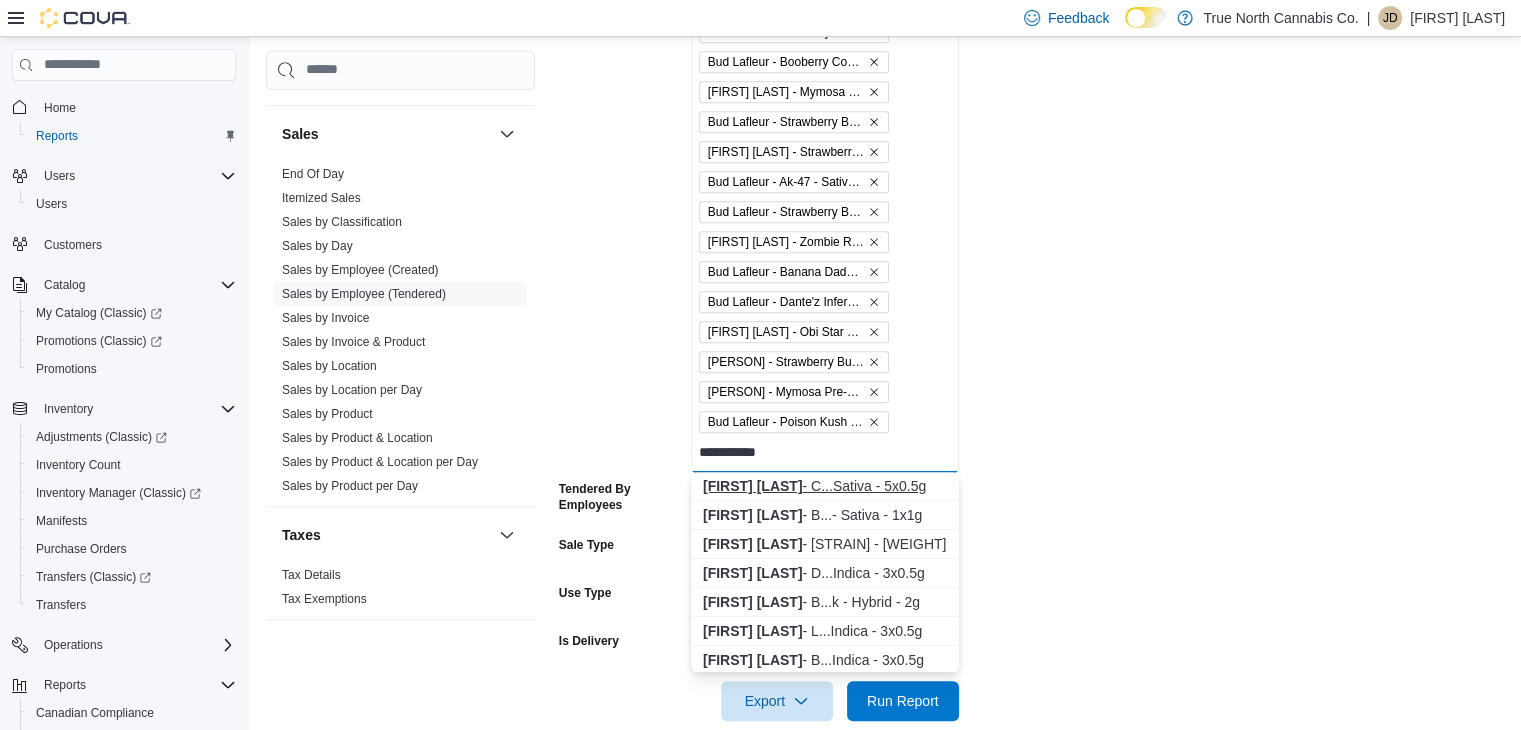 type on "**********" 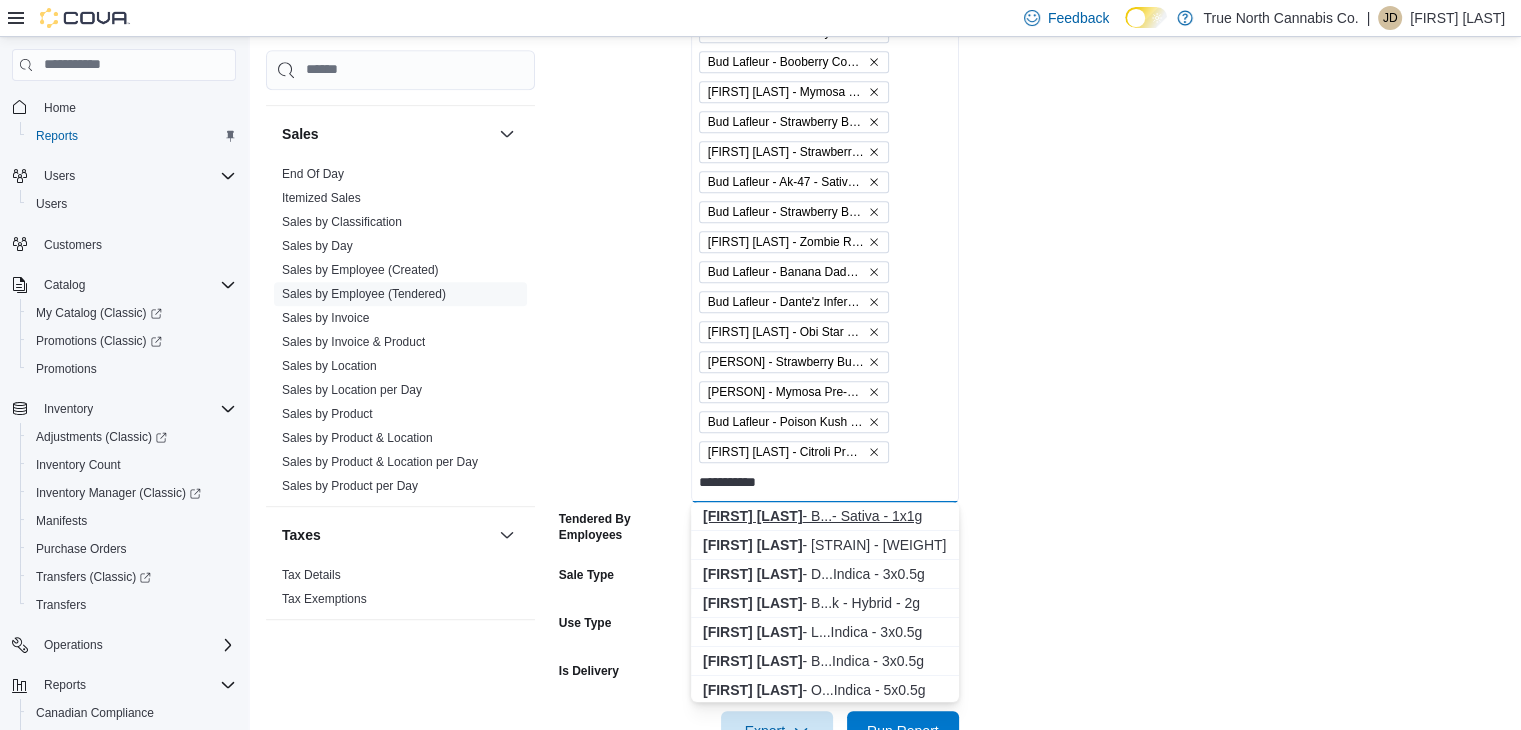type on "**********" 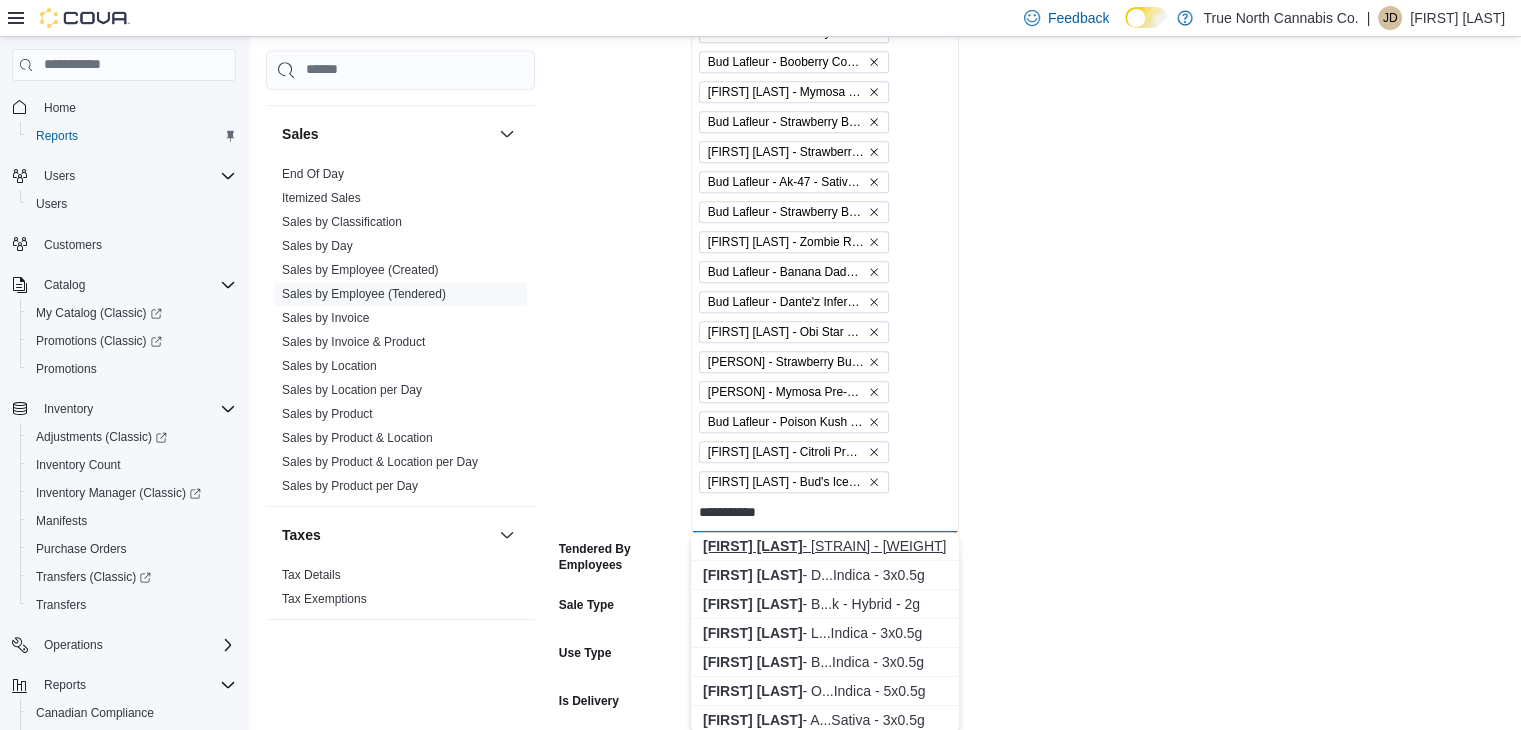 type on "**********" 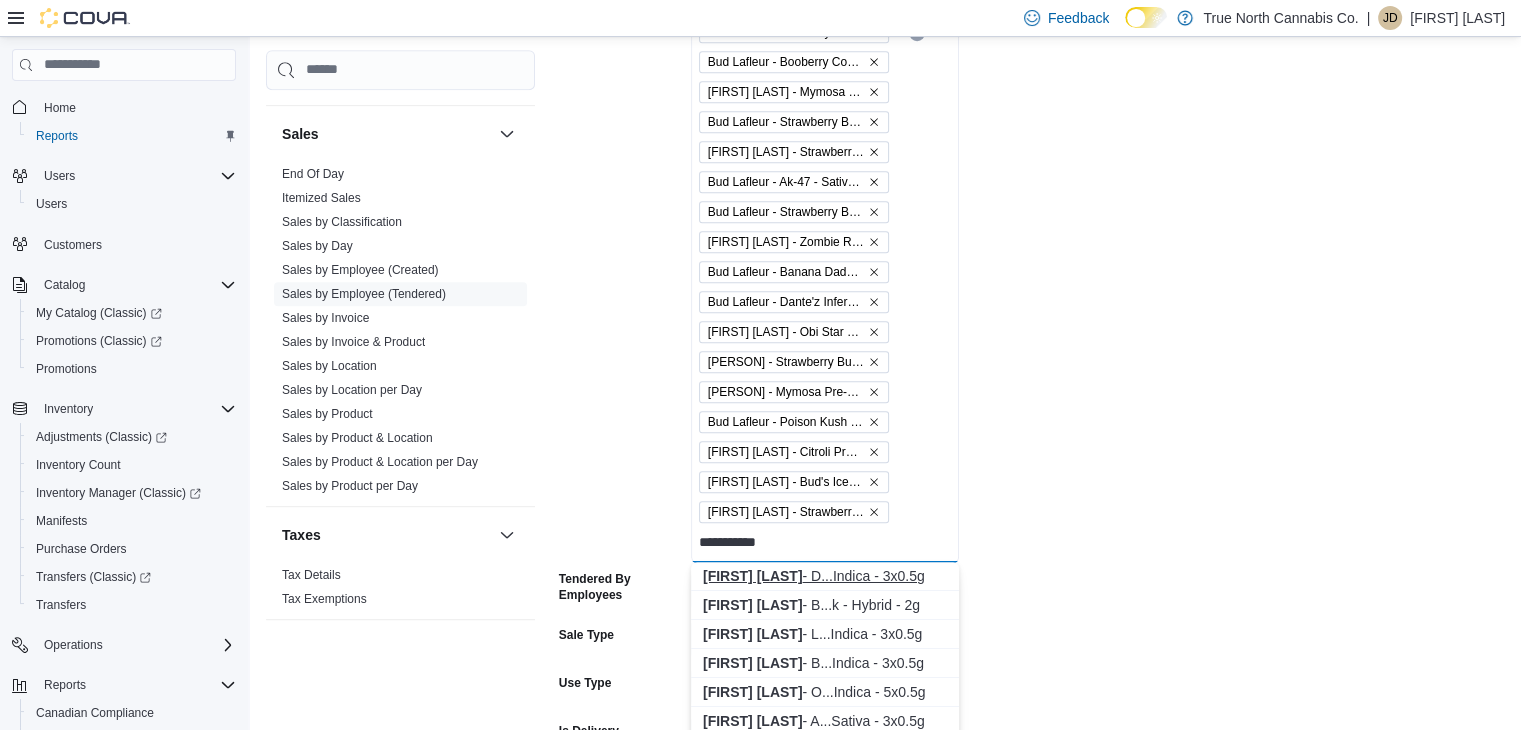 type on "**********" 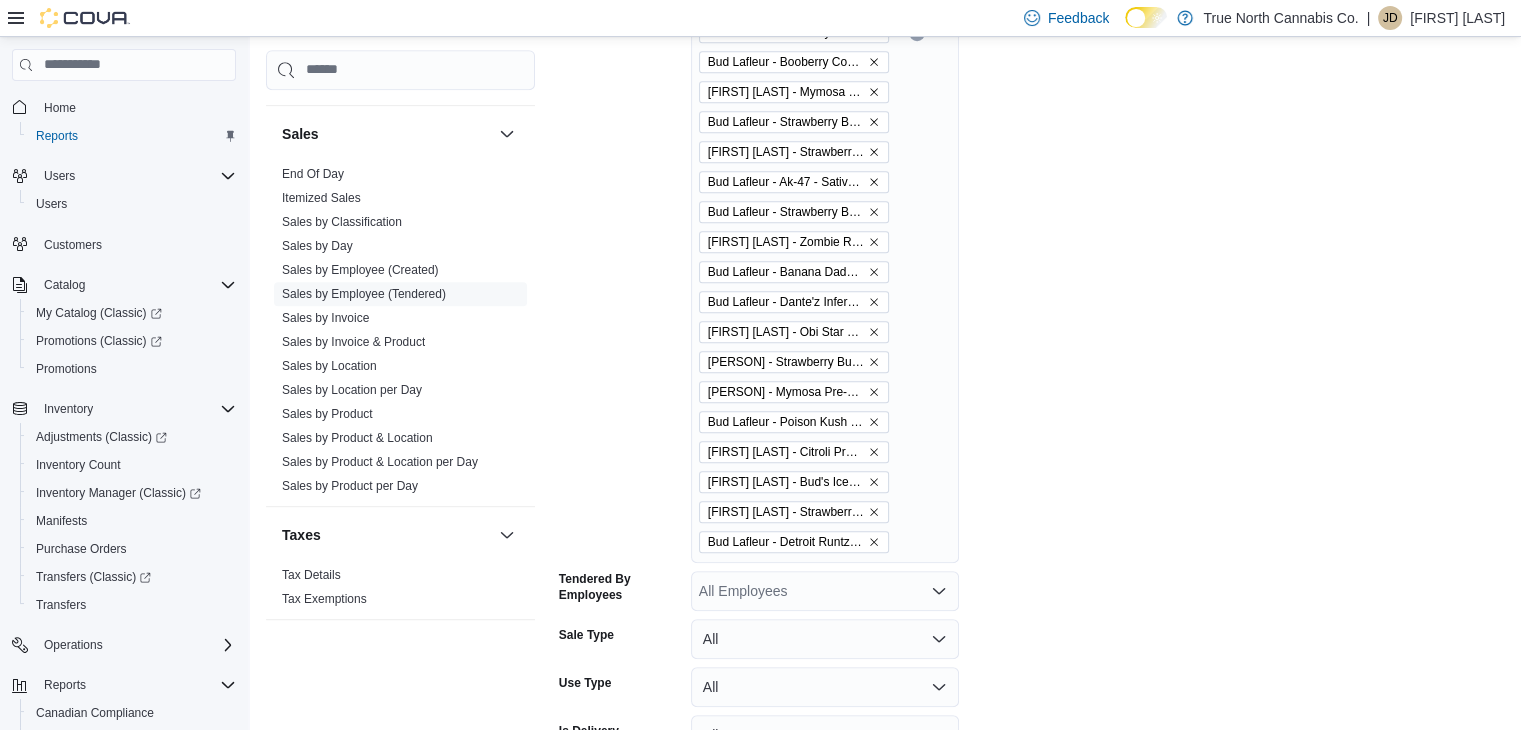 scroll, scrollTop: 1067, scrollLeft: 0, axis: vertical 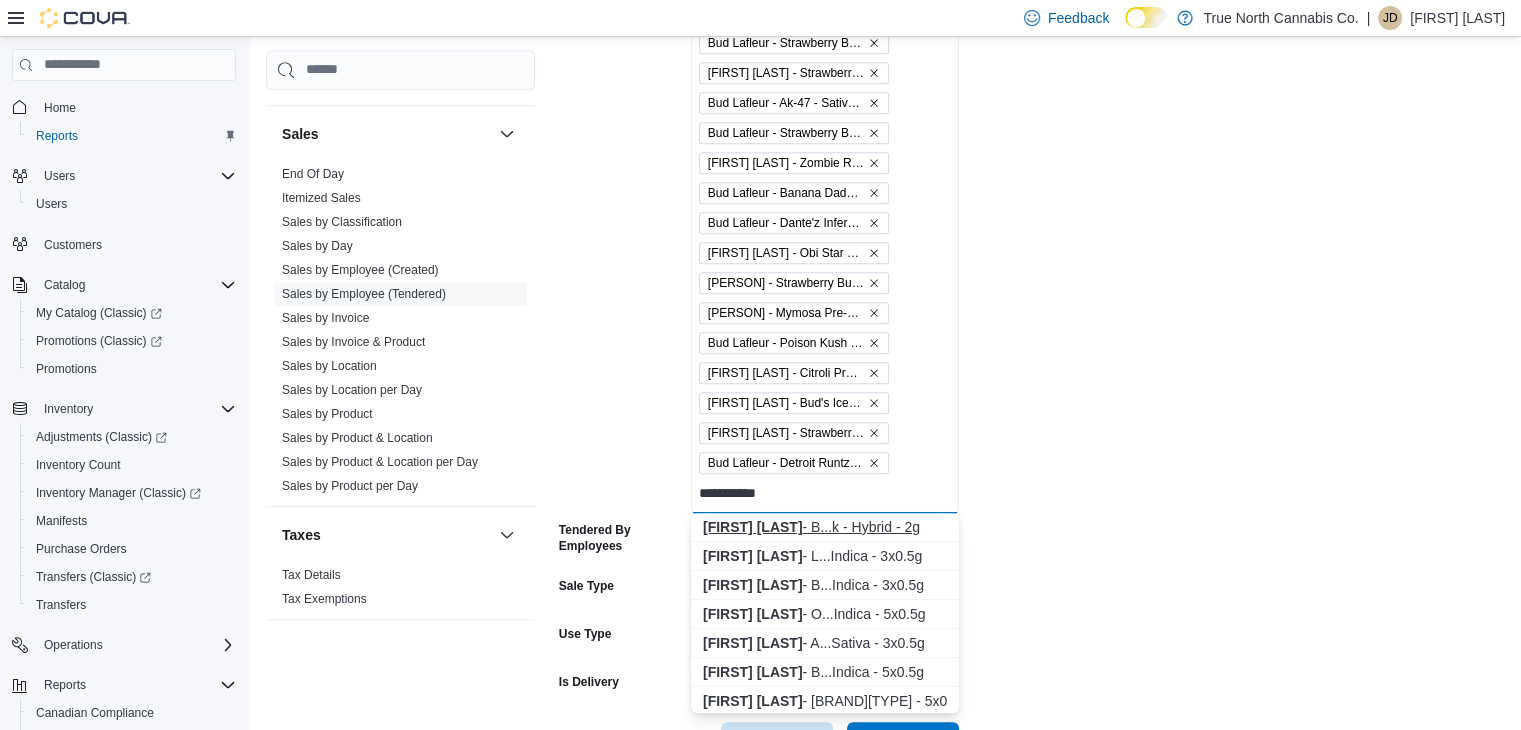 type on "**********" 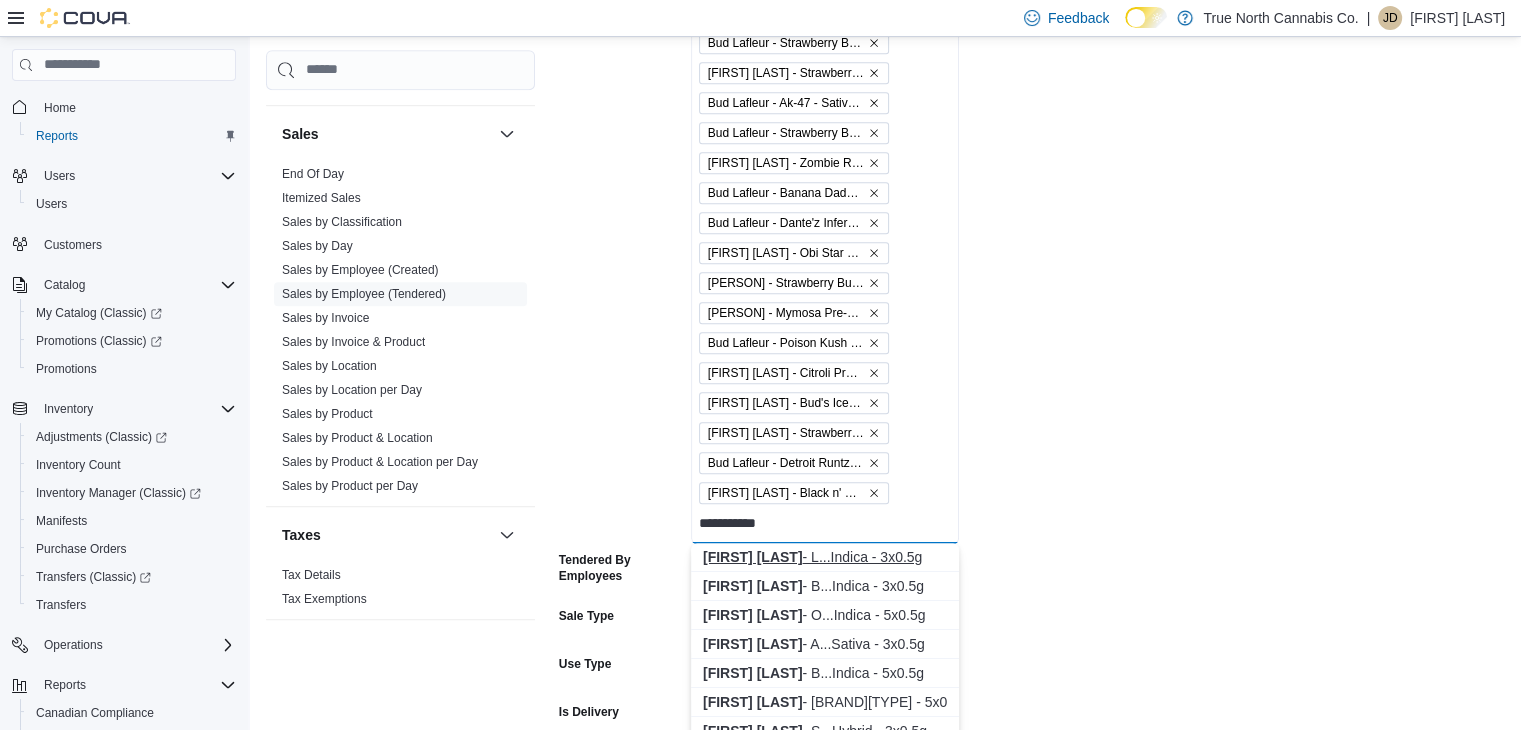type on "**********" 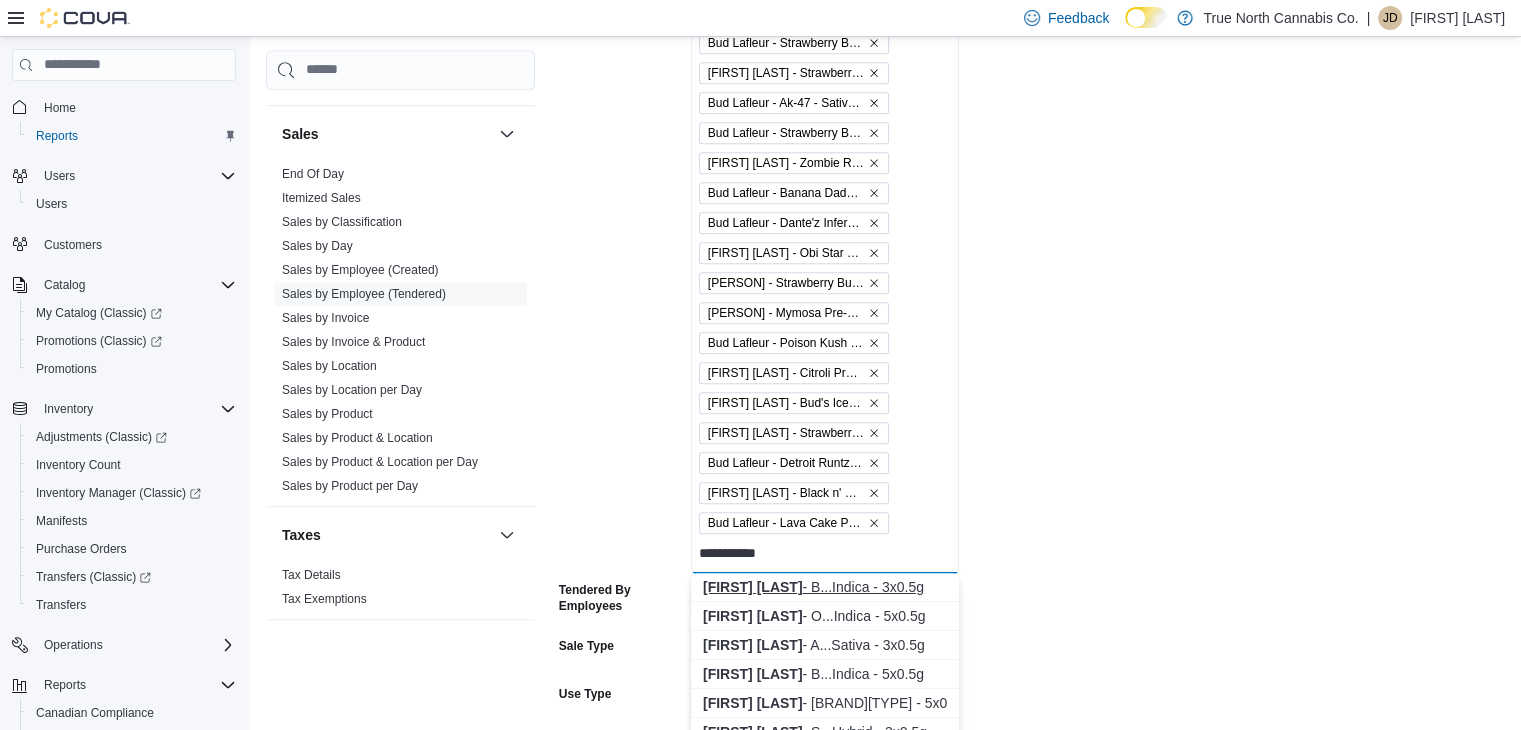 type on "**********" 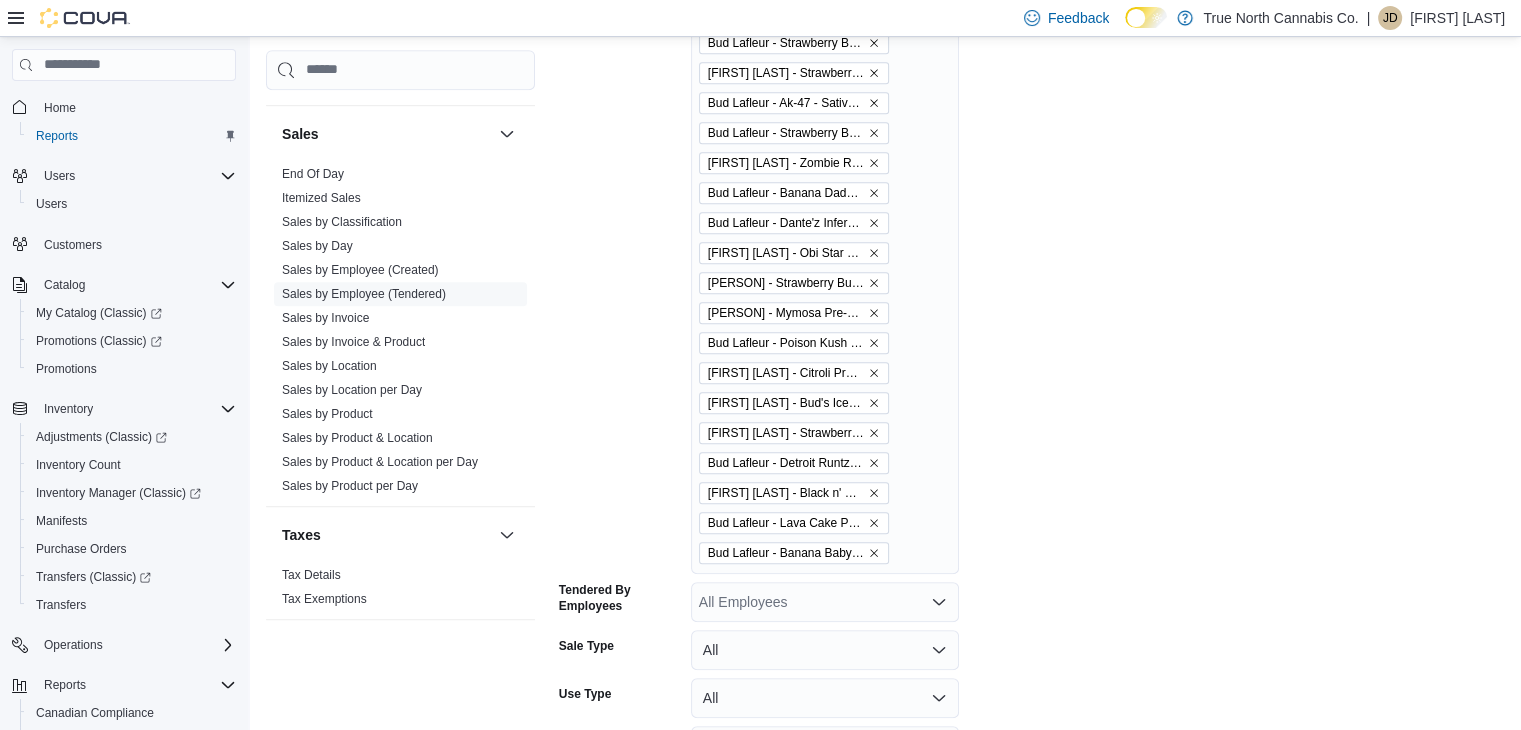scroll, scrollTop: 1199, scrollLeft: 0, axis: vertical 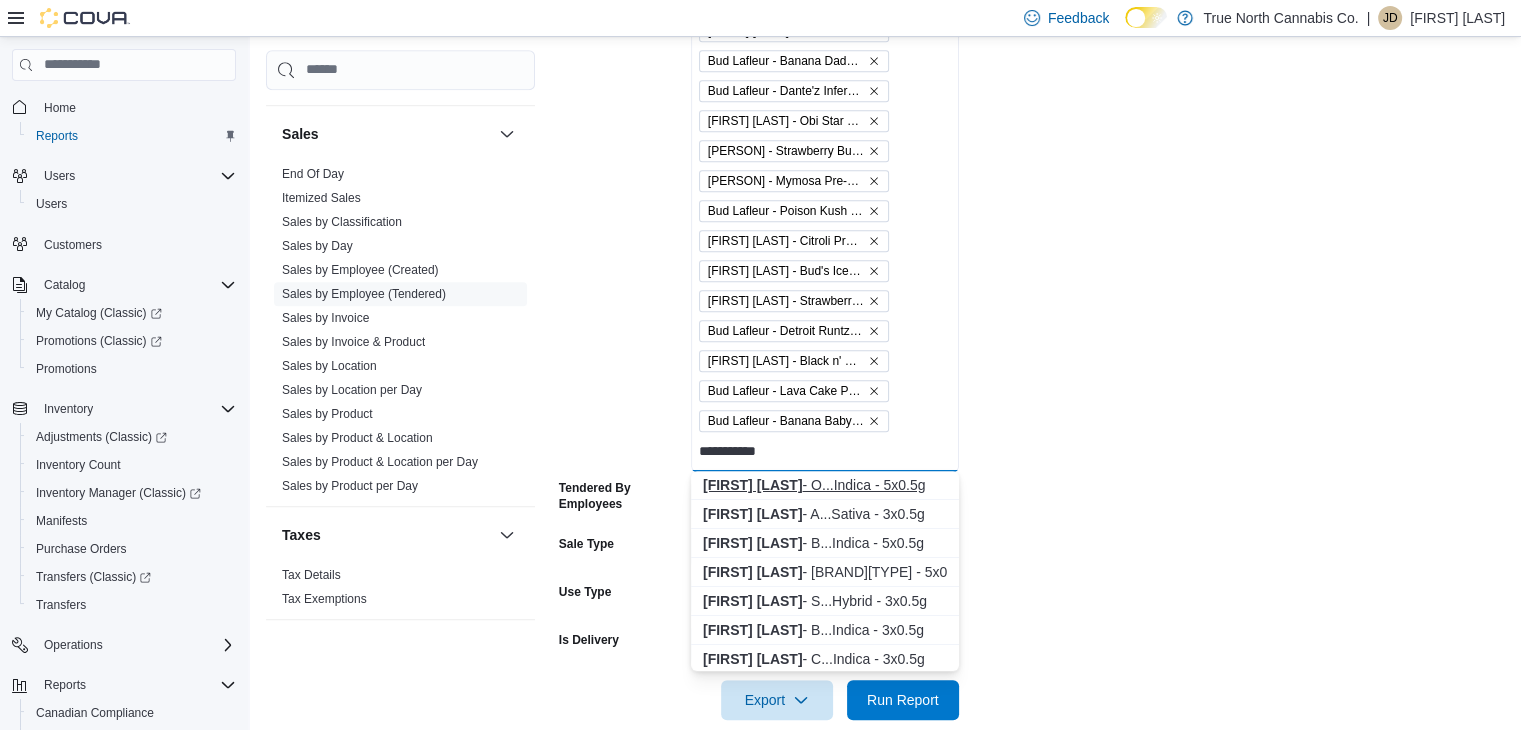 type on "**********" 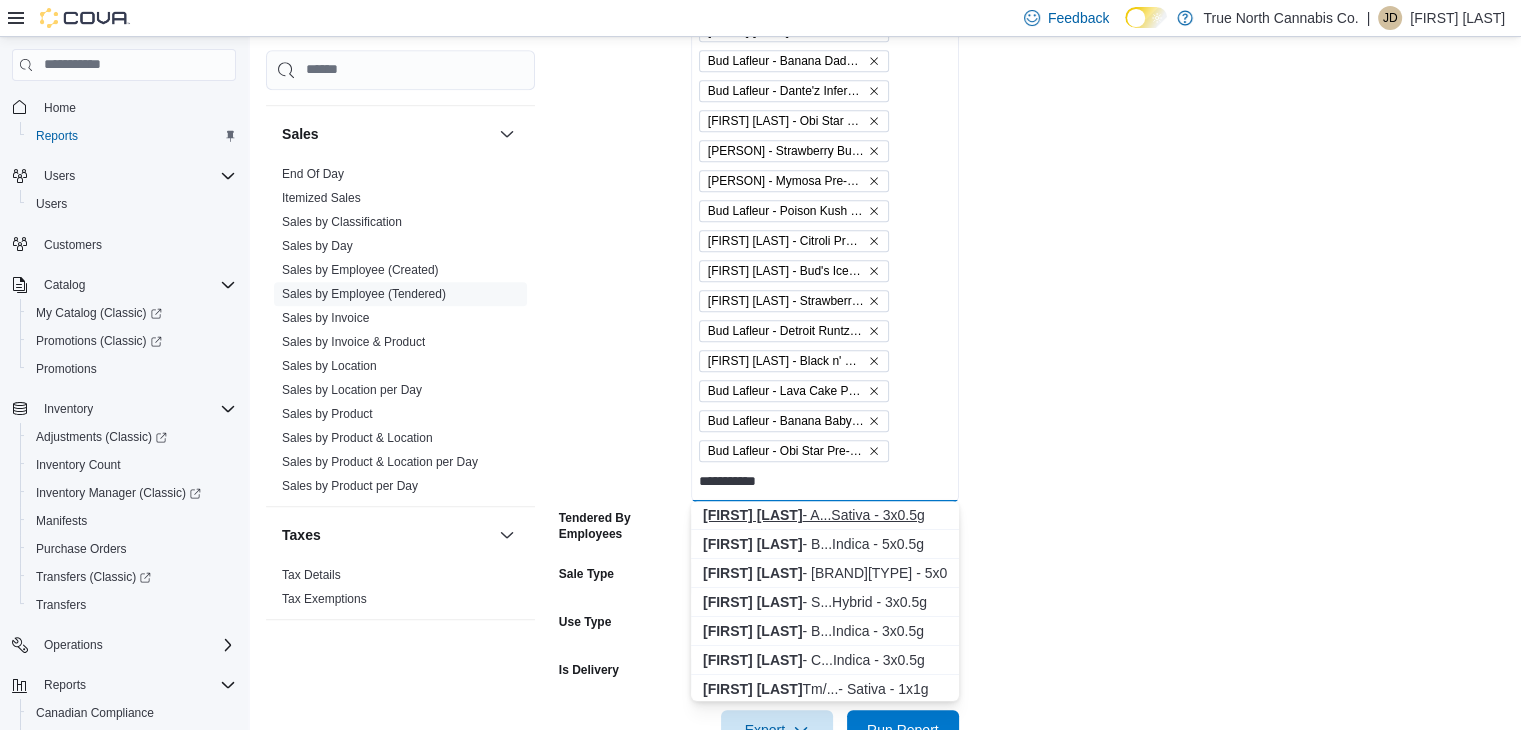 type on "**********" 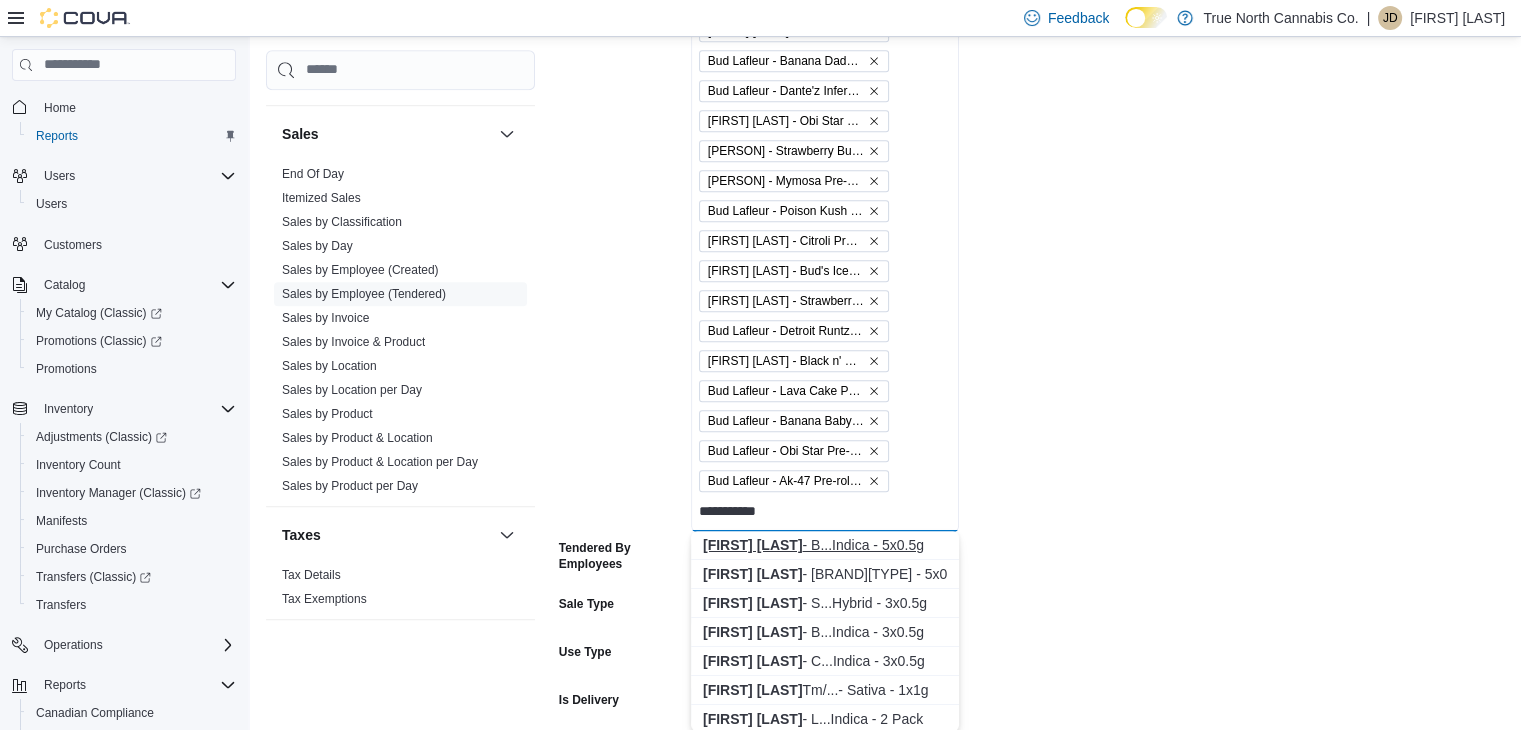 type on "**********" 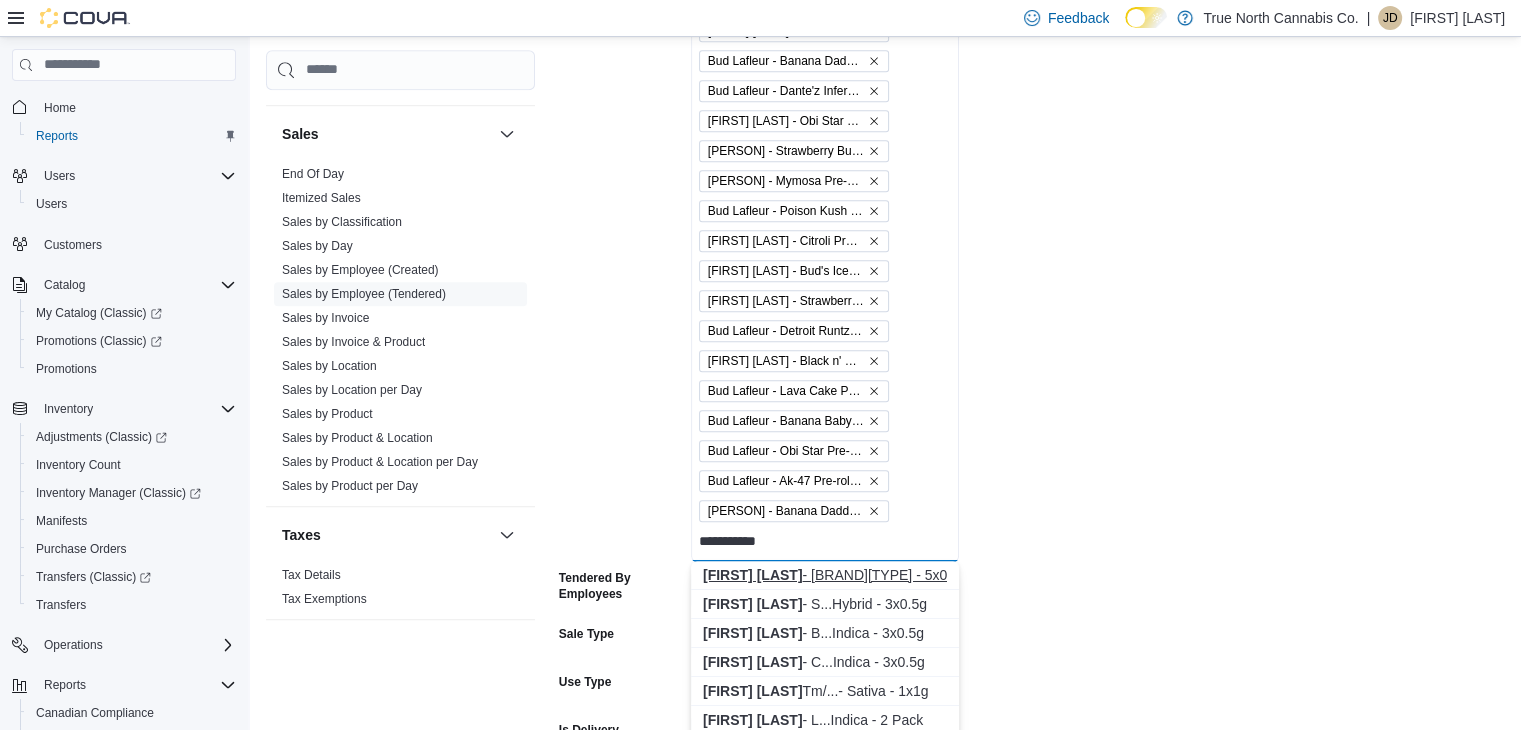 type on "**********" 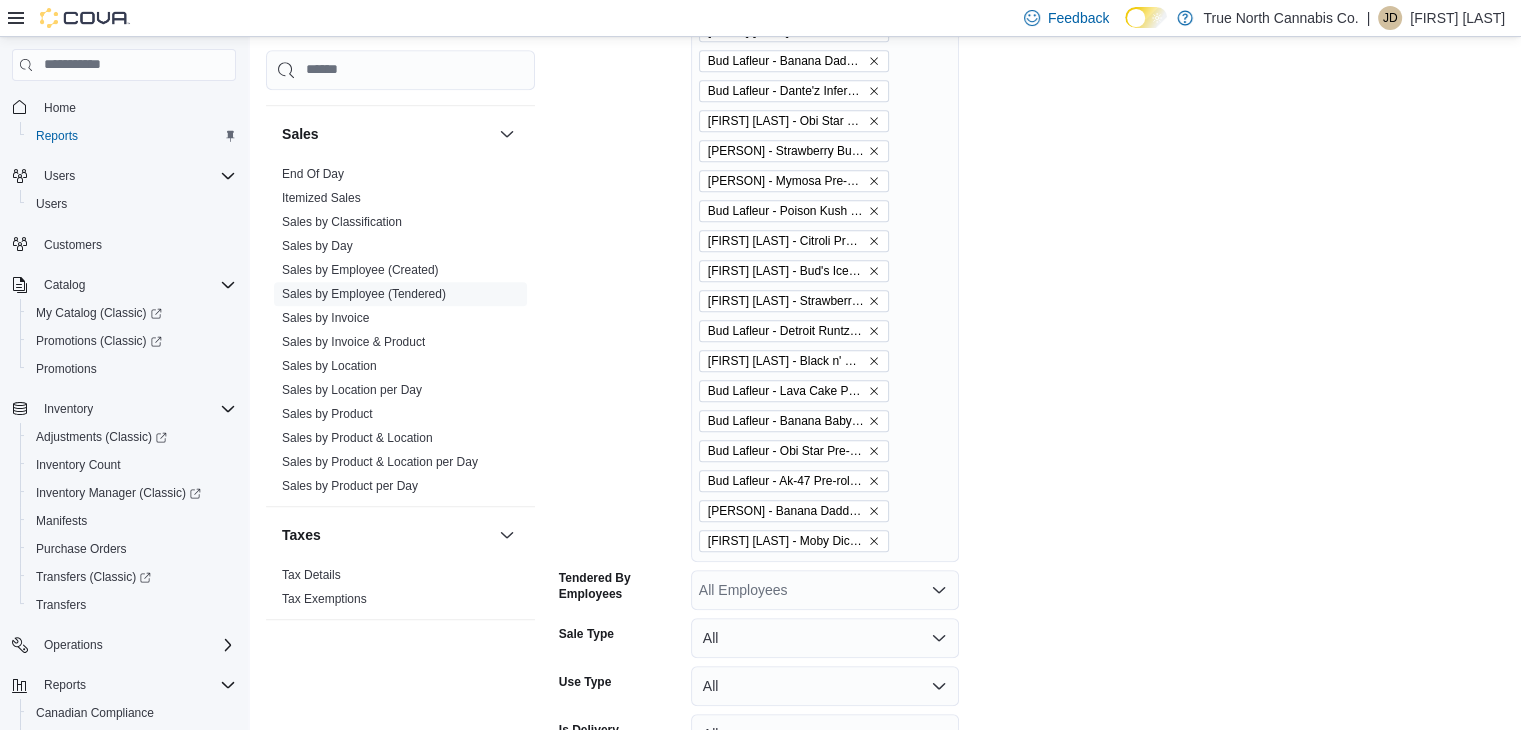 scroll, scrollTop: 1319, scrollLeft: 0, axis: vertical 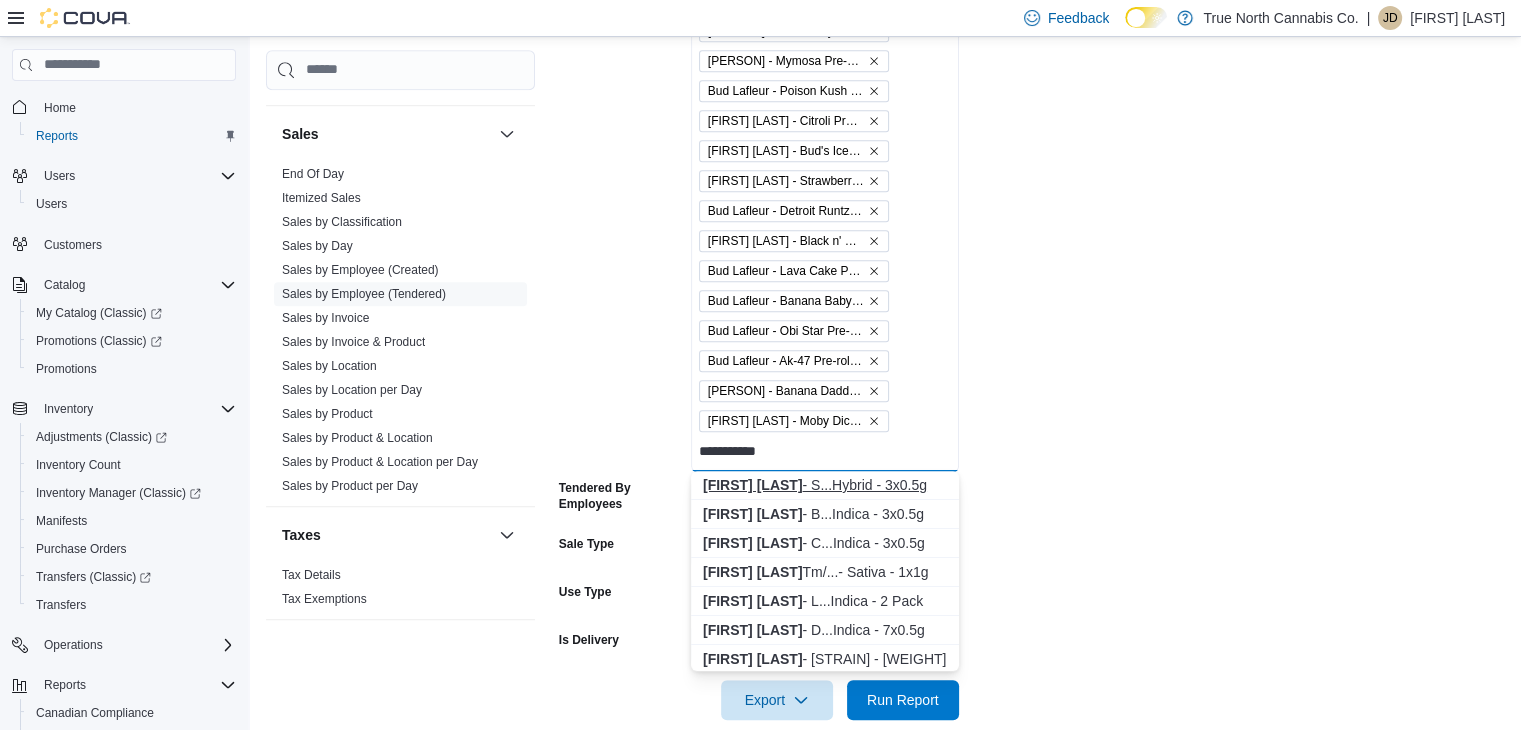 type on "**********" 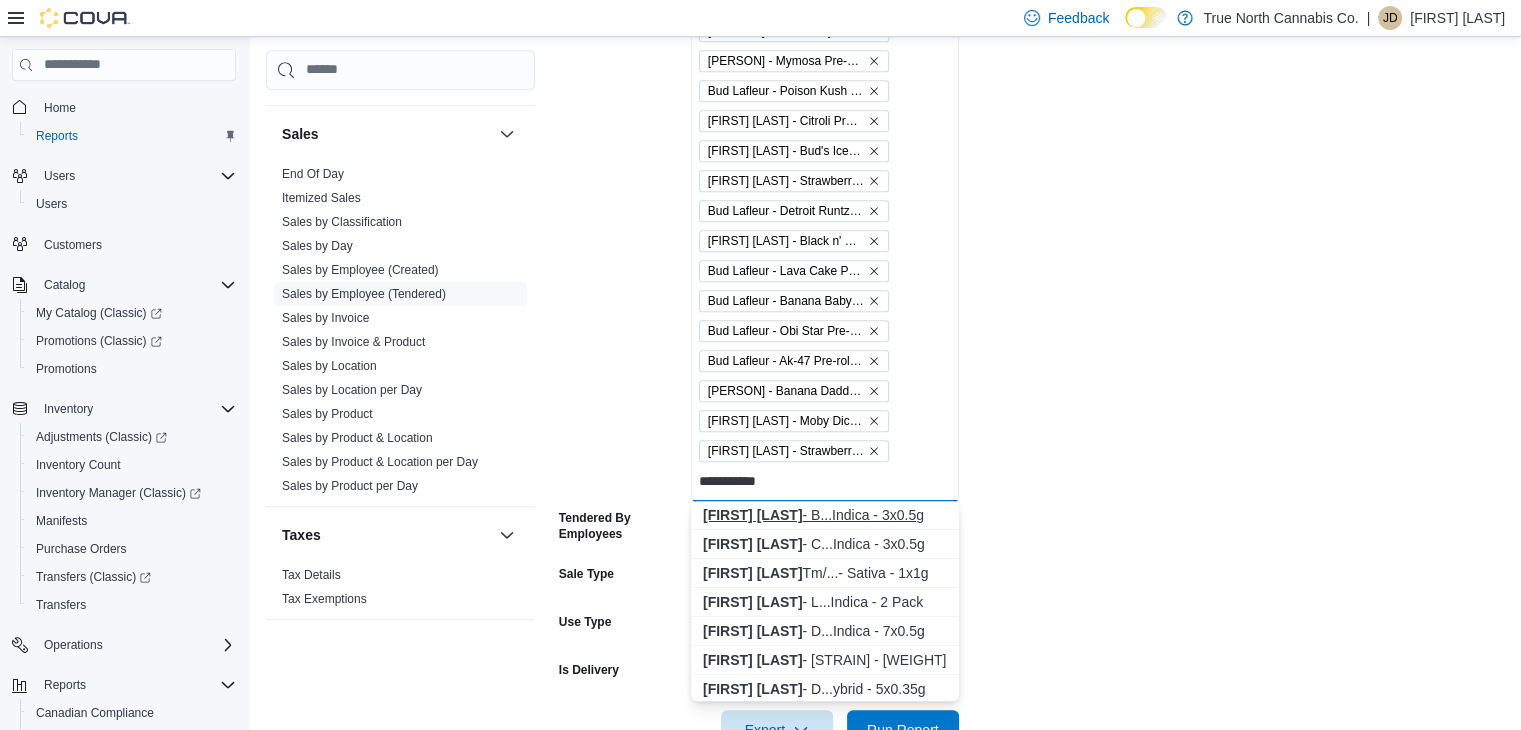type on "**********" 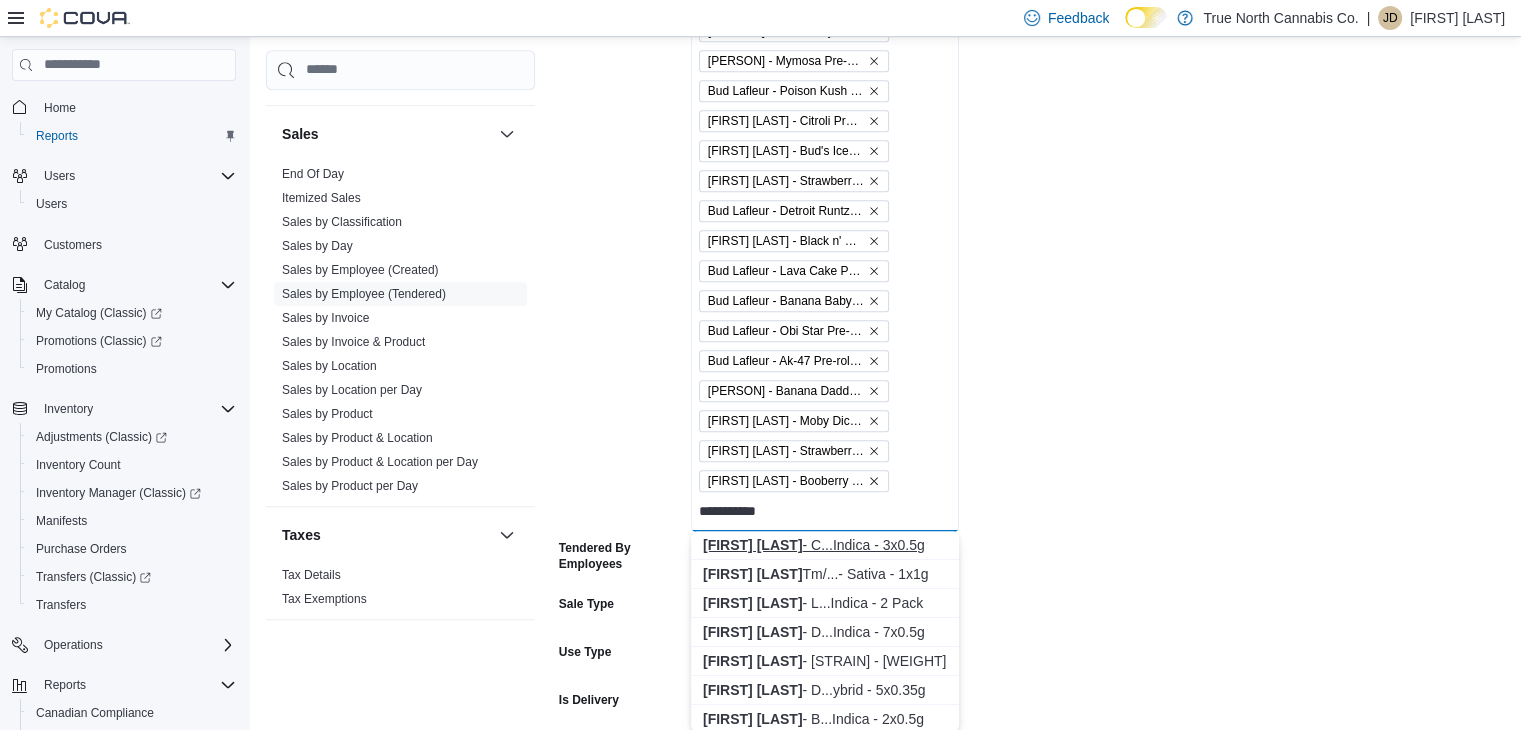 type on "**********" 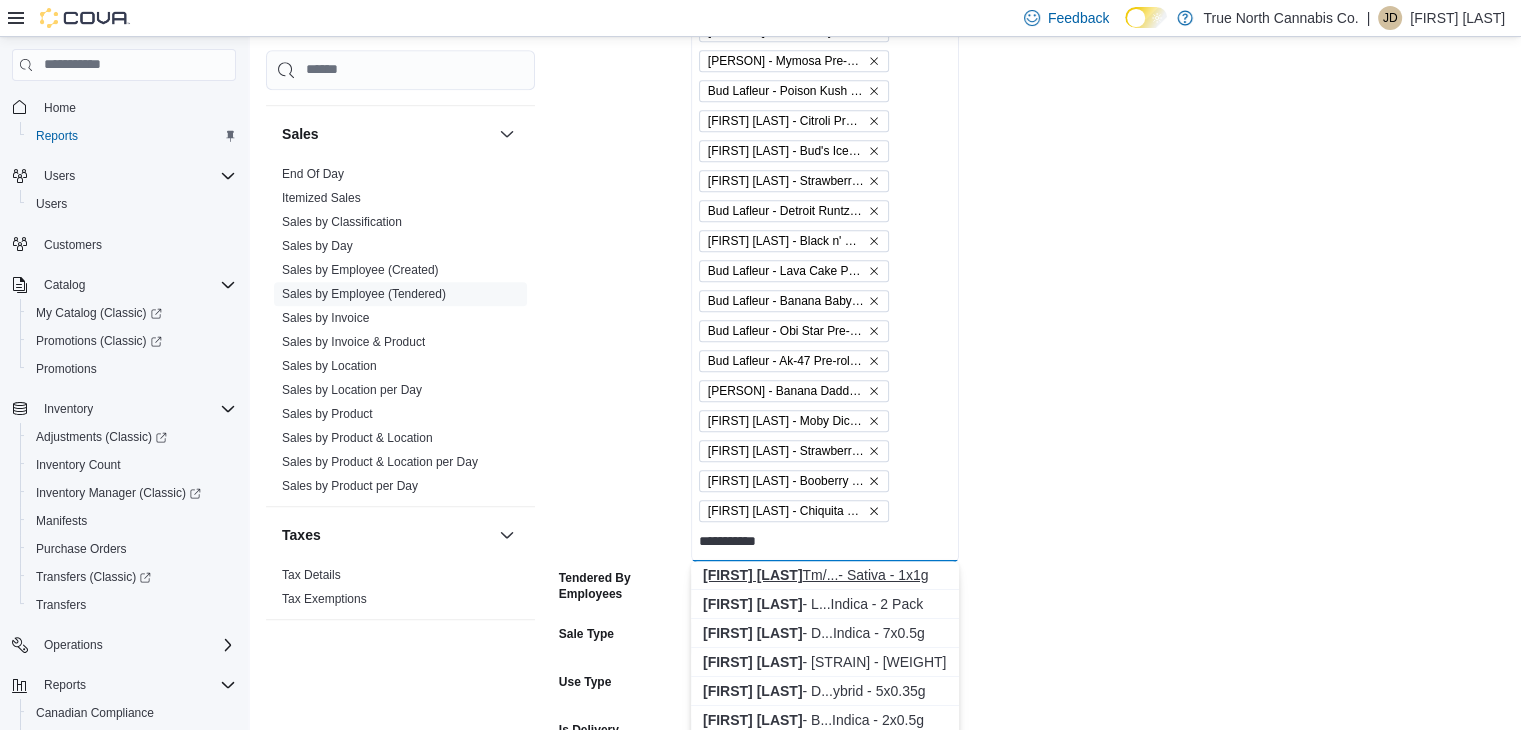type on "**********" 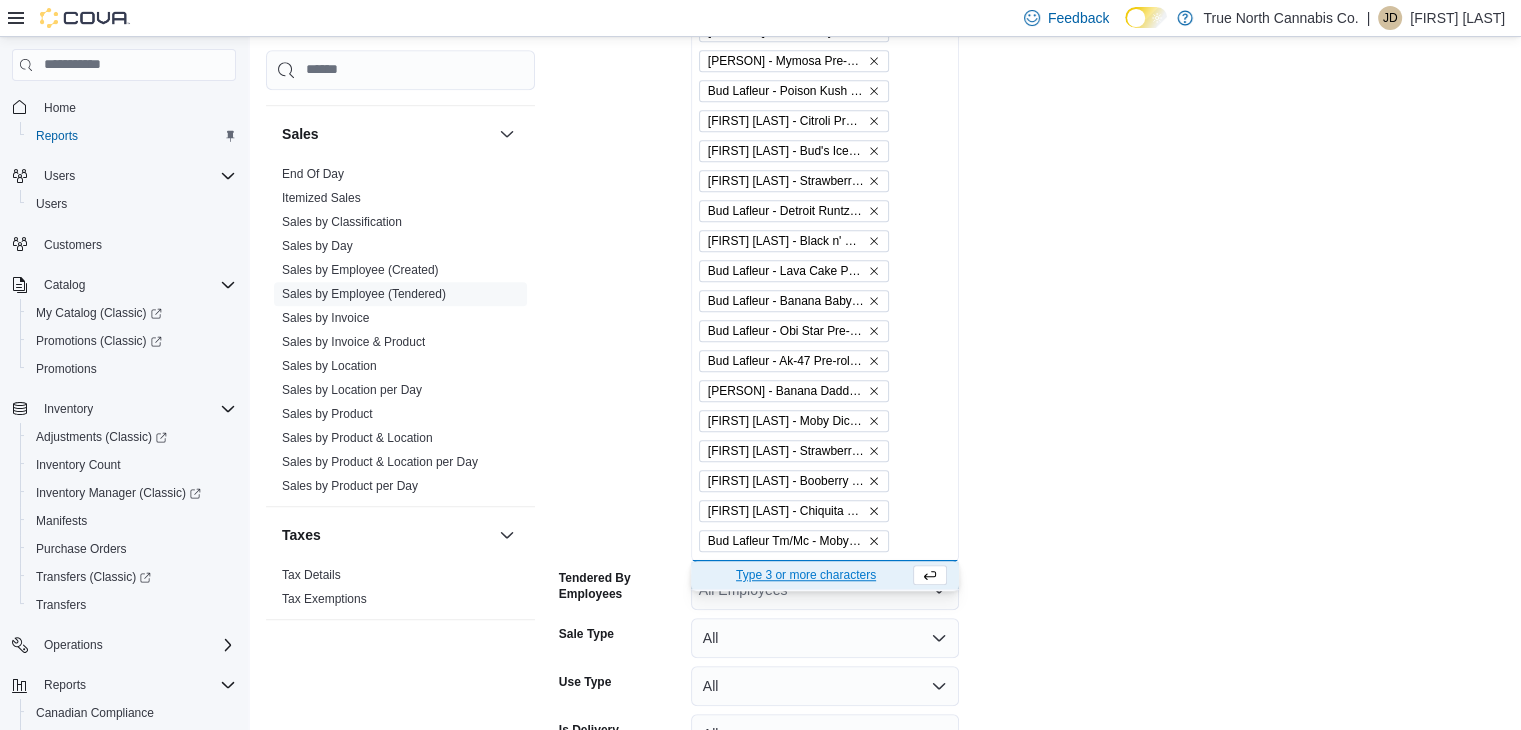 scroll, scrollTop: 1439, scrollLeft: 0, axis: vertical 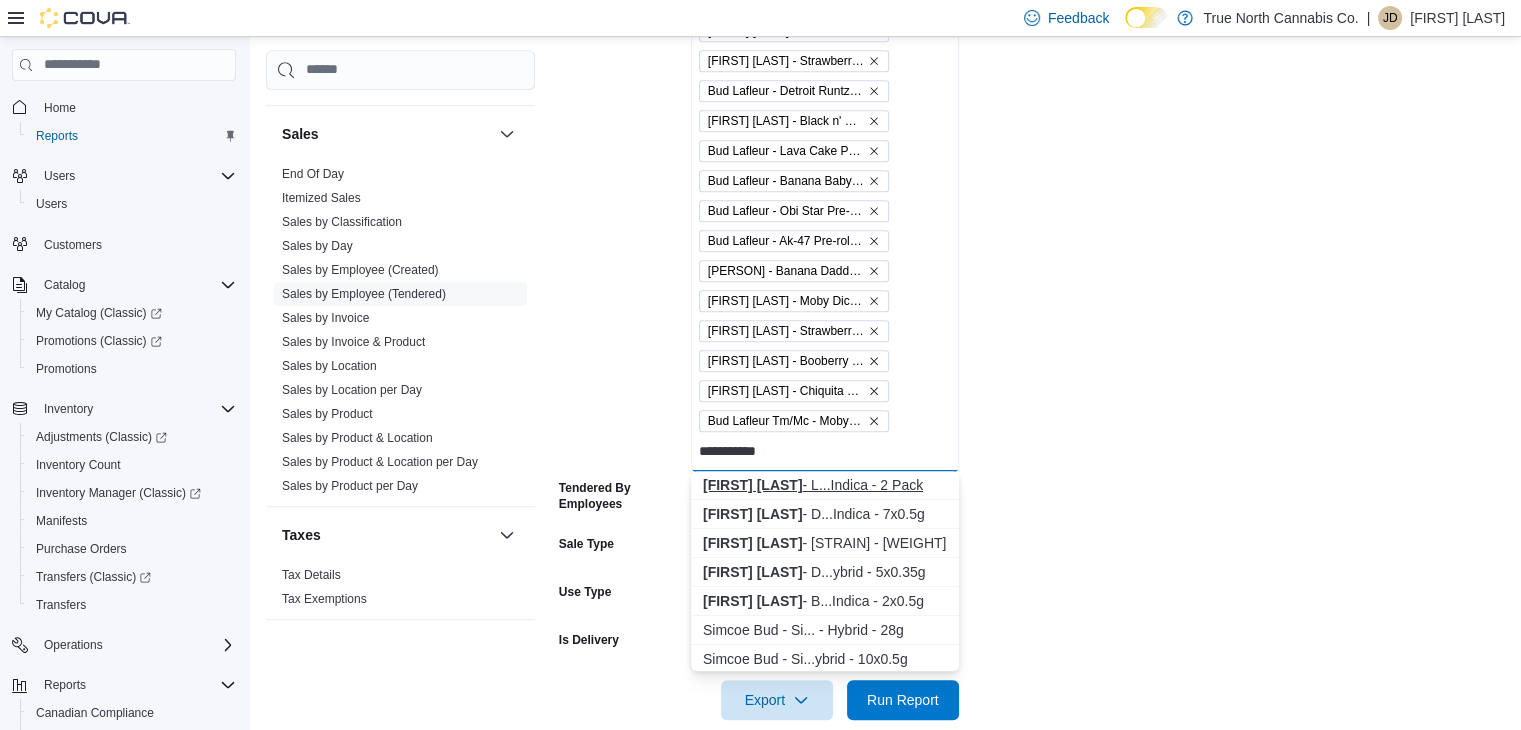type on "**********" 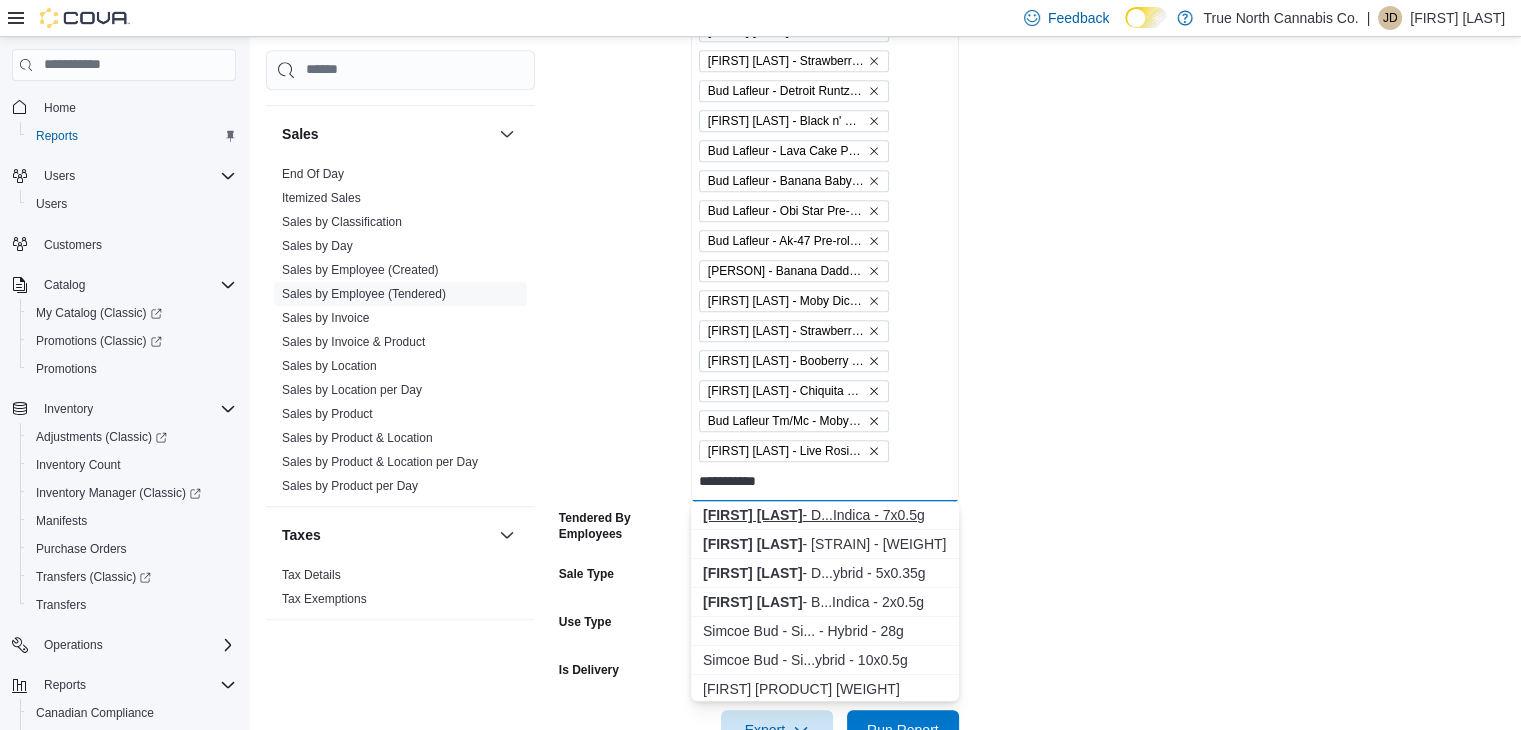 type on "**********" 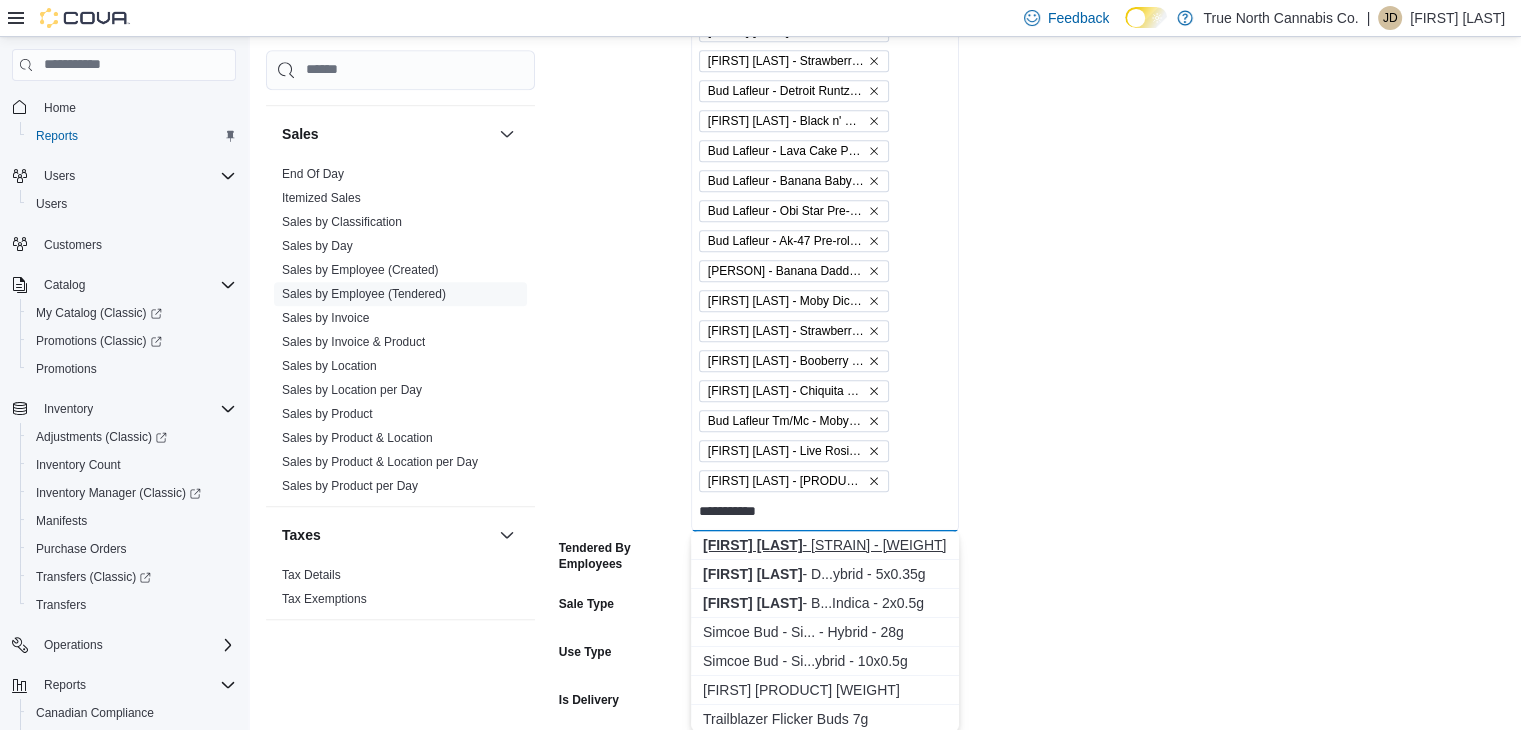 type on "**********" 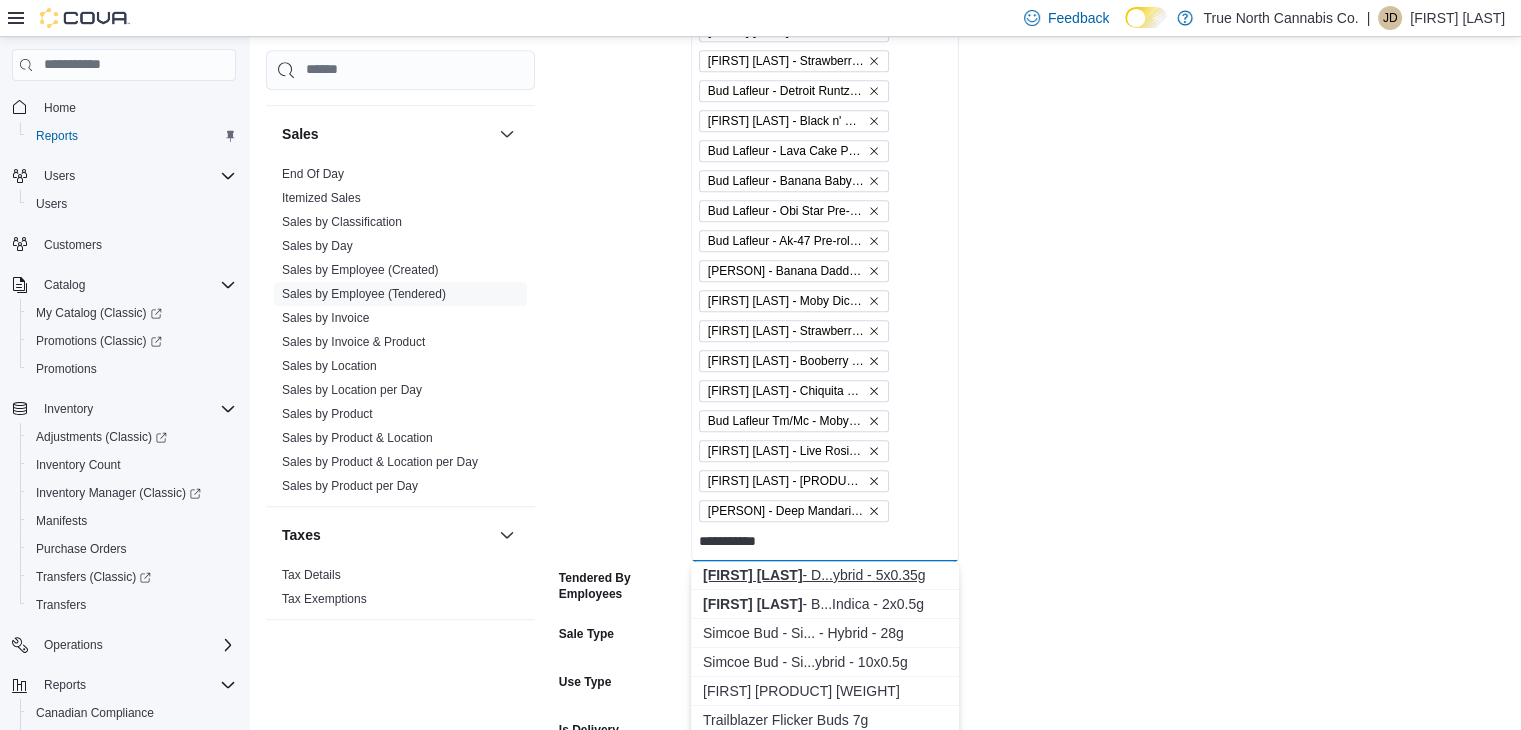 type on "**********" 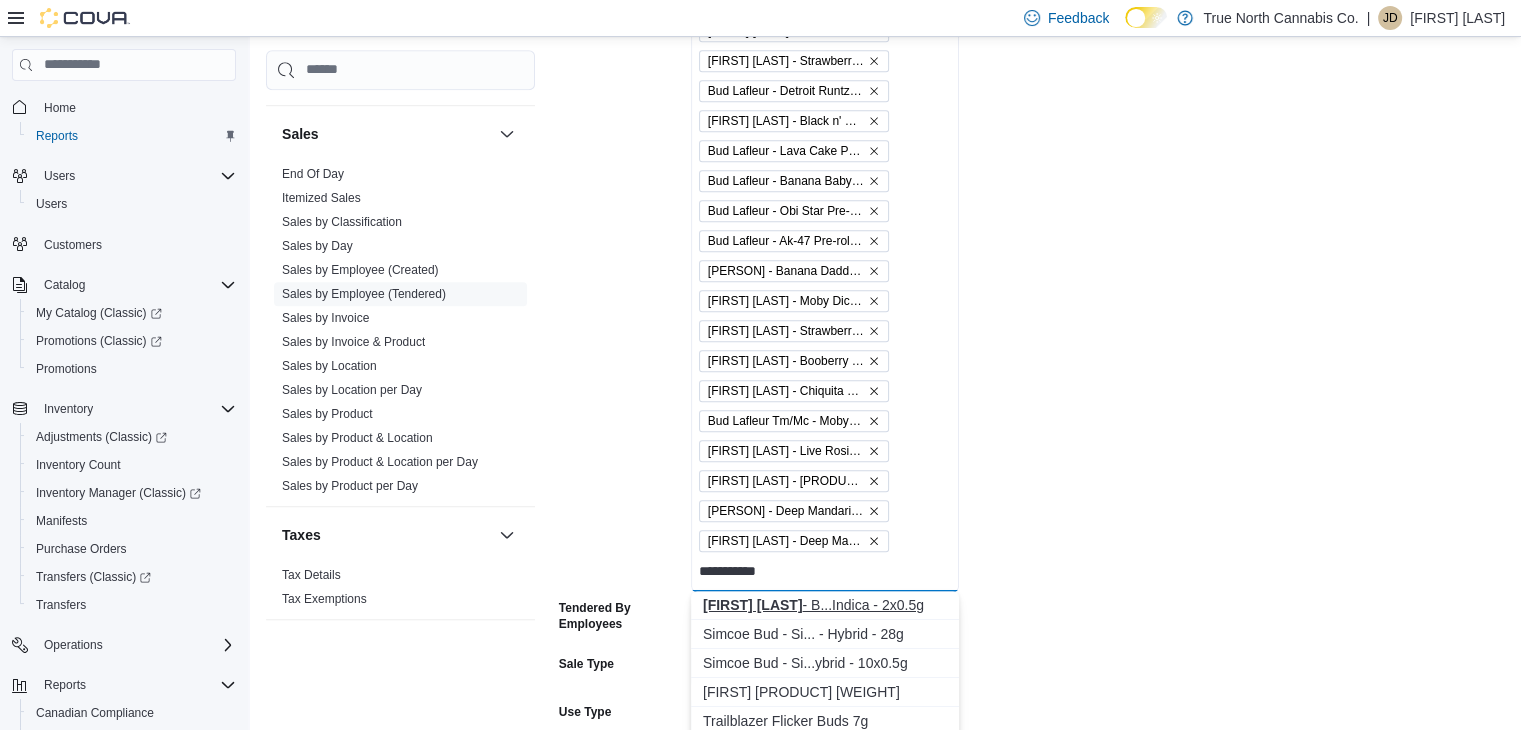 type on "**********" 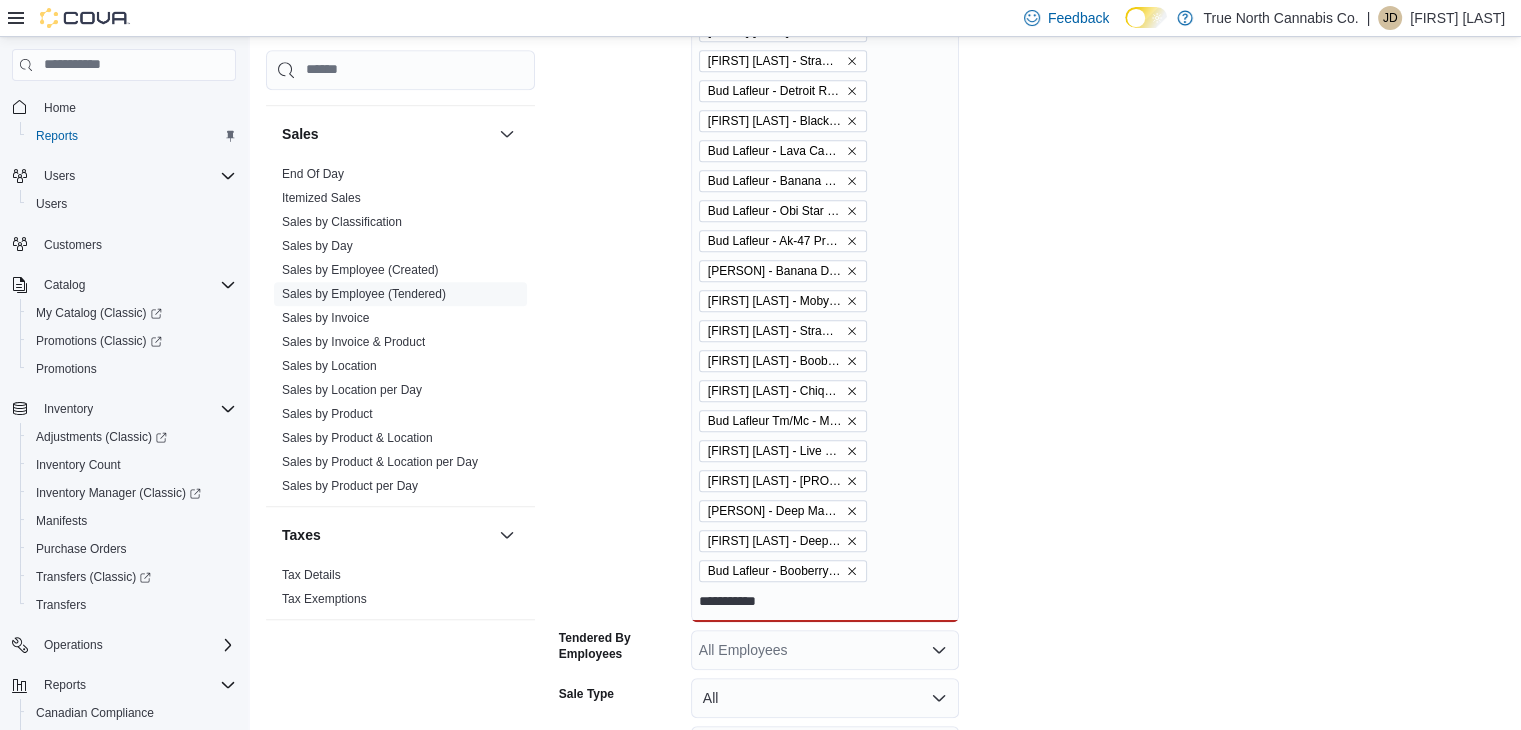 scroll, scrollTop: 1619, scrollLeft: 0, axis: vertical 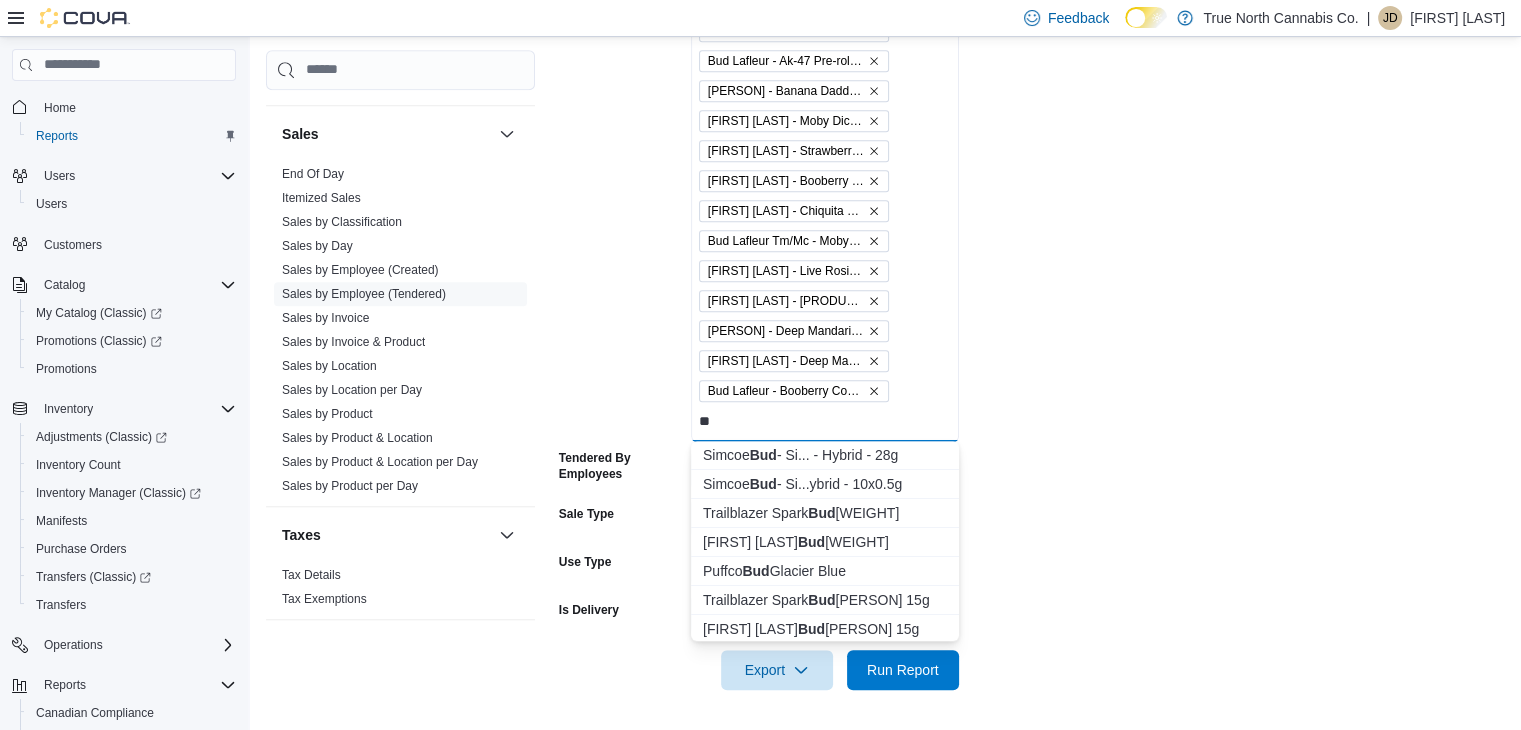 type on "*" 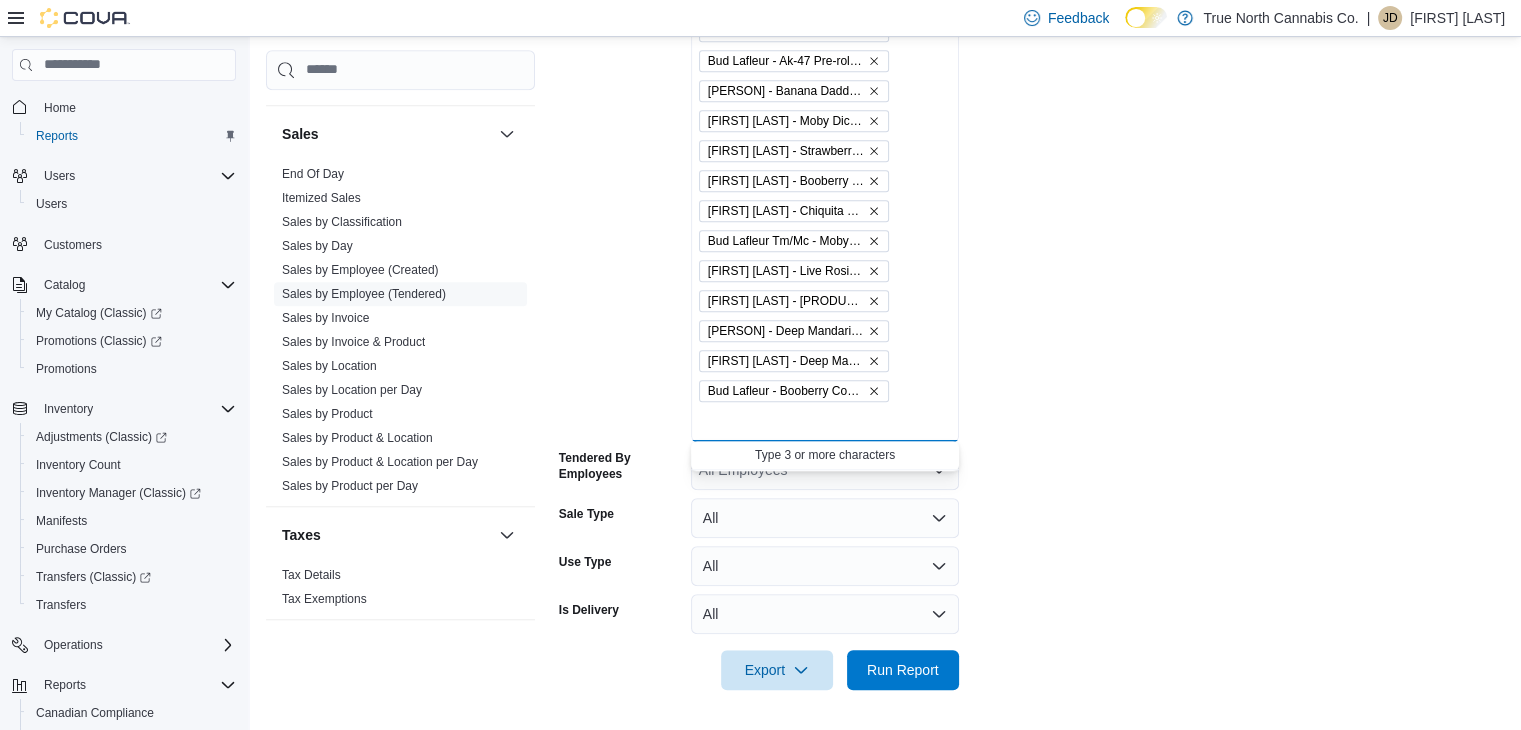 scroll, scrollTop: 1588, scrollLeft: 0, axis: vertical 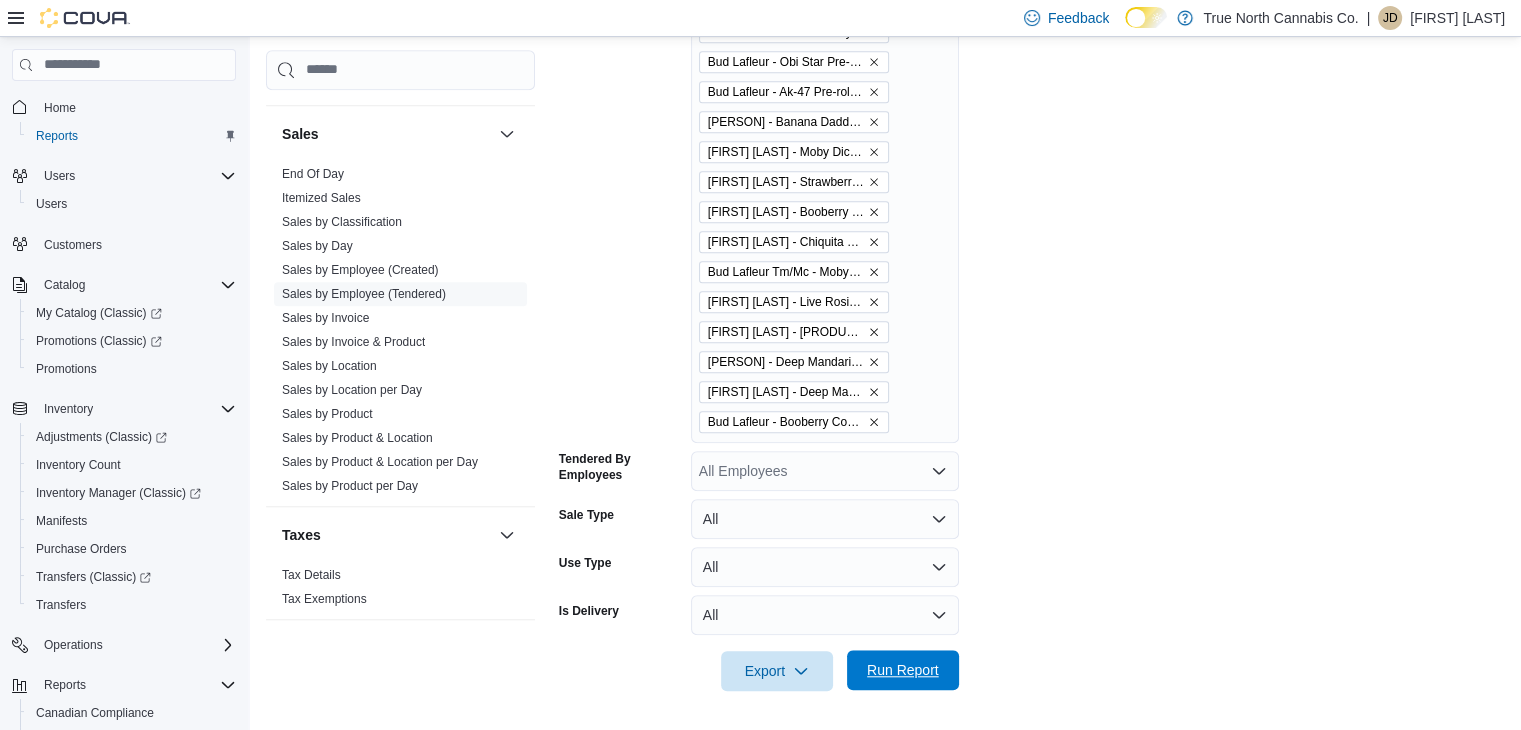 click on "Run Report" at bounding box center (903, 670) 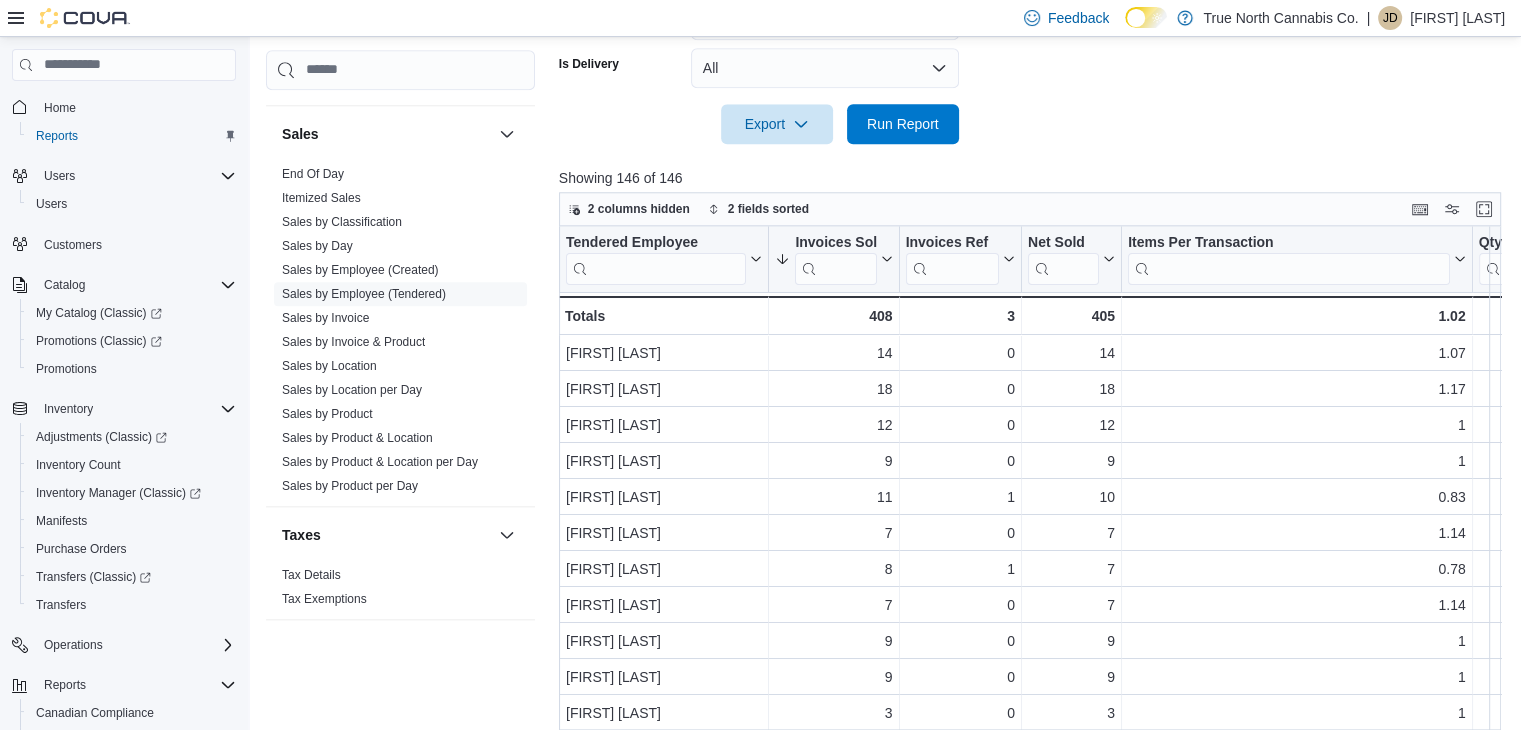 scroll, scrollTop: 2148, scrollLeft: 0, axis: vertical 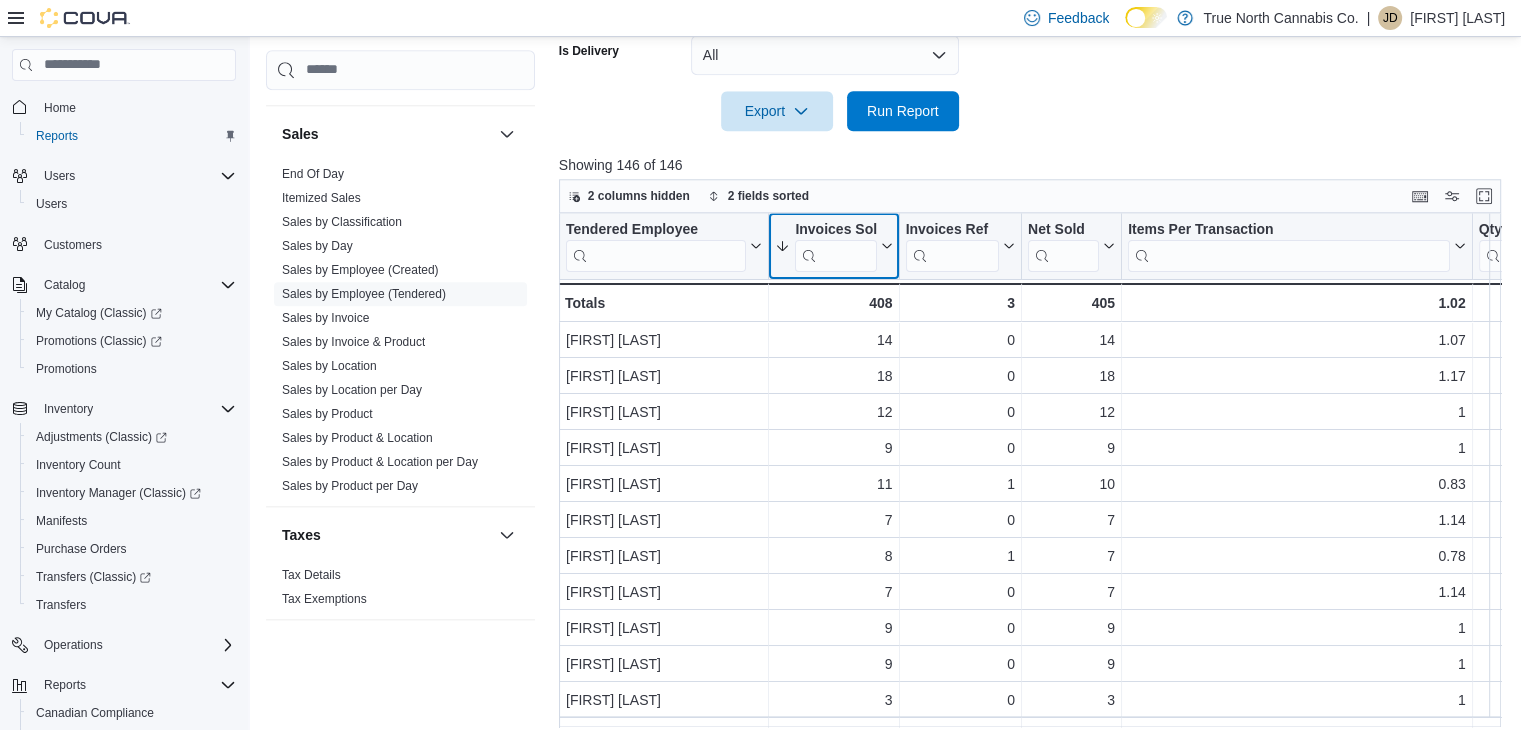 click 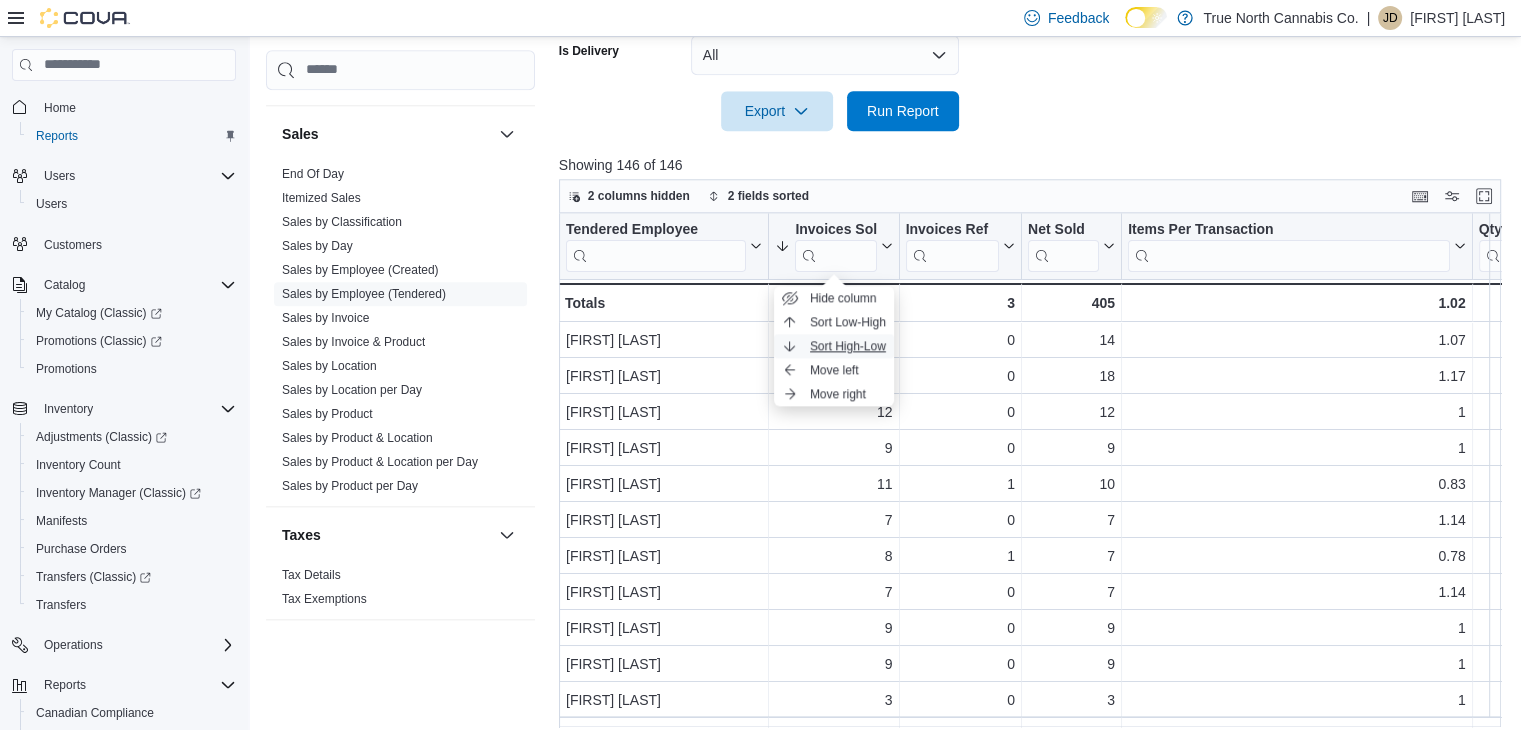 click on "Sort High-Low" at bounding box center [848, 346] 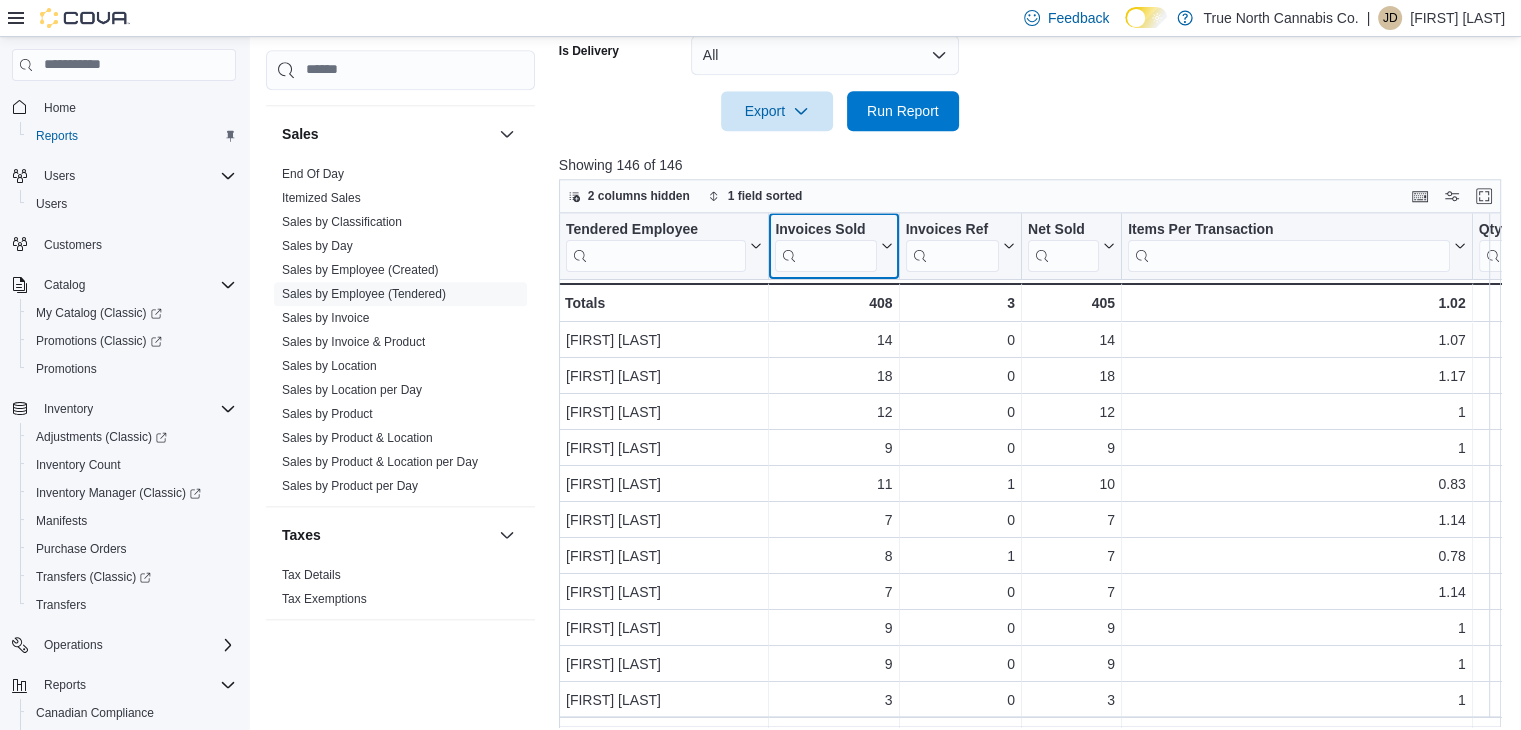 click on "Invoices Sold" at bounding box center (833, 245) 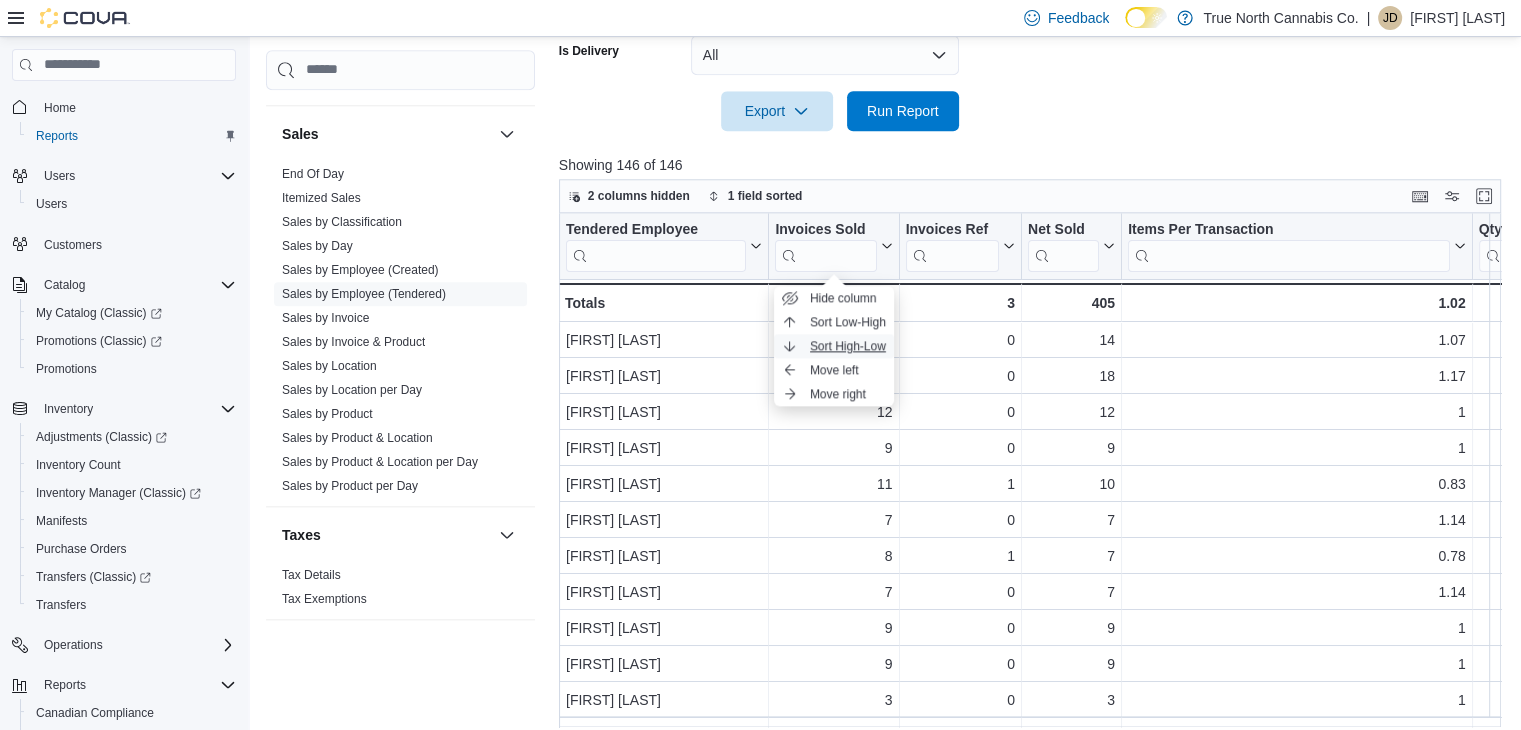 click on "Sort High-Low" at bounding box center [834, 346] 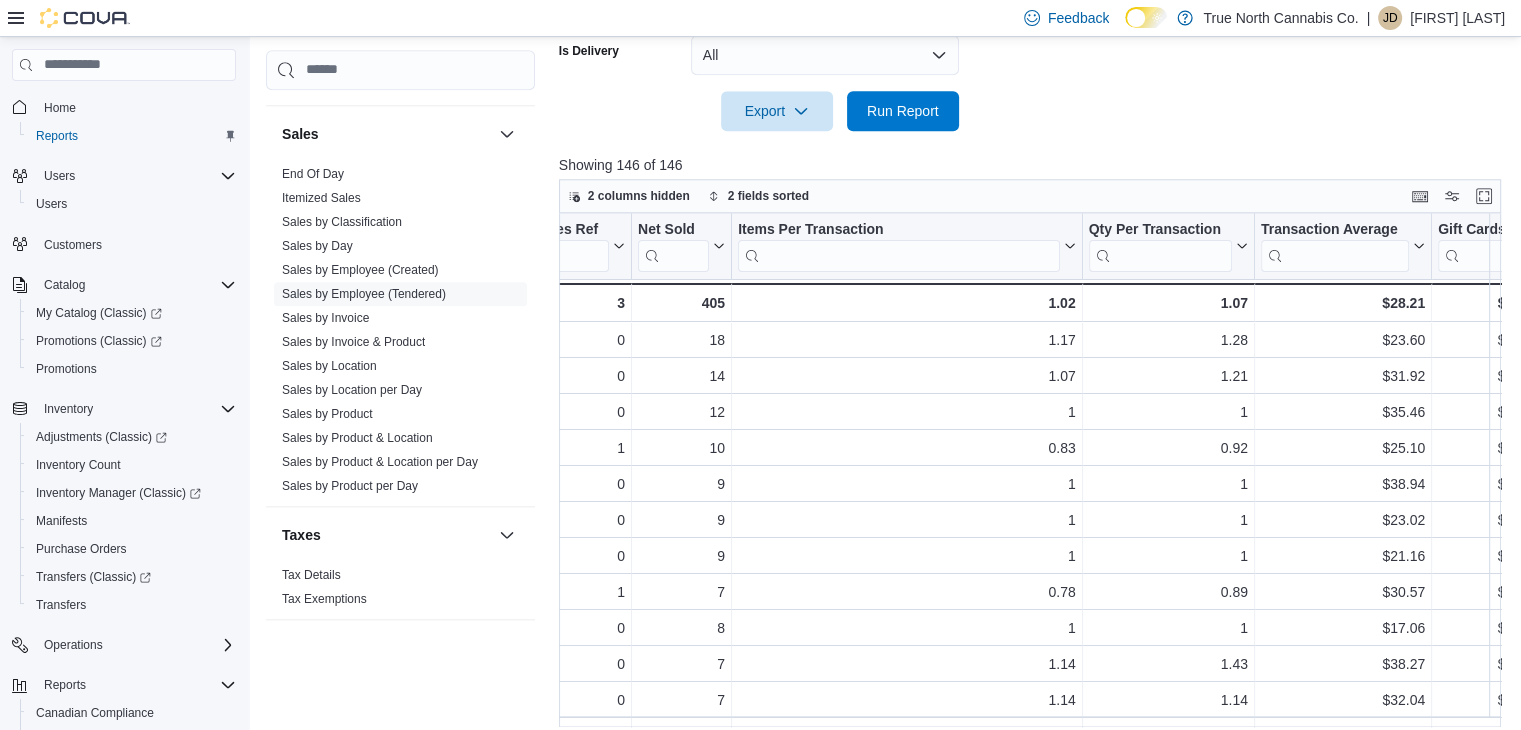 scroll, scrollTop: 0, scrollLeft: 400, axis: horizontal 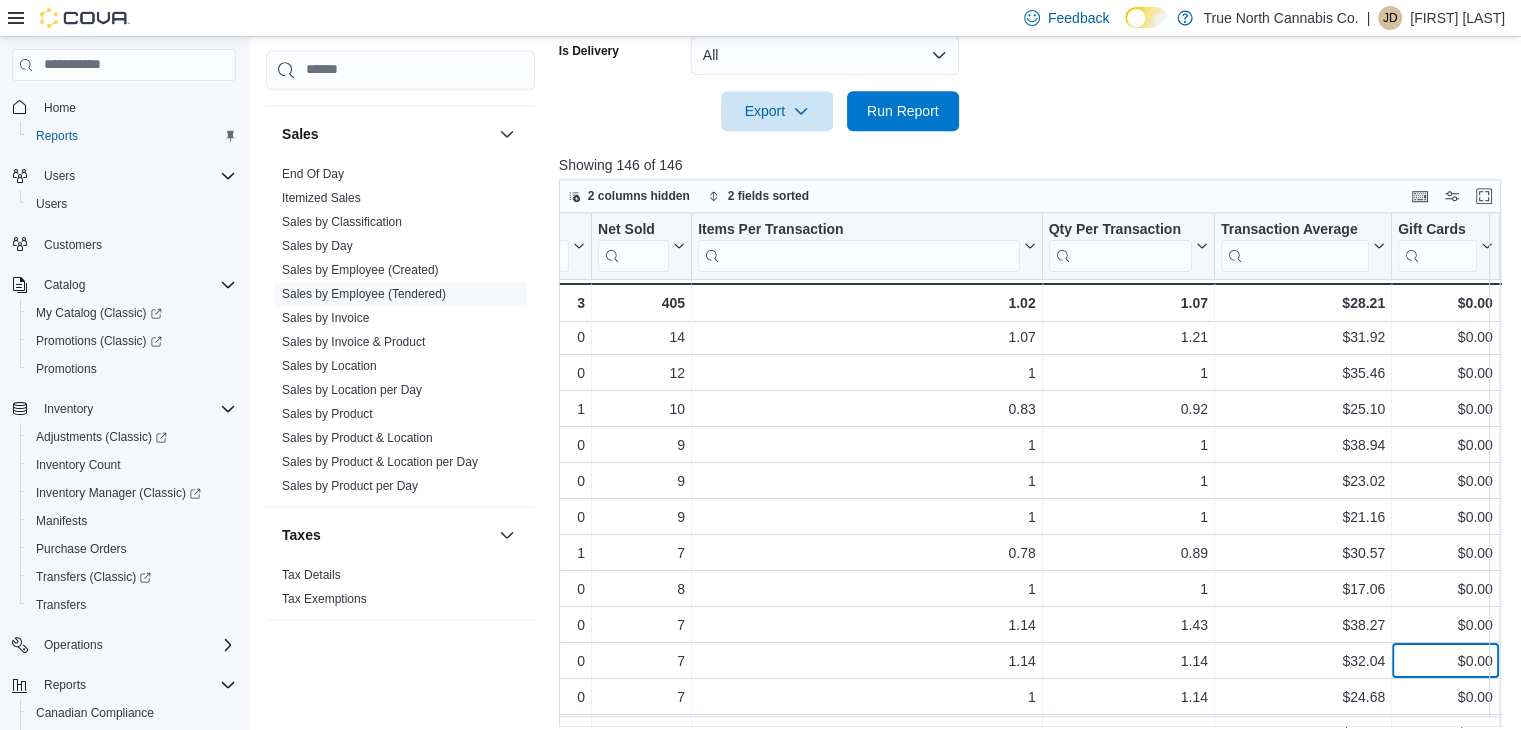 click on "Tendered Employee Click to view column header actions Invoices Sold Sorted by Gross Sales, descending , then sorted by Invoices Sold, descending . Click to view column header actions Invoices Ref Click to view column header actions Net Sold Click to view column header actions Items Per Transaction Click to view column header actions Qty Per Transaction Click to view column header actions Transaction Average Click to view column header actions Gift Cards Click to view column header actions Gross Sales Sorted by Gross Sales, descending , then sorted by Invoices Sold, descending . Click to view column header actions Subtotal Click to view column header actions Total Tax Click to view column header actions Total Invoiced Click to view column header actions Total Cost Click to view column header actions Gross Profit Click to view column header actions Gross Margin Click to view column header actions Total Discount Click to view column header actions Cashback Click to view column header actions Loyalty Redemptions" at bounding box center [1035, 470] 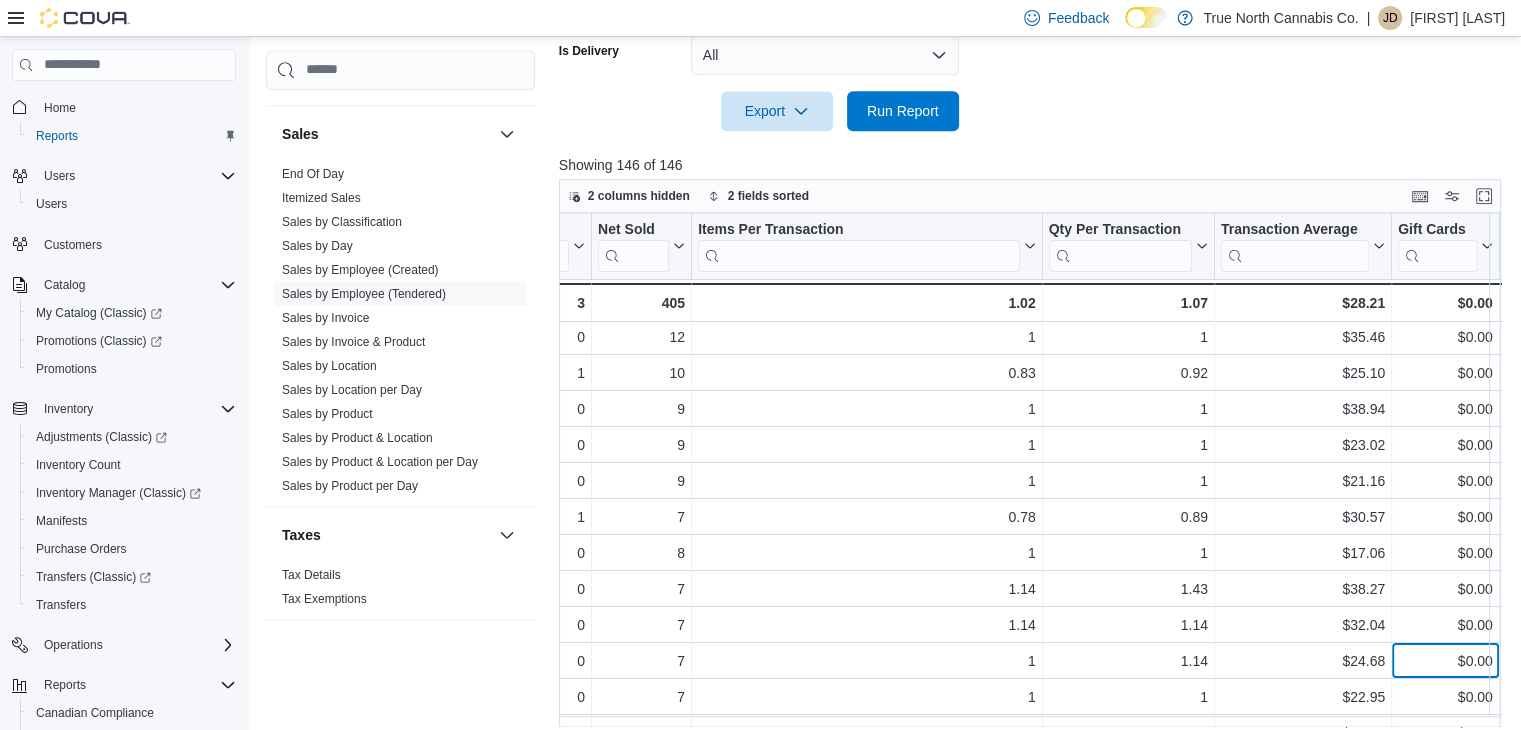 click on "Tendered Employee Click to view column header actions Invoices Sold Sorted by Gross Sales, descending , then sorted by Invoices Sold, descending . Click to view column header actions Invoices Ref Click to view column header actions Net Sold Click to view column header actions Items Per Transaction Click to view column header actions Qty Per Transaction Click to view column header actions Transaction Average Click to view column header actions Gift Cards Click to view column header actions Gross Sales Sorted by Gross Sales, descending , then sorted by Invoices Sold, descending . Click to view column header actions Subtotal Click to view column header actions Total Tax Click to view column header actions Total Invoiced Click to view column header actions Total Cost Click to view column header actions Gross Profit Click to view column header actions Gross Margin Click to view column header actions Total Discount Click to view column header actions Cashback Click to view column header actions Loyalty Redemptions" at bounding box center (1035, 470) 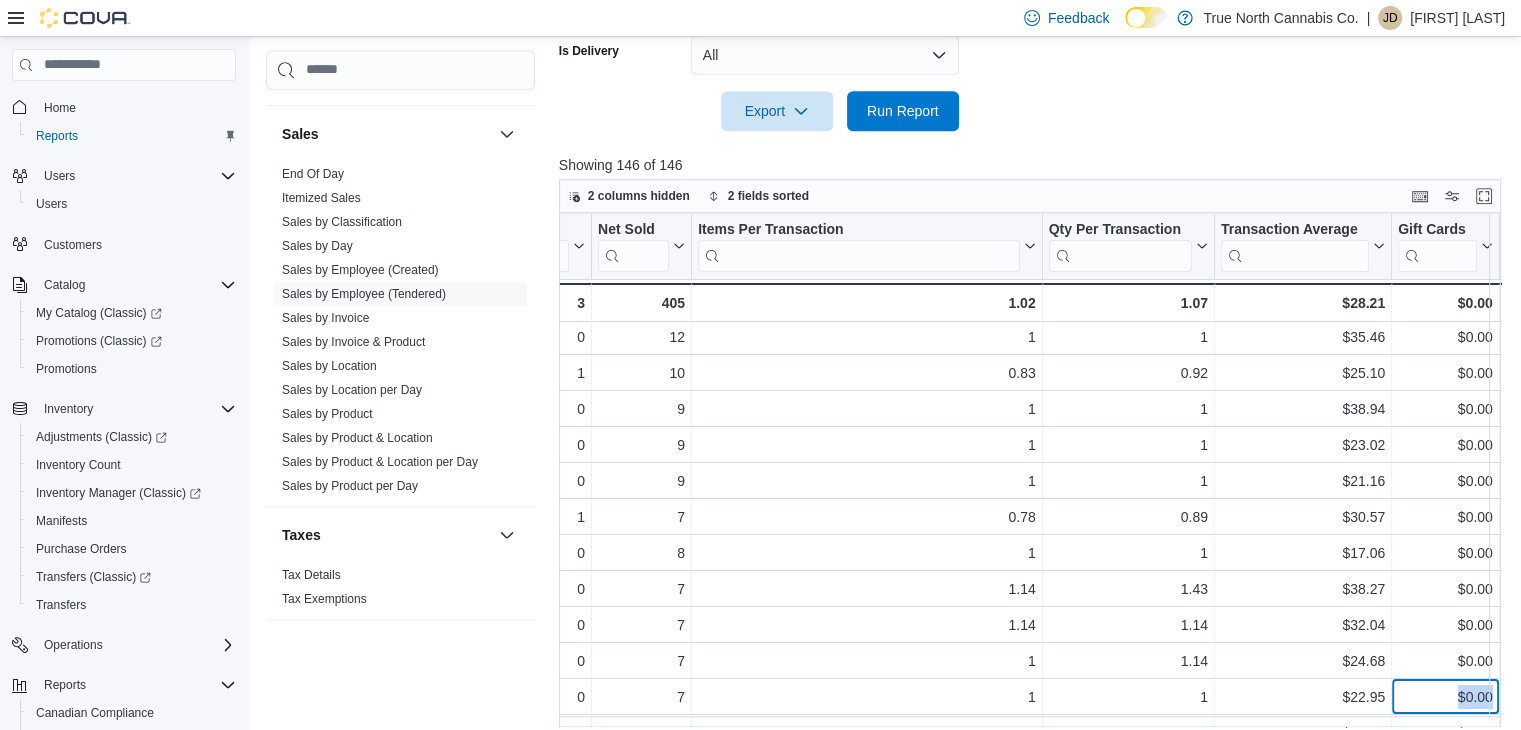 click on "Tendered Employee Click to view column header actions Invoices Sold Sorted by Gross Sales, descending , then sorted by Invoices Sold, descending . Click to view column header actions Invoices Ref Click to view column header actions Net Sold Click to view column header actions Items Per Transaction Click to view column header actions Qty Per Transaction Click to view column header actions Transaction Average Click to view column header actions Gift Cards Click to view column header actions Gross Sales Sorted by Gross Sales, descending , then sorted by Invoices Sold, descending . Click to view column header actions Subtotal Click to view column header actions Total Tax Click to view column header actions Total Invoiced Click to view column header actions Total Cost Click to view column header actions Gross Profit Click to view column header actions Gross Margin Click to view column header actions Total Discount Click to view column header actions Cashback Click to view column header actions Loyalty Redemptions" at bounding box center (1035, 470) 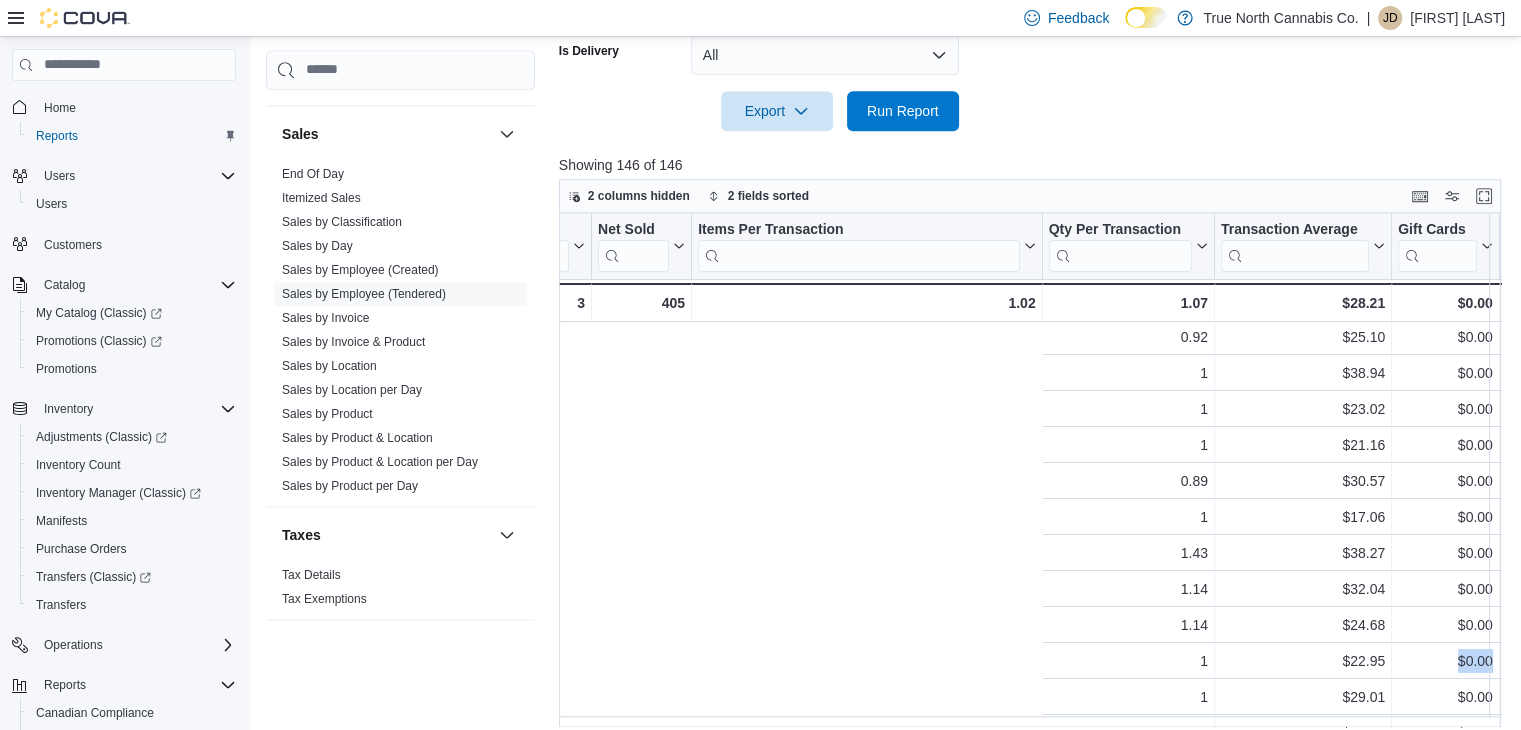scroll, scrollTop: 111, scrollLeft: 1254, axis: both 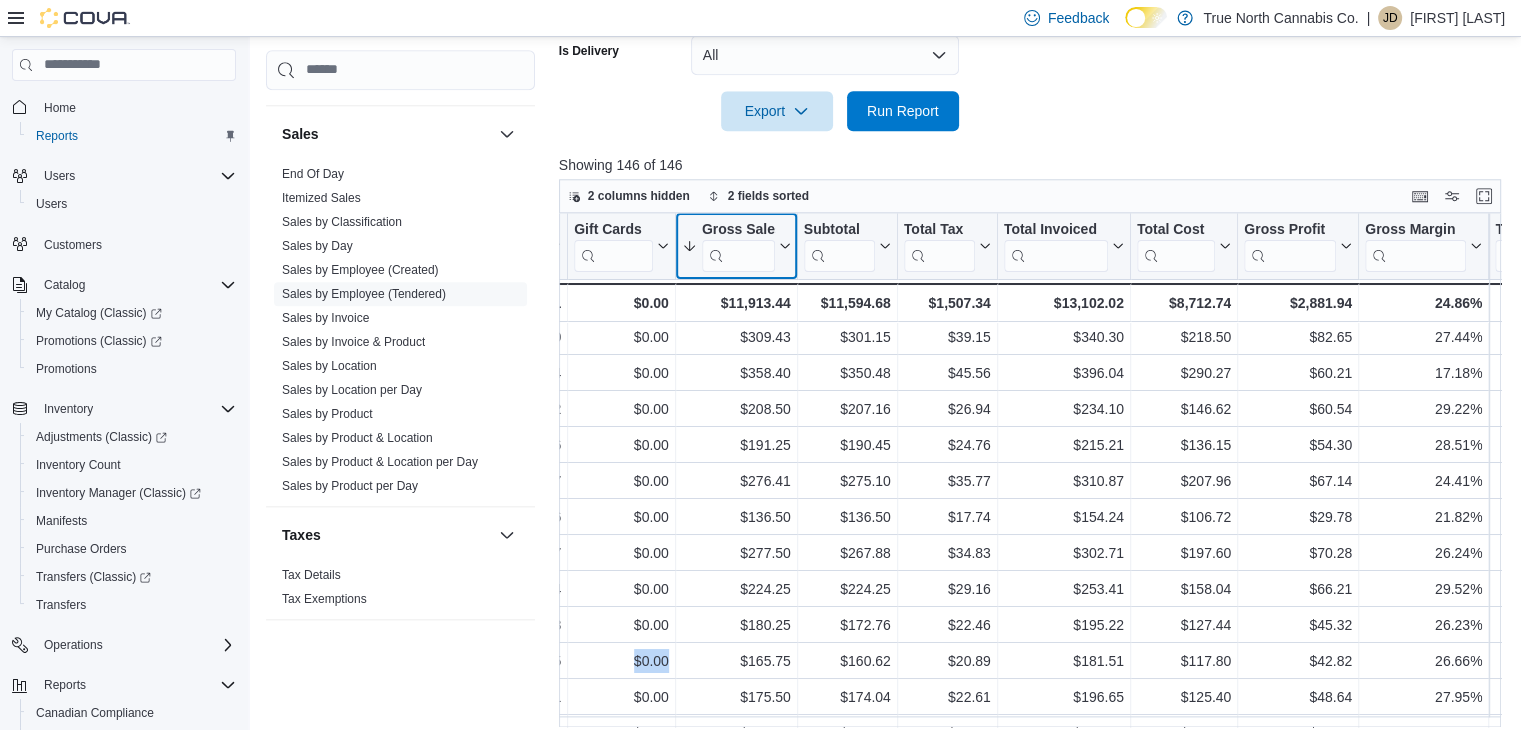 click 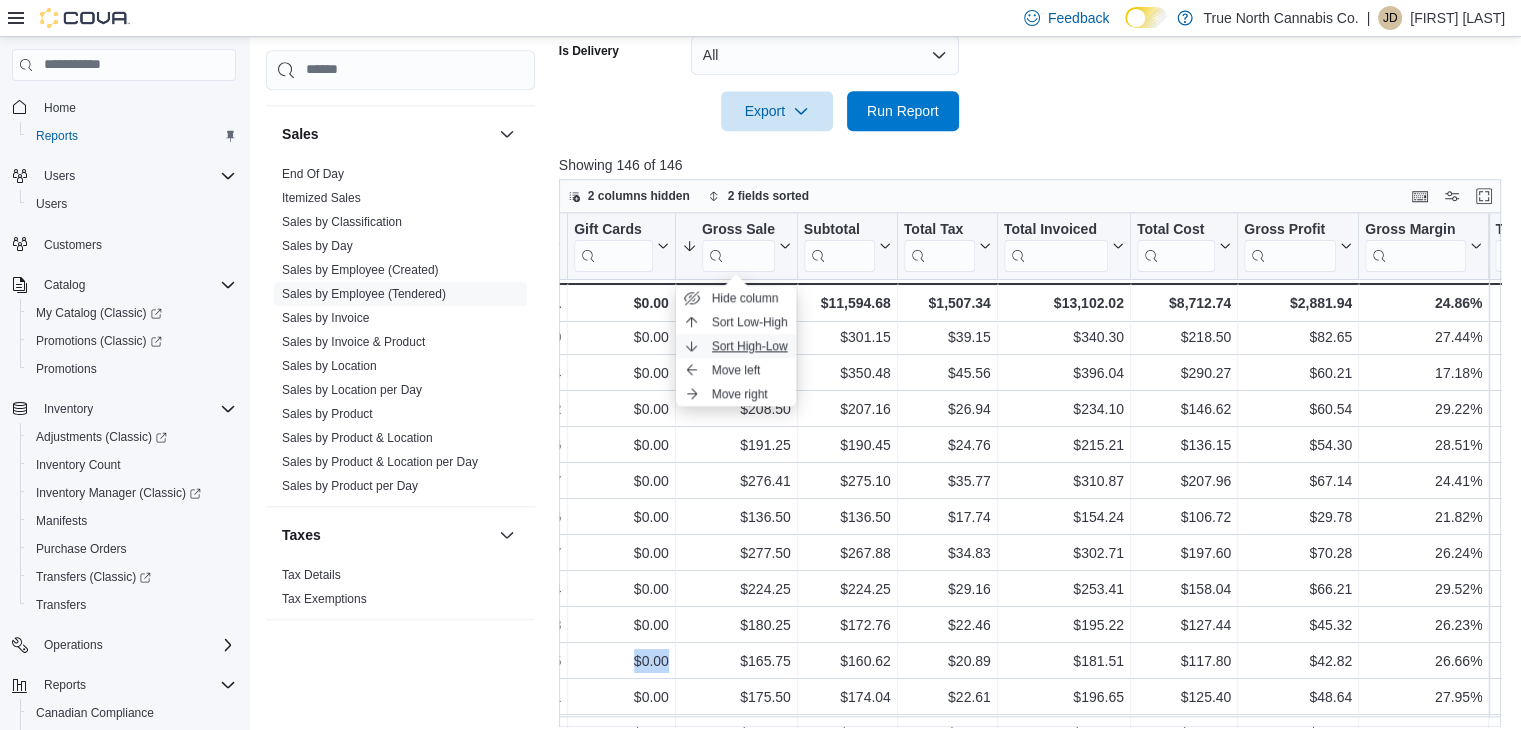 click on "Sort High-Low" at bounding box center [750, 346] 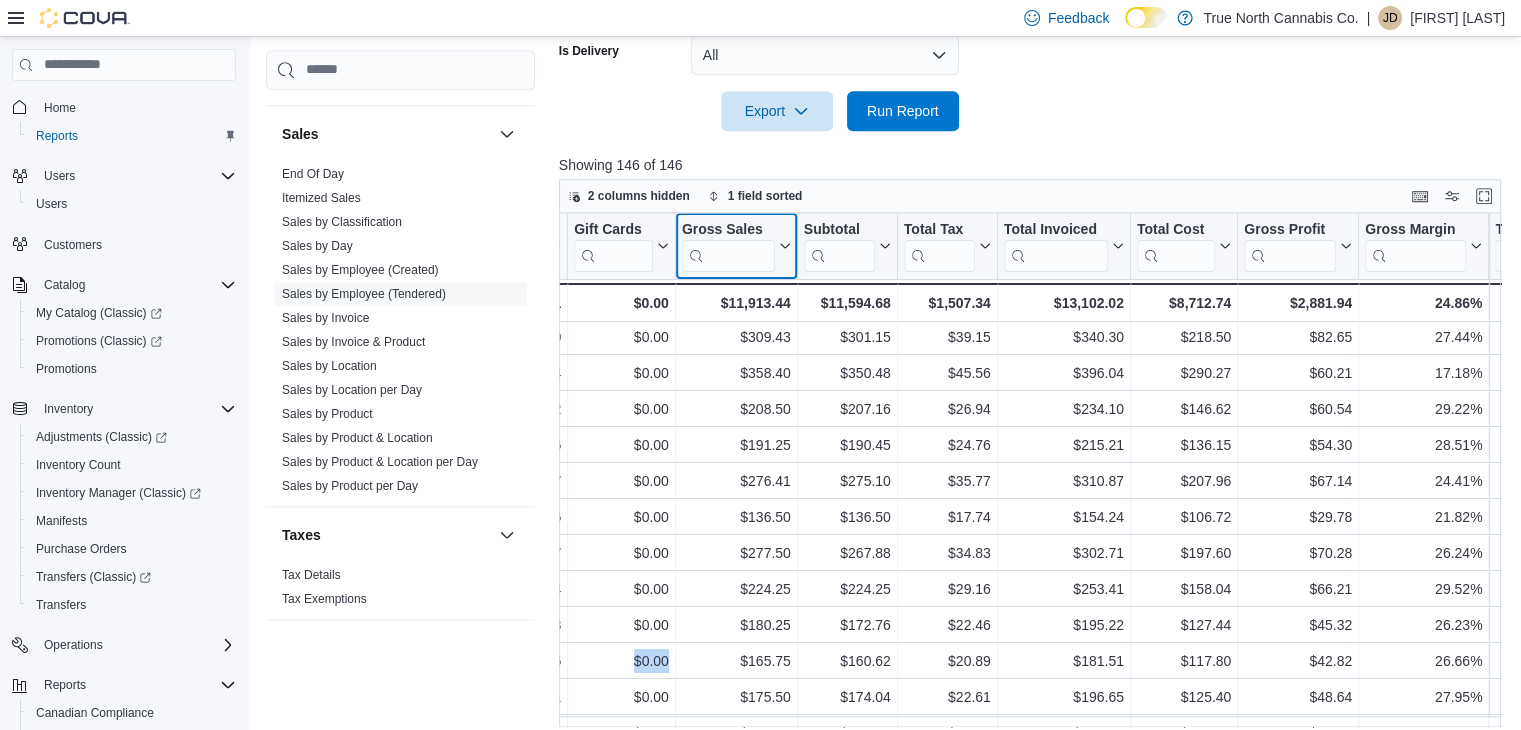 click on "Gross Sales" at bounding box center (735, 245) 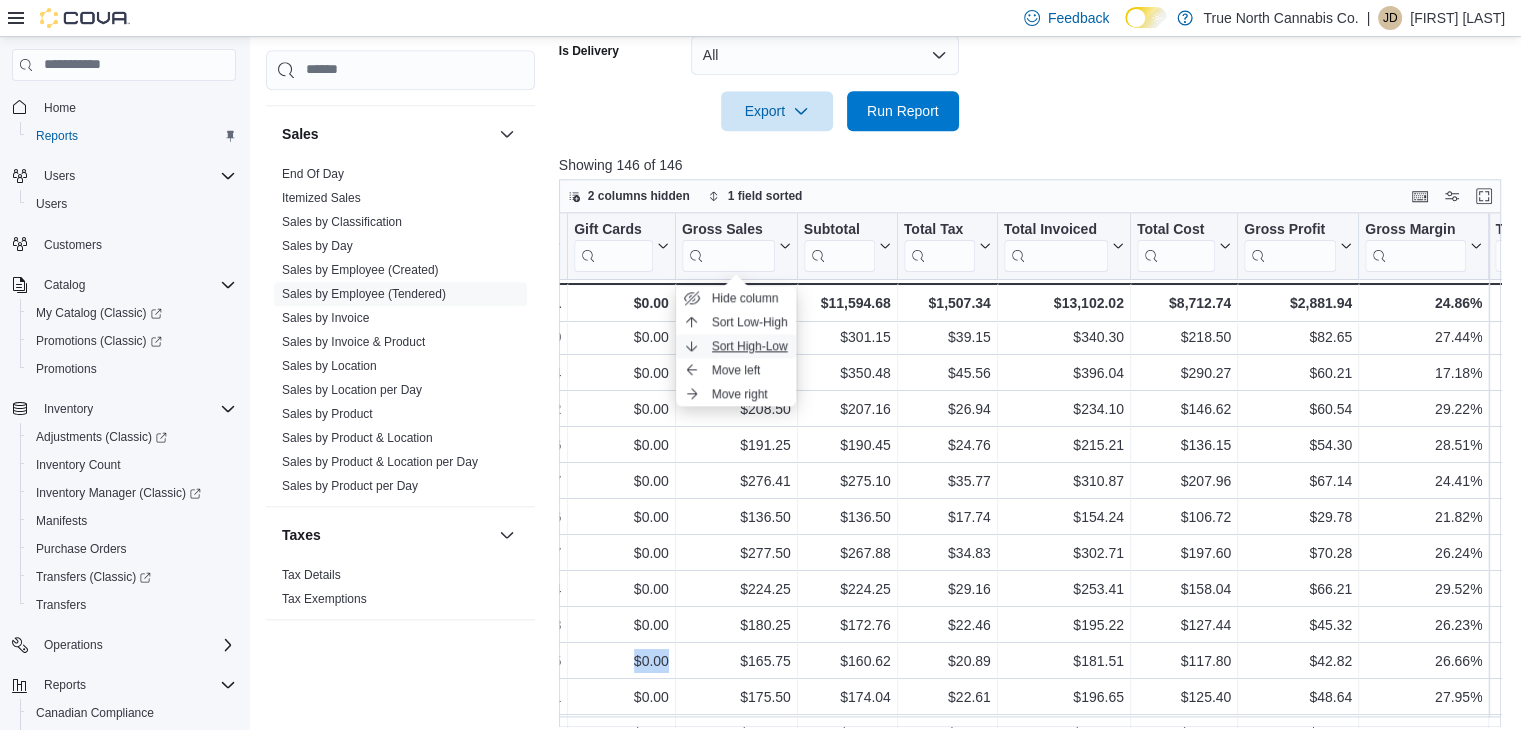 click on "Sort High-Low" at bounding box center [750, 346] 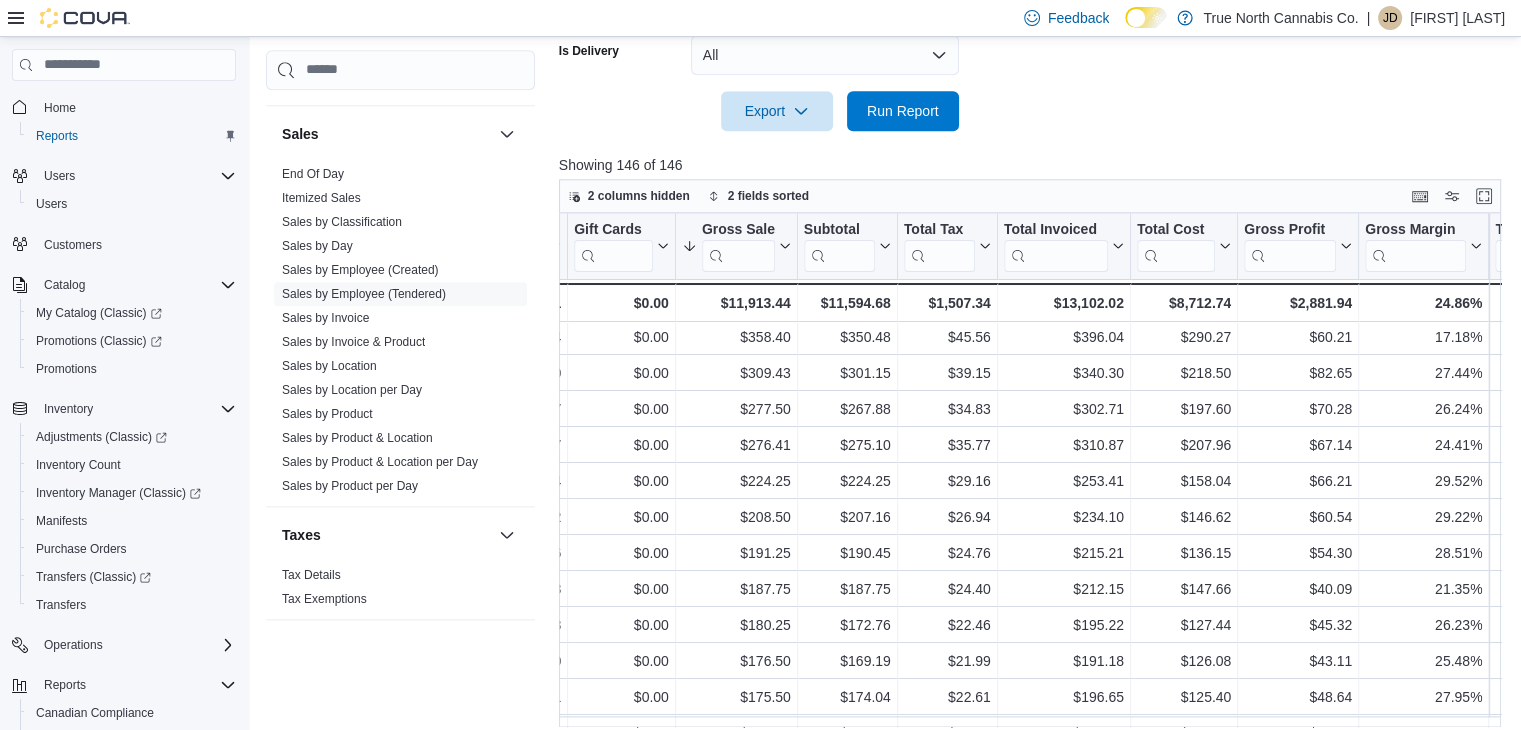 click on "Rows per page :  50 Page 1 of 3 1 2 3" at bounding box center [1030, 745] 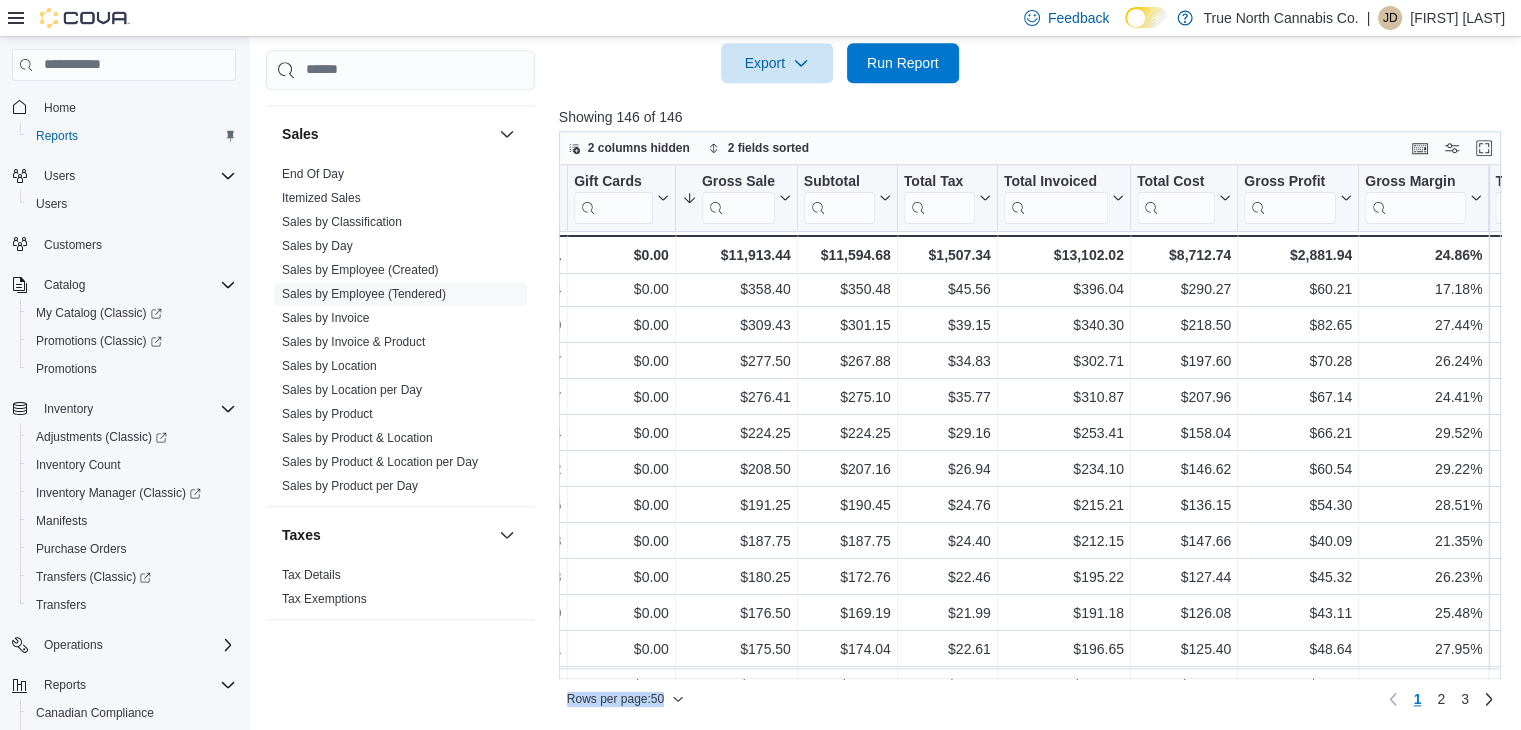 click on "Reports Feedback Cash Management Cash Management Cash Out Details Compliance OCS Transaction Submission Details Customer Customer Activity List Customer Loyalty Points Customer Purchase History Customer Queue New Customers Discounts & Promotions Discounts Promotion Details Promotions Finance GL Account Totals GL Transactions Inventory Inventory Adjustments Inventory by Product Historical Inventory Count Details Inventory On Hand by Package Inventory On Hand by Product Inventory Transactions Package Details Package History Product Expirations Purchase Orders Reorder Transfers Loyalty Loyalty Adjustments Loyalty Redemption Values OCM OCM Weekly Inventory Pricing Price Sheet Products Catalog Export Products to Archive Sales End Of Day Itemized Sales Sales by Classification Sales by Day Sales by Employee (Created) Sales by Employee (Tendered) Sales by Invoice Sales by Invoice & Product Sales by Location Sales by Location per Day Sales by Product Sales by Product & Location Sales by Product & Location per Day" at bounding box center [888, -714] 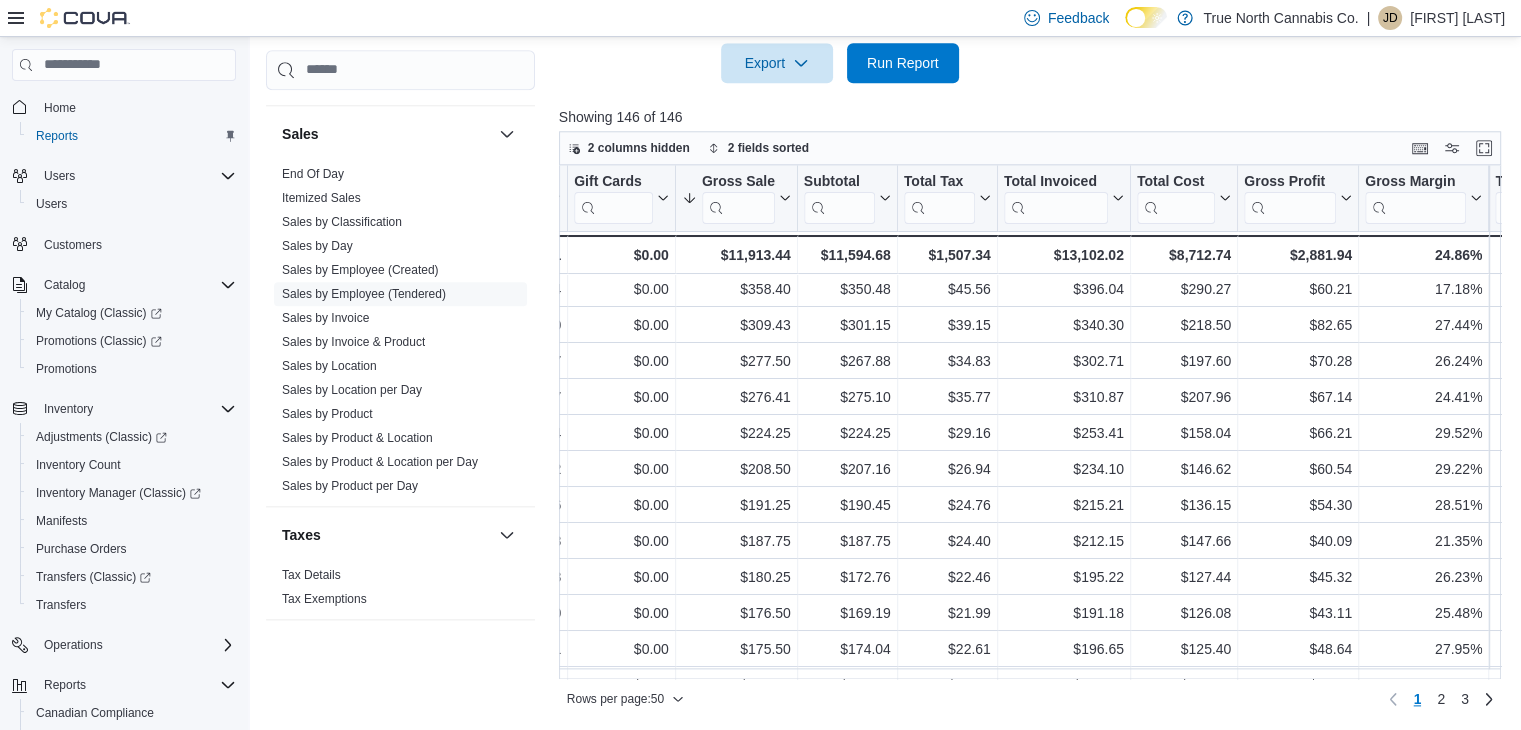 click on "Rows per page :  50 Page 1 of 3 1 2 3" at bounding box center [1030, 697] 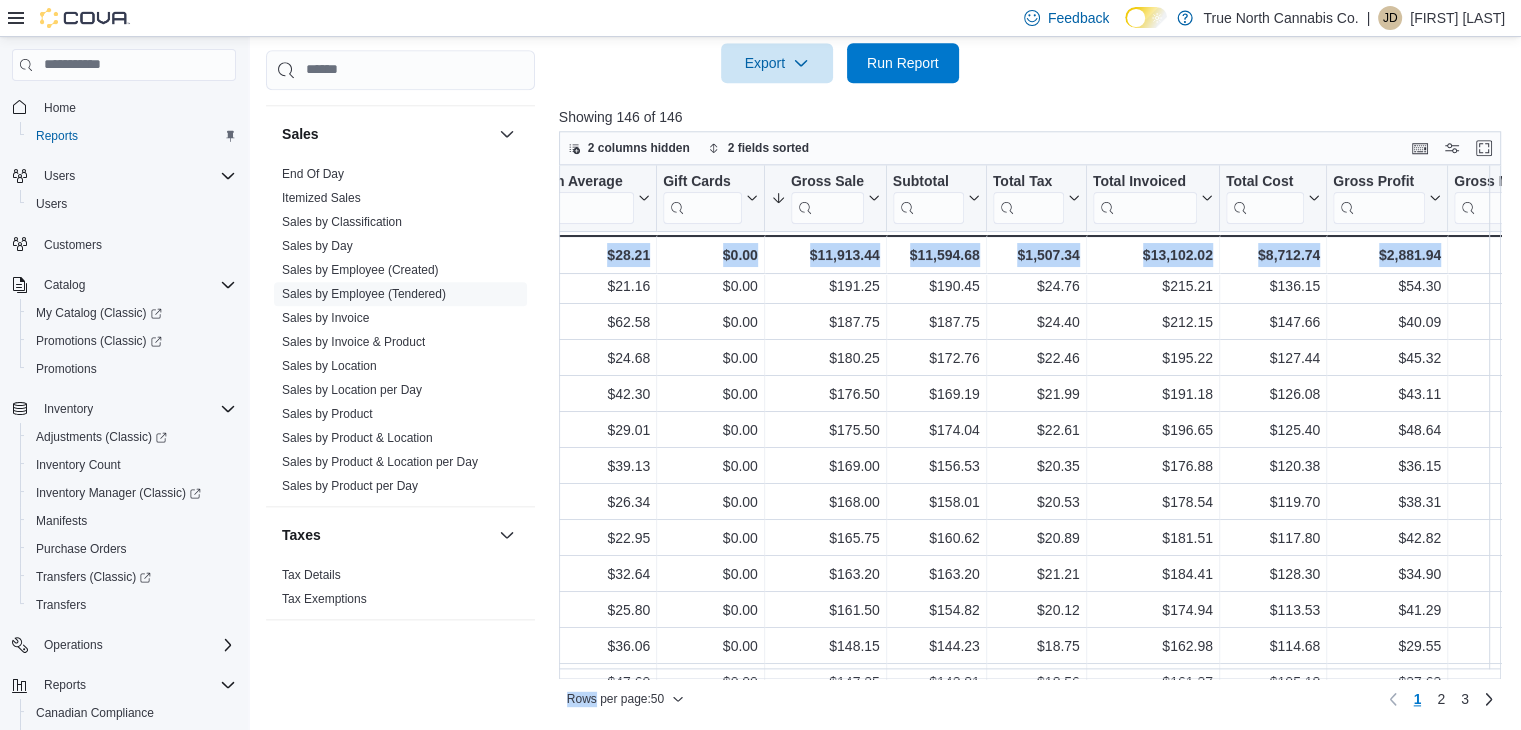 click on "2 columns hidden 2 fields sorted Tendered Employee Click to view column header actions Invoices Sold Sorted by Invoices Sold, descending , then sorted by Gross Sales, descending . Click to view column header actions Invoices Ref Click to view column header actions Net Sold Click to view column header actions Items Per Transaction Click to view column header actions Qty Per Transaction Click to view column header actions Transaction Average Click to view column header actions Gift Cards Click to view column header actions Gross Sales Sorted by Invoices Sold, descending , then sorted by Gross Sales, descending . Click to view column header actions Subtotal Click to view column header actions Total Tax Click to view column header actions Total Invoiced Click to view column header actions Total Cost Click to view column header actions Gross Profit Click to view column header actions Gross Margin Click to view column header actions Total Discount Click to view column header actions Cashback Loyalty Redemptions 1 1" at bounding box center [1030, 423] 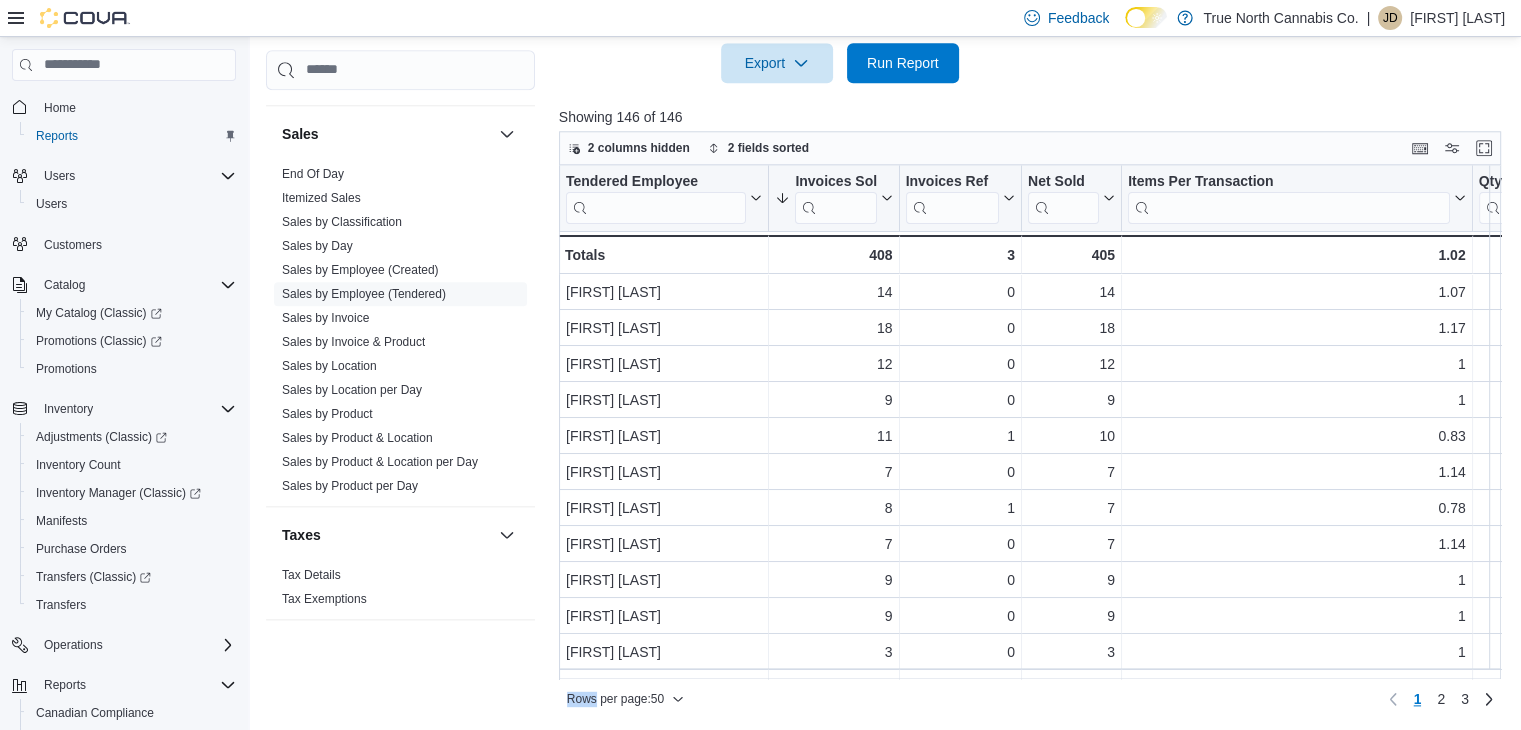 scroll, scrollTop: 0, scrollLeft: 0, axis: both 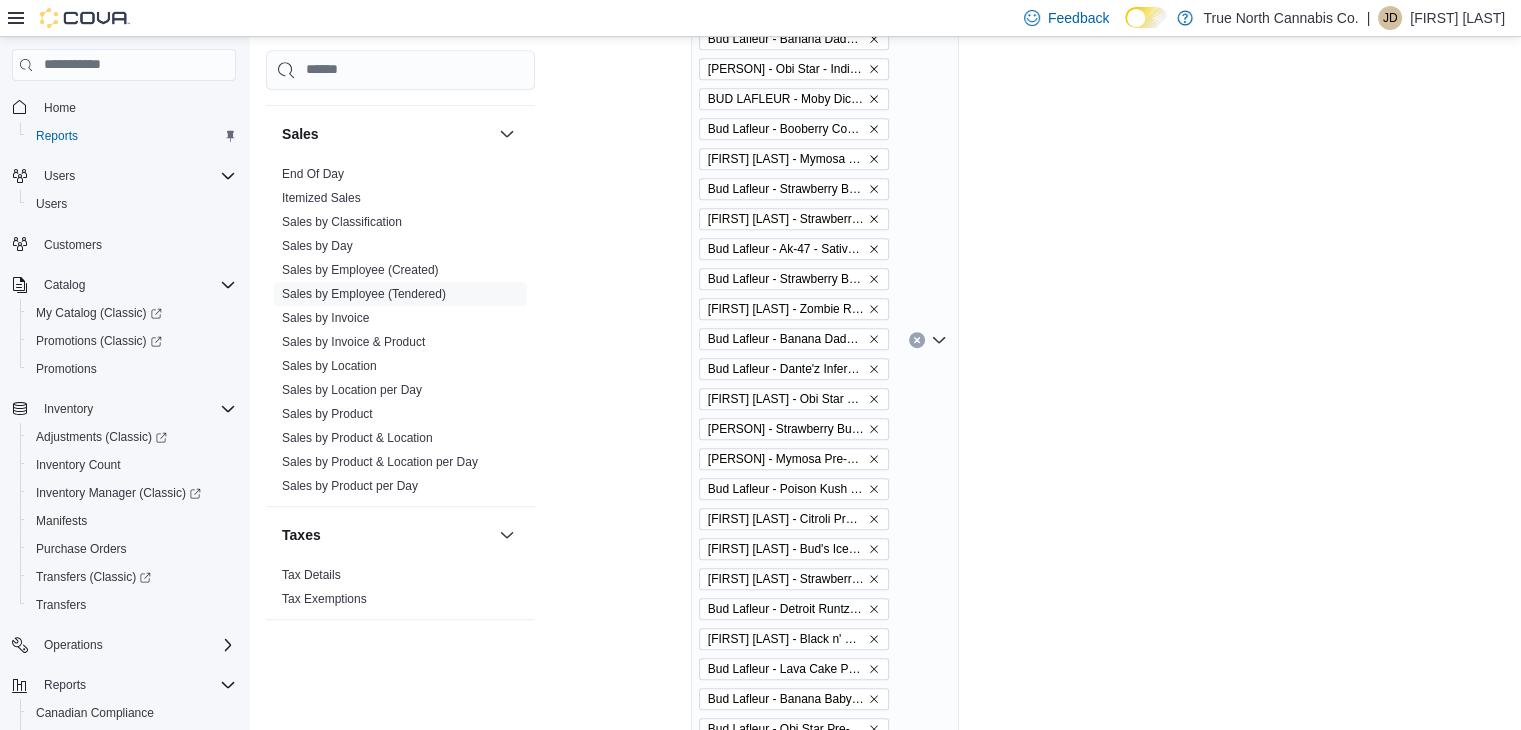 click 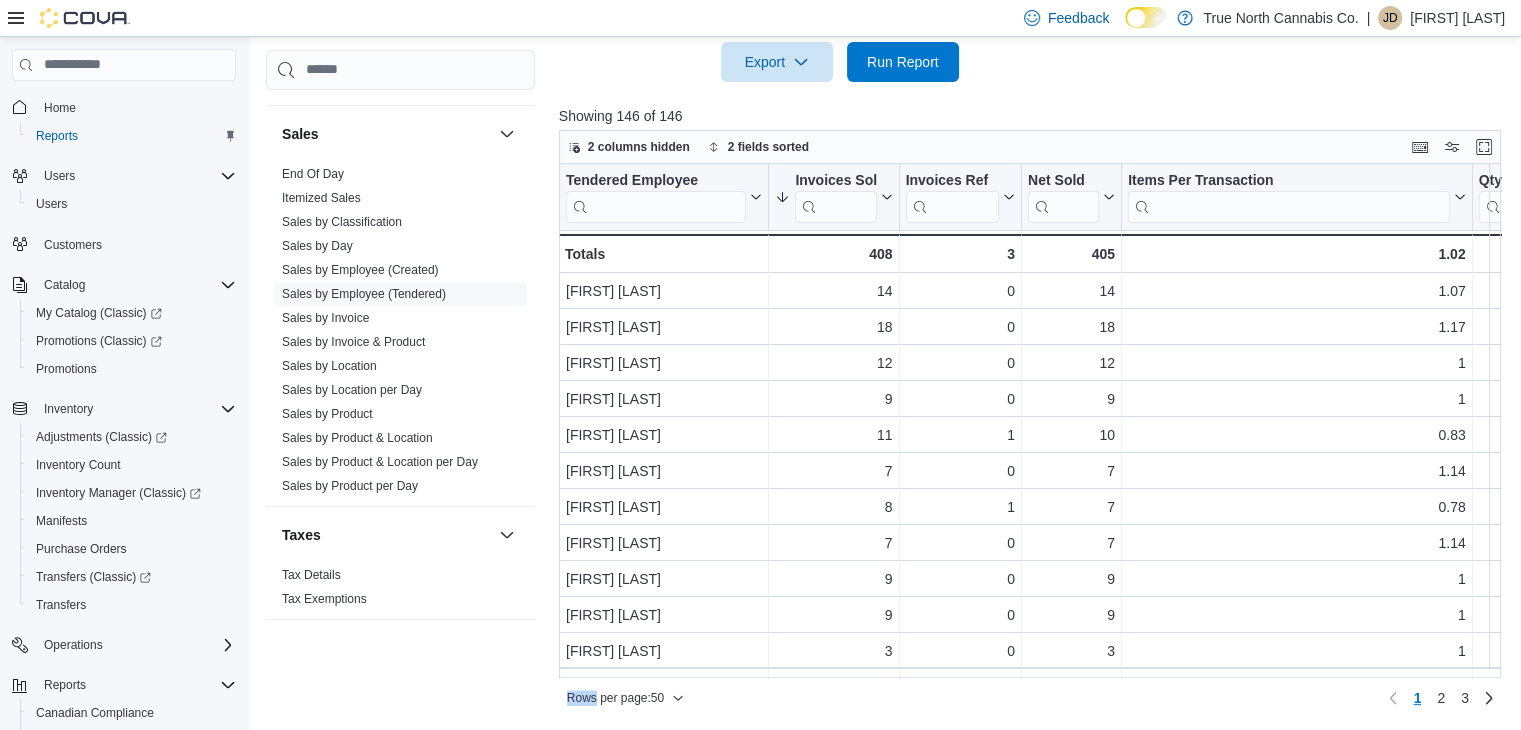 scroll, scrollTop: 696, scrollLeft: 0, axis: vertical 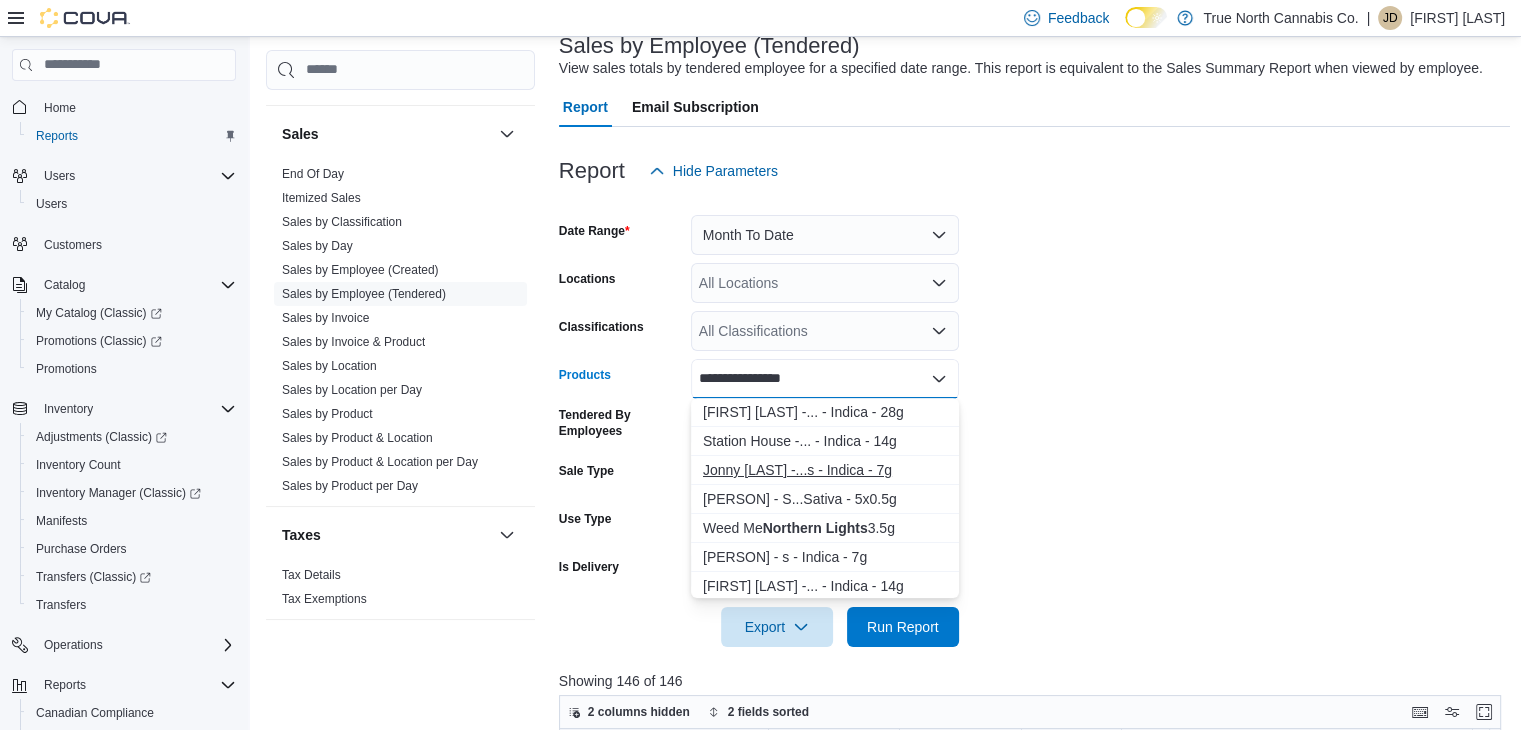 type on "**********" 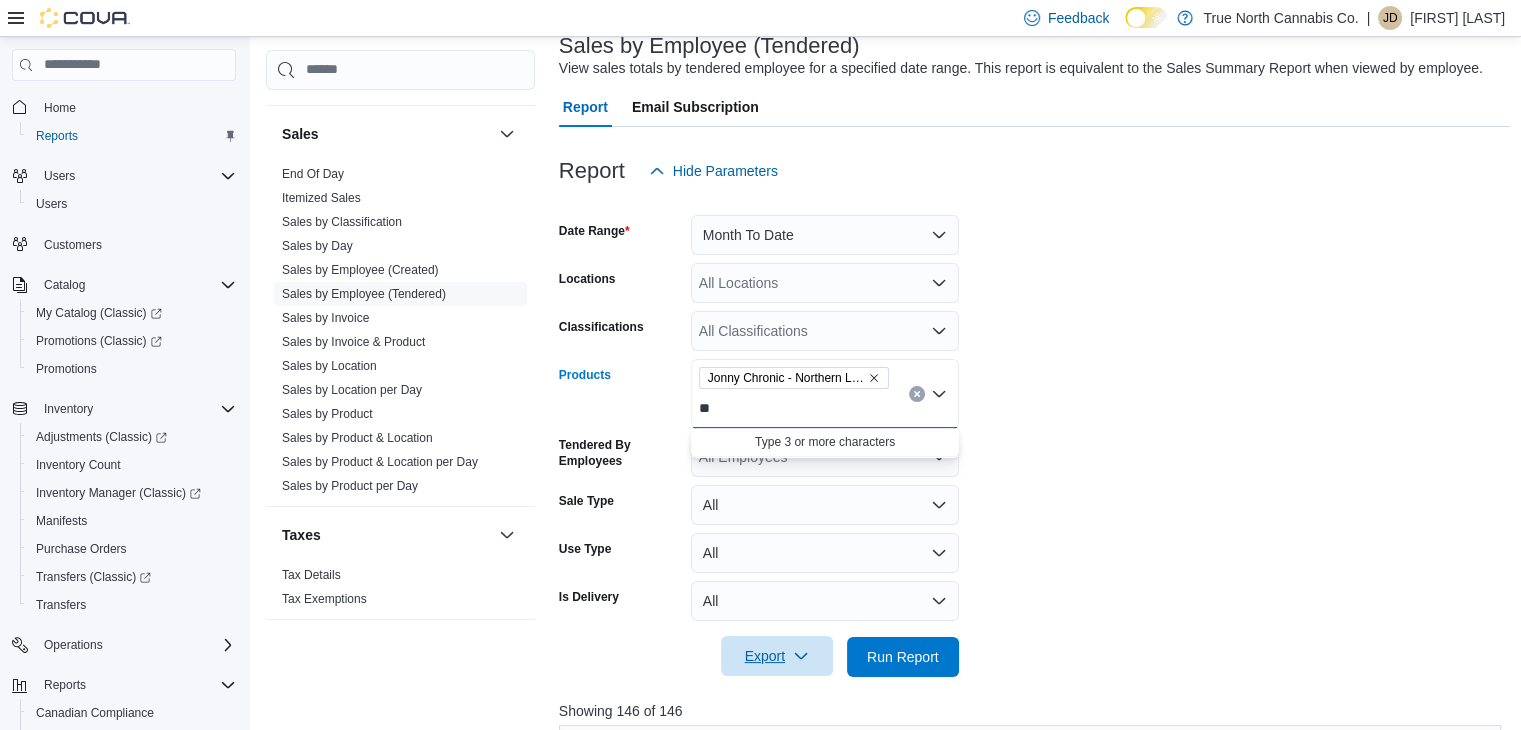 type on "*" 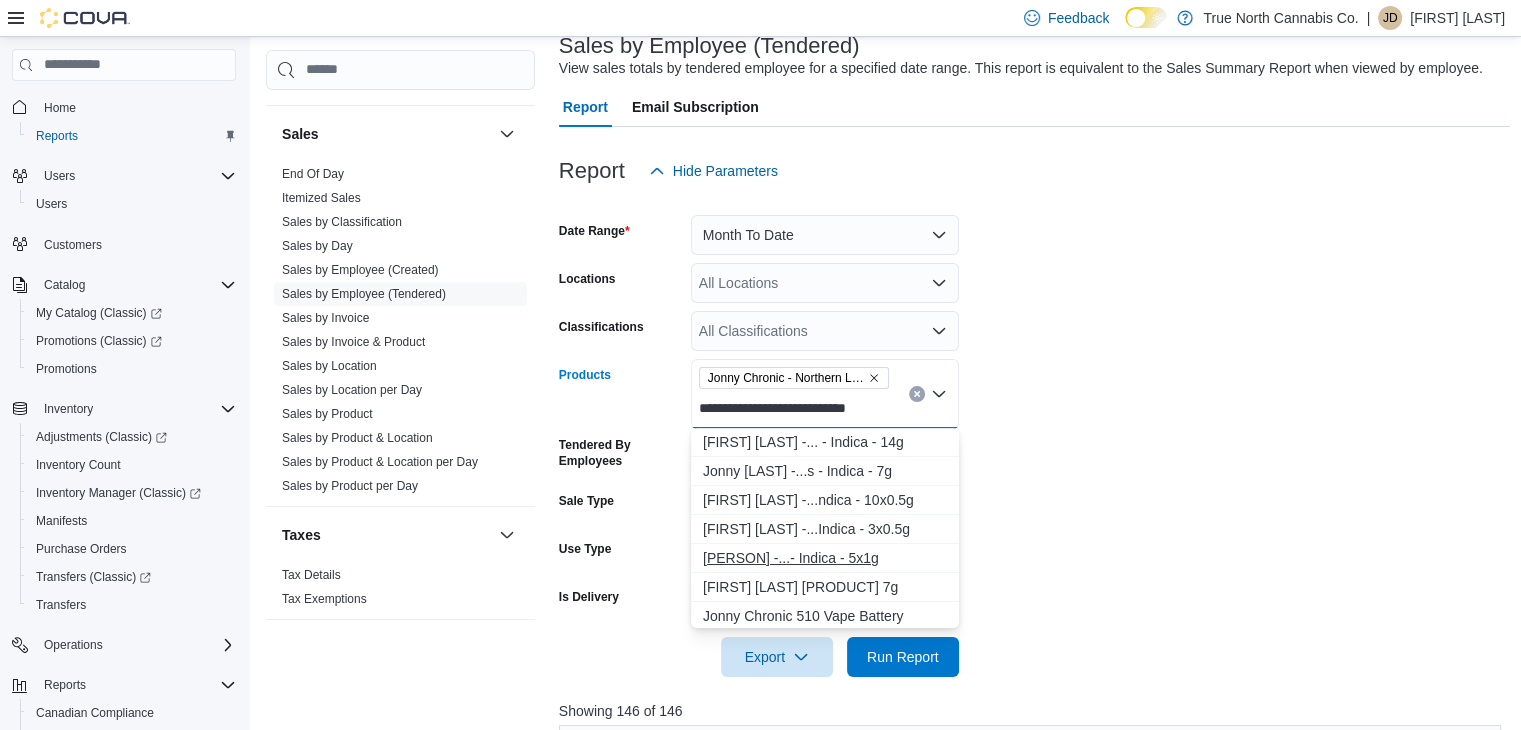 type on "**********" 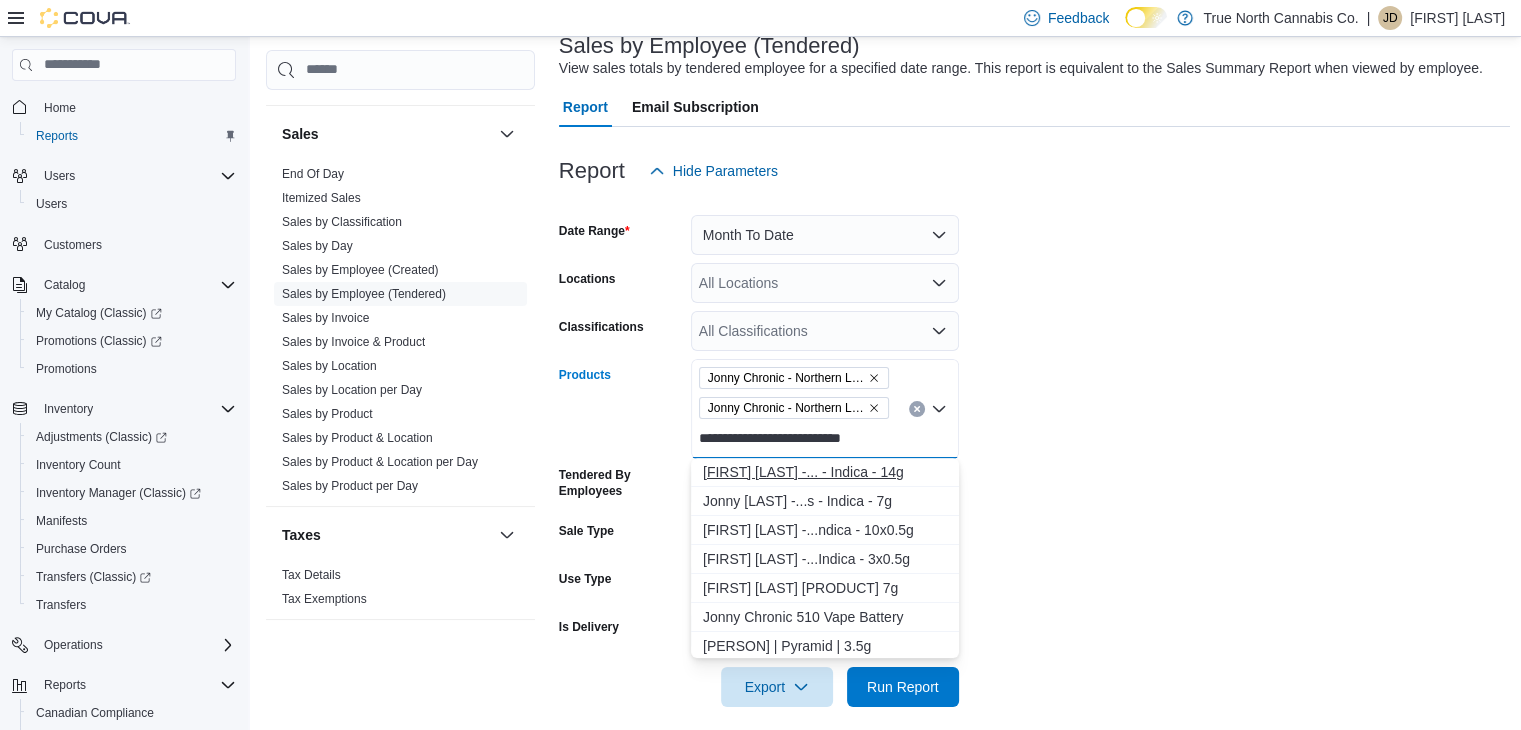 type on "**********" 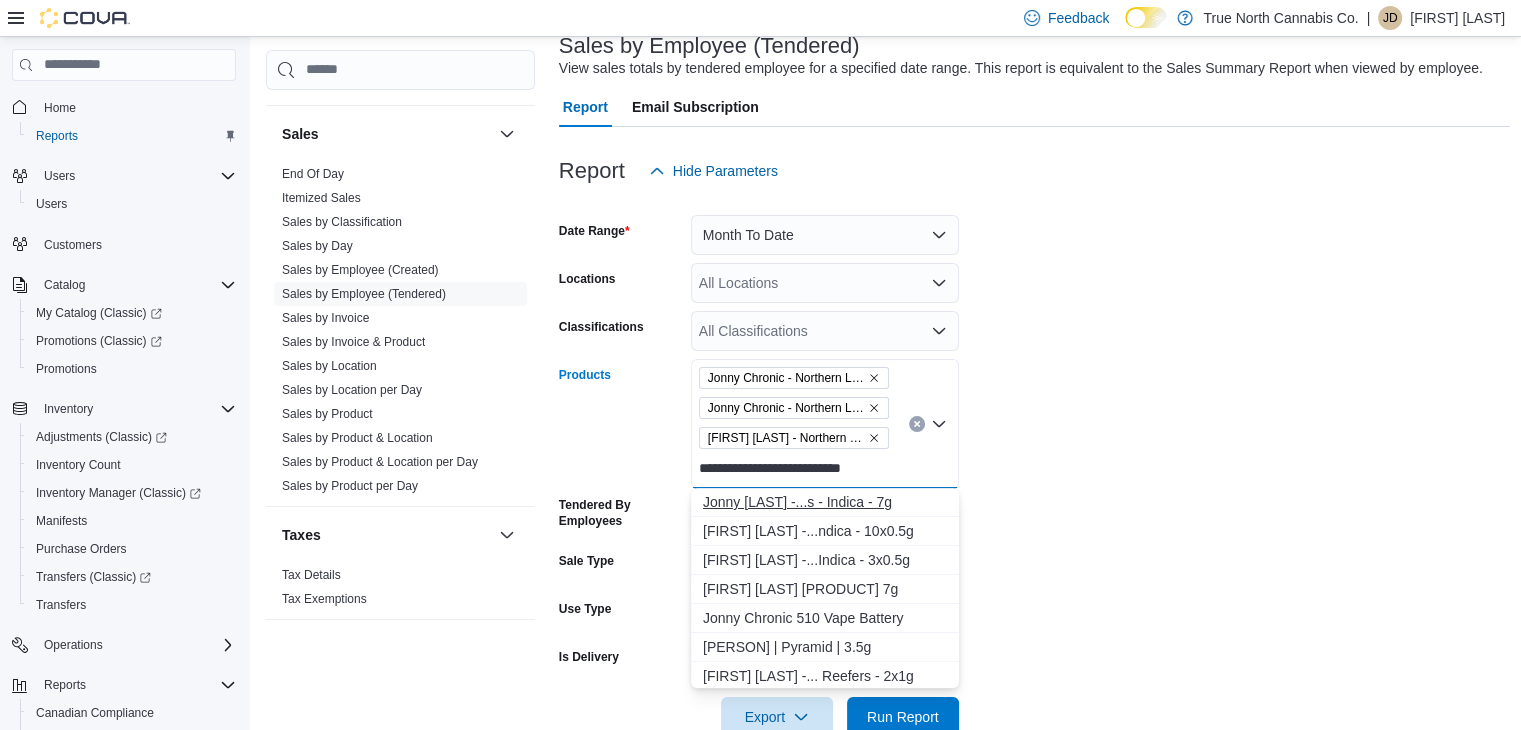 type on "**********" 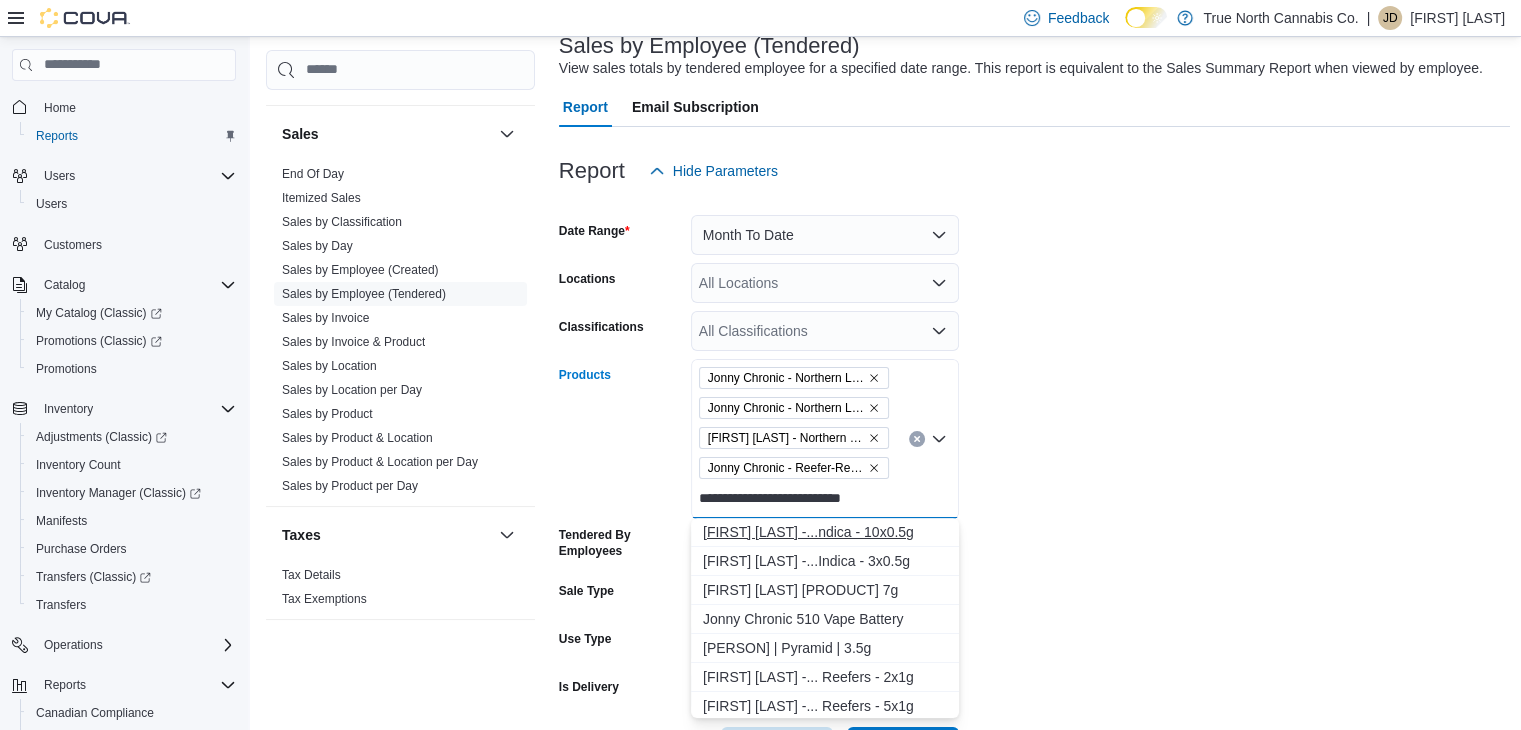 type on "**********" 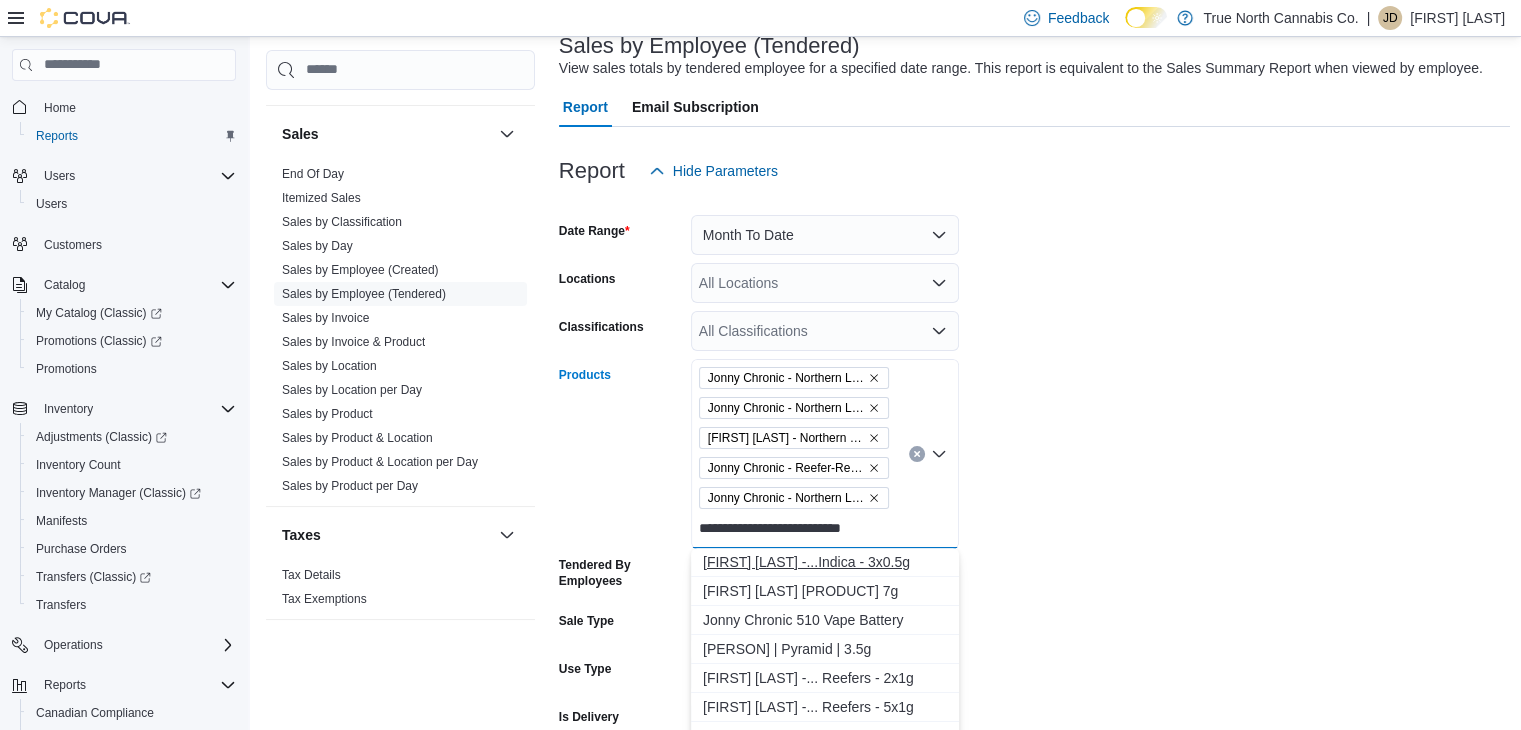 type on "**********" 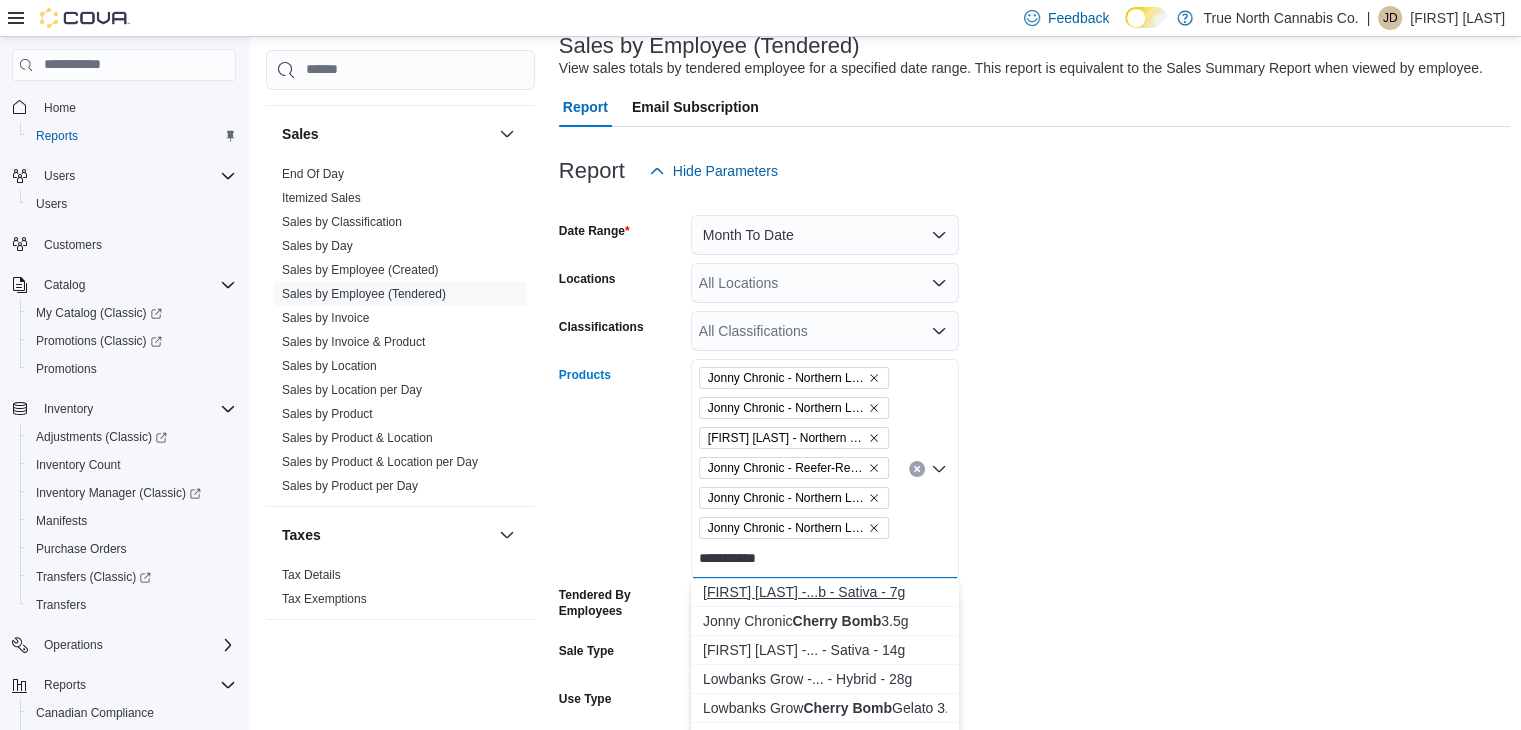type on "**********" 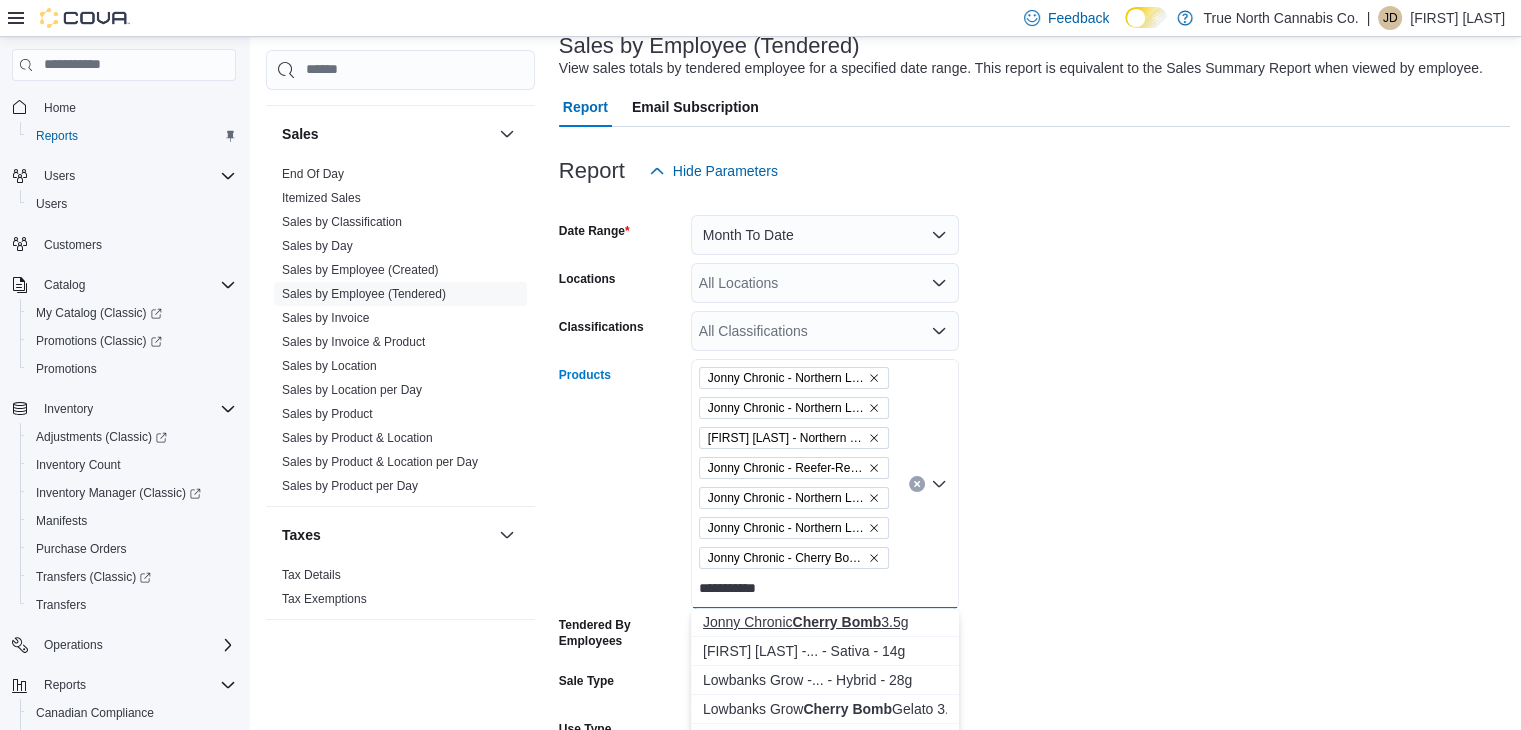 type on "**********" 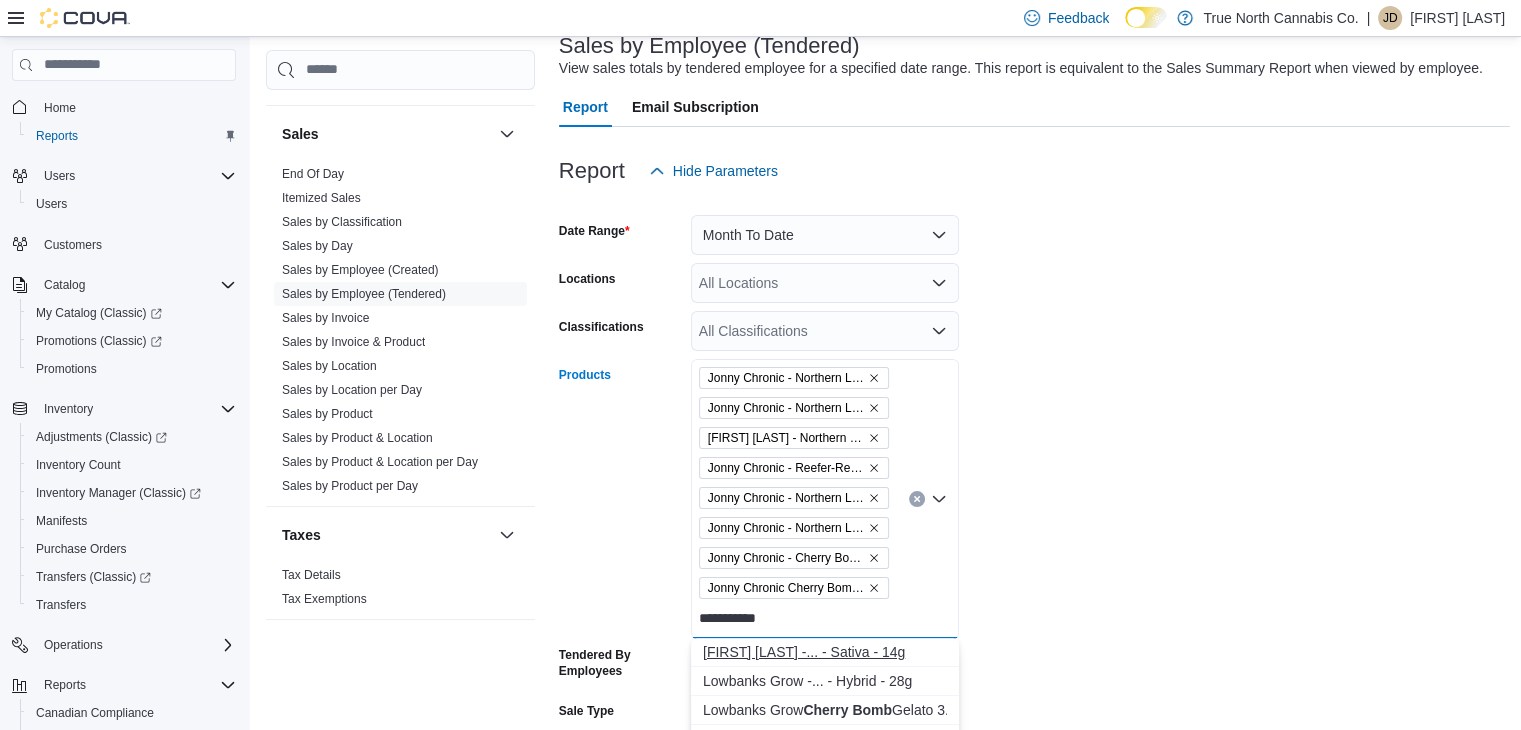 type on "**********" 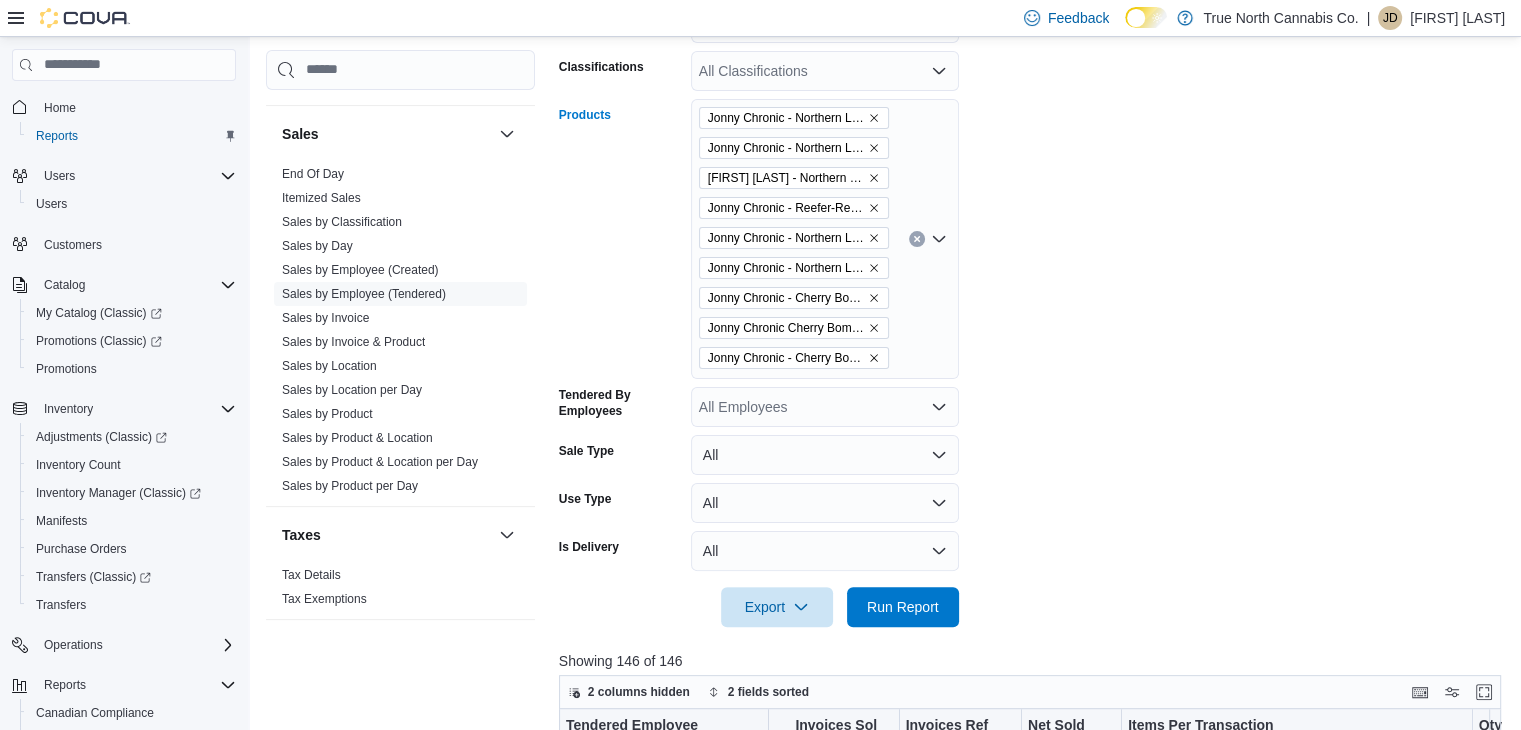 scroll, scrollTop: 396, scrollLeft: 0, axis: vertical 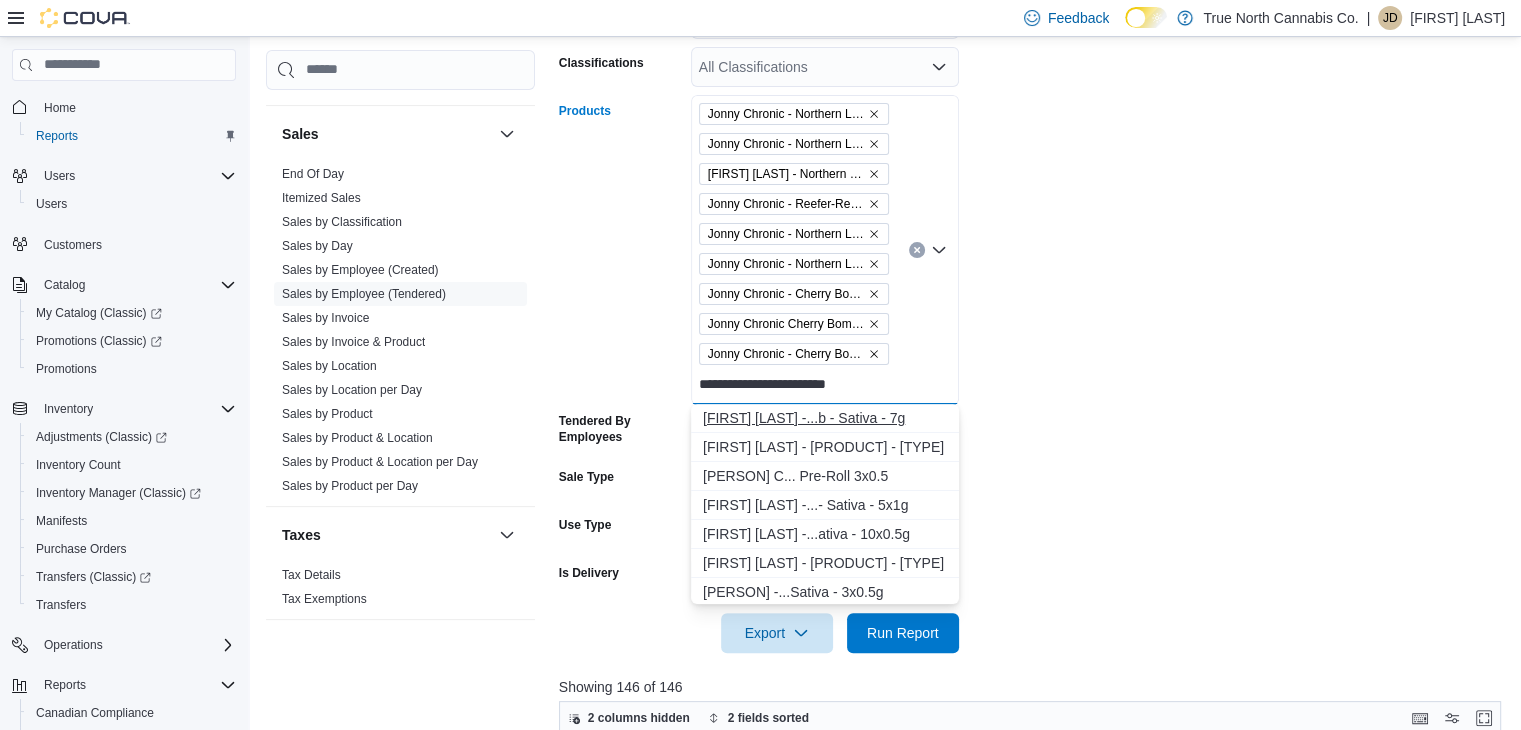 type on "**********" 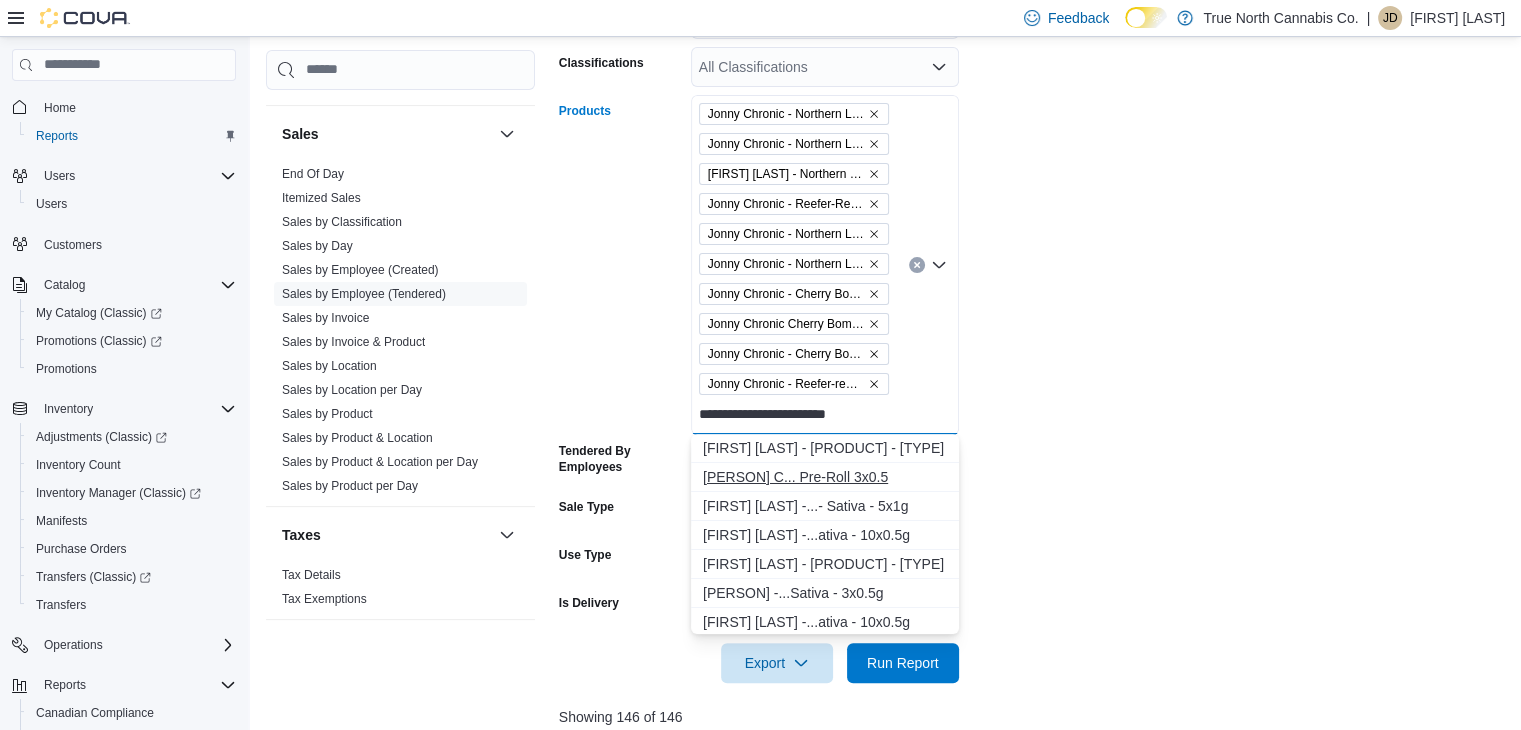 type on "**********" 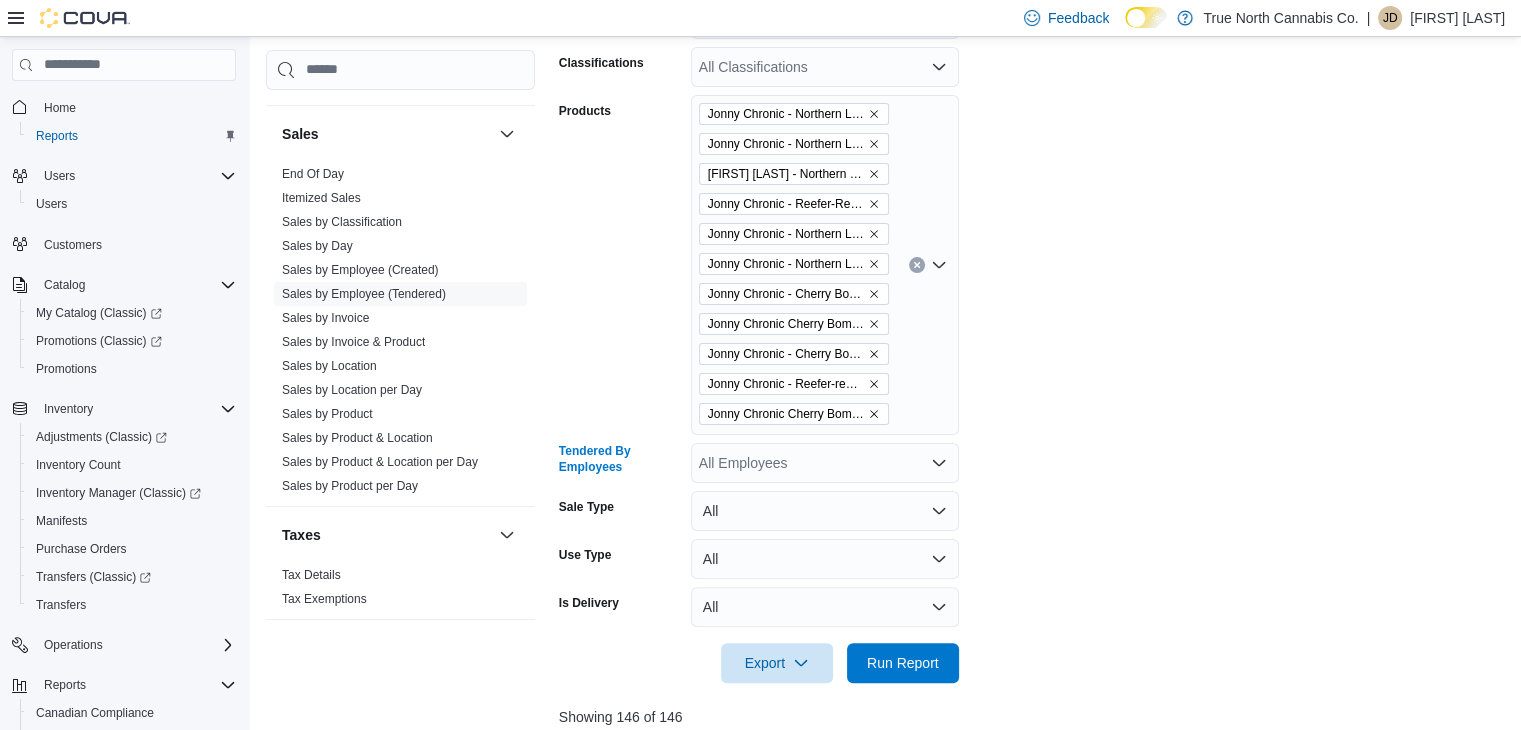 click on "All Employees" at bounding box center [825, 463] 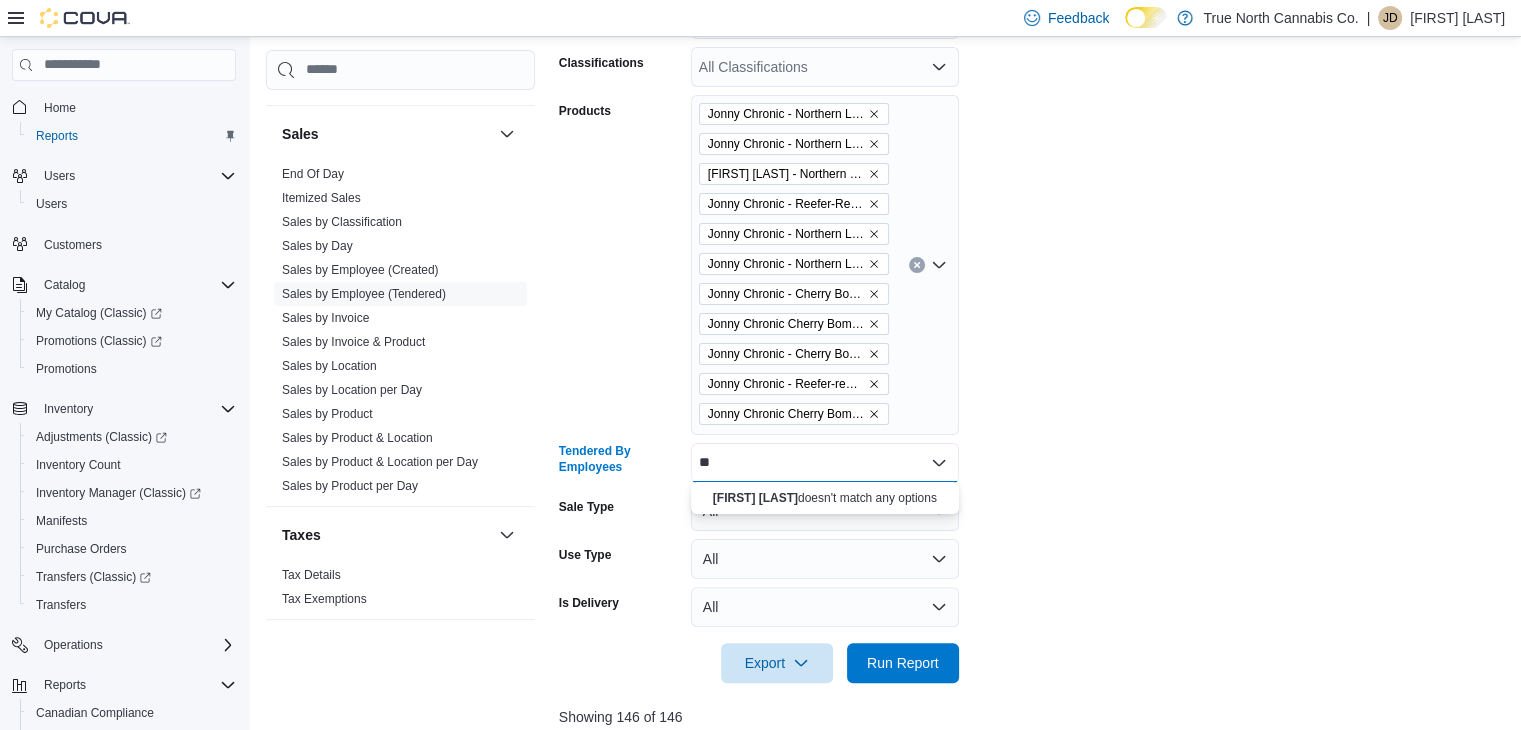 type on "*" 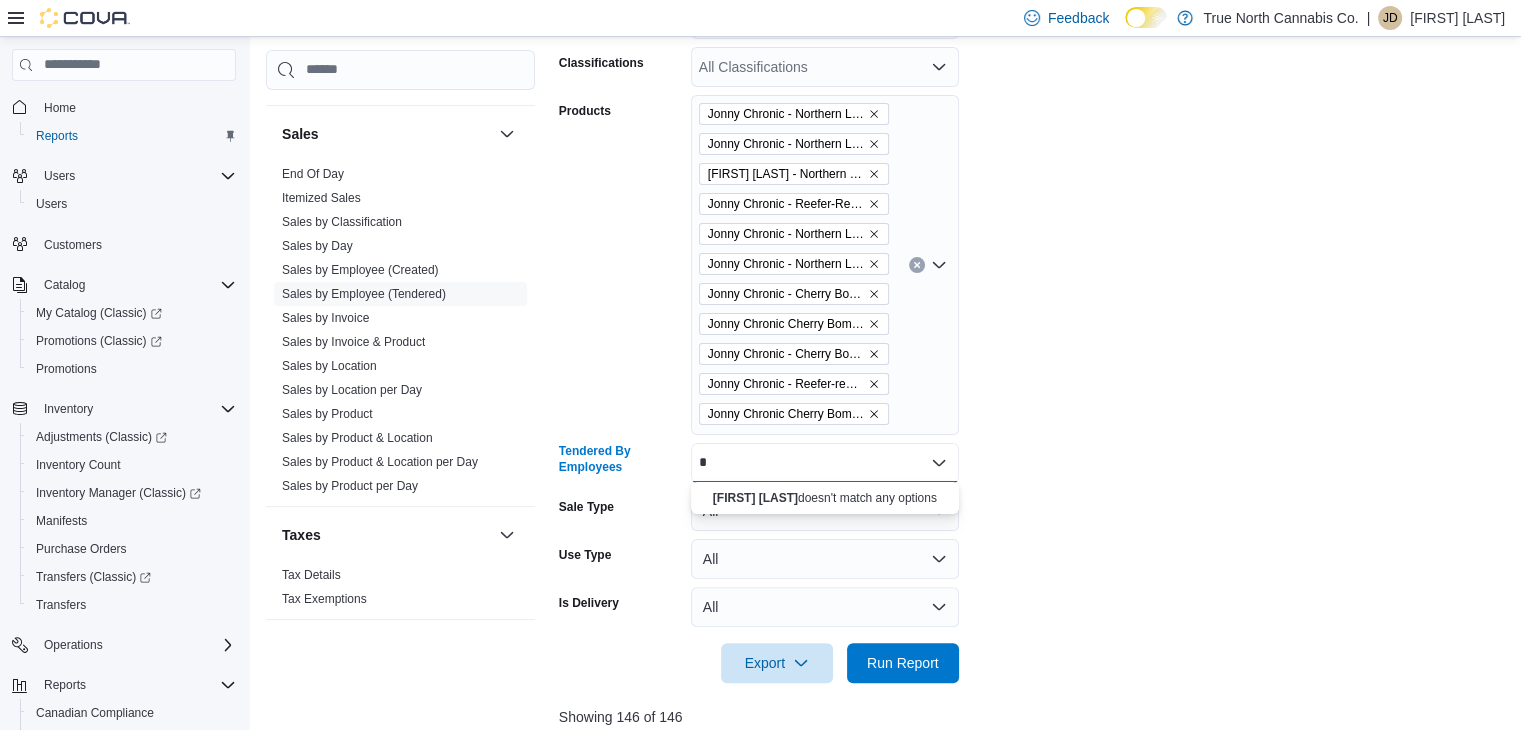 type 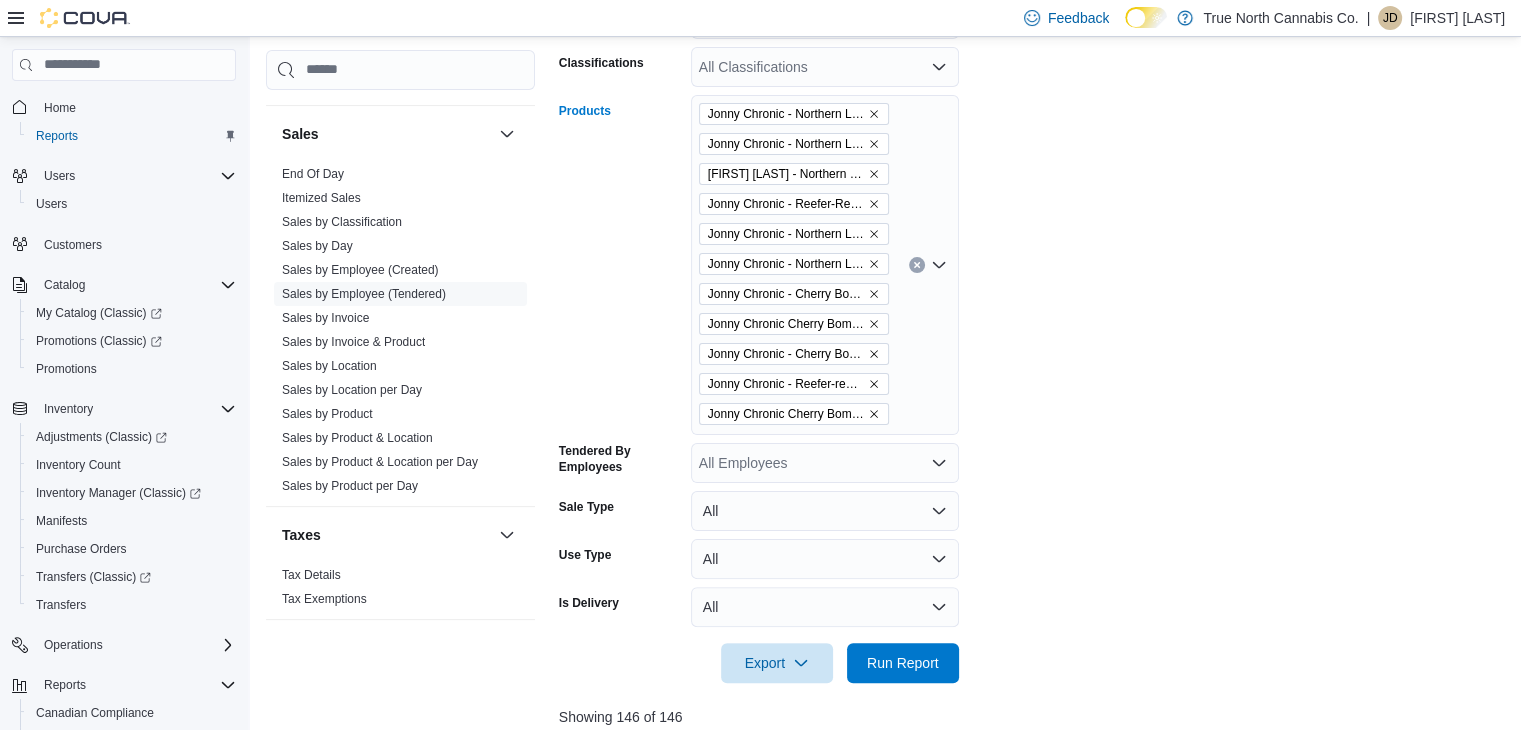 click on "[FIRST] [LAST] - Northern Lights - Indica - 7g [FIRST] [LAST] - Northern Lights Reefers Pre-Roll - Indica - 5x1g [FIRST] [LAST] - Northern Lights - Indica - 14g [FIRST] [LAST] - Reefer-Ready Northern Lights - Indica - 7g [FIRST] [LAST] - Northern Lights Reefers - Indica - 10x0.5g [FIRST] [LAST] - Northern Lights Reefers - Indica - 3x0.5g [FIRST] [LAST] - Cherry Bomb - Sativa - 7g [FIRST] [LAST] Cherry Bomb 3.5g [FIRST] [LAST] - Cherry Bomb - Sativa - 14g [FIRST] [LAST] - Reefer-ready Cherry Bomb - Sativa - 7g [FIRST] [LAST] Cherry Bomb Pre-Roll 3x0.5" at bounding box center (825, 265) 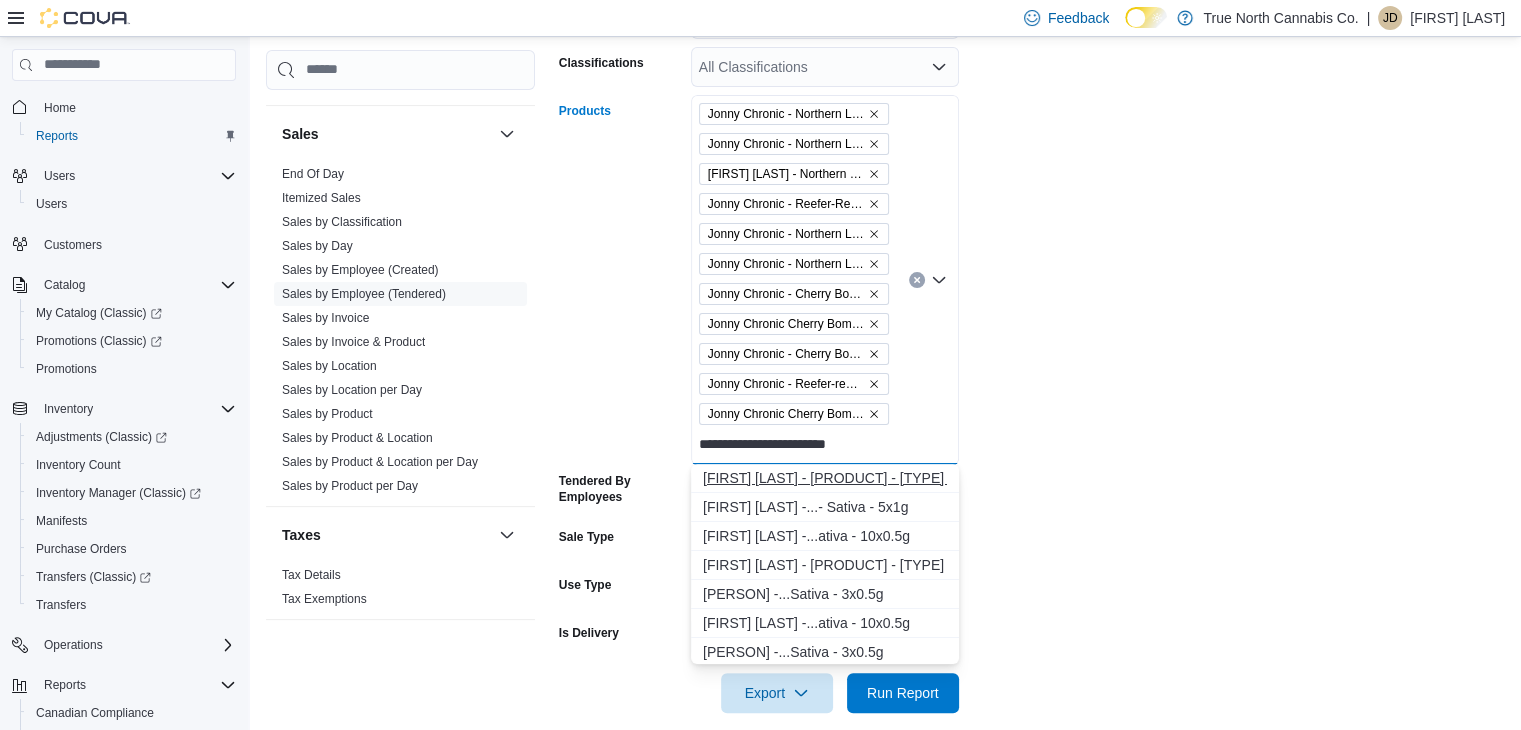 type on "**********" 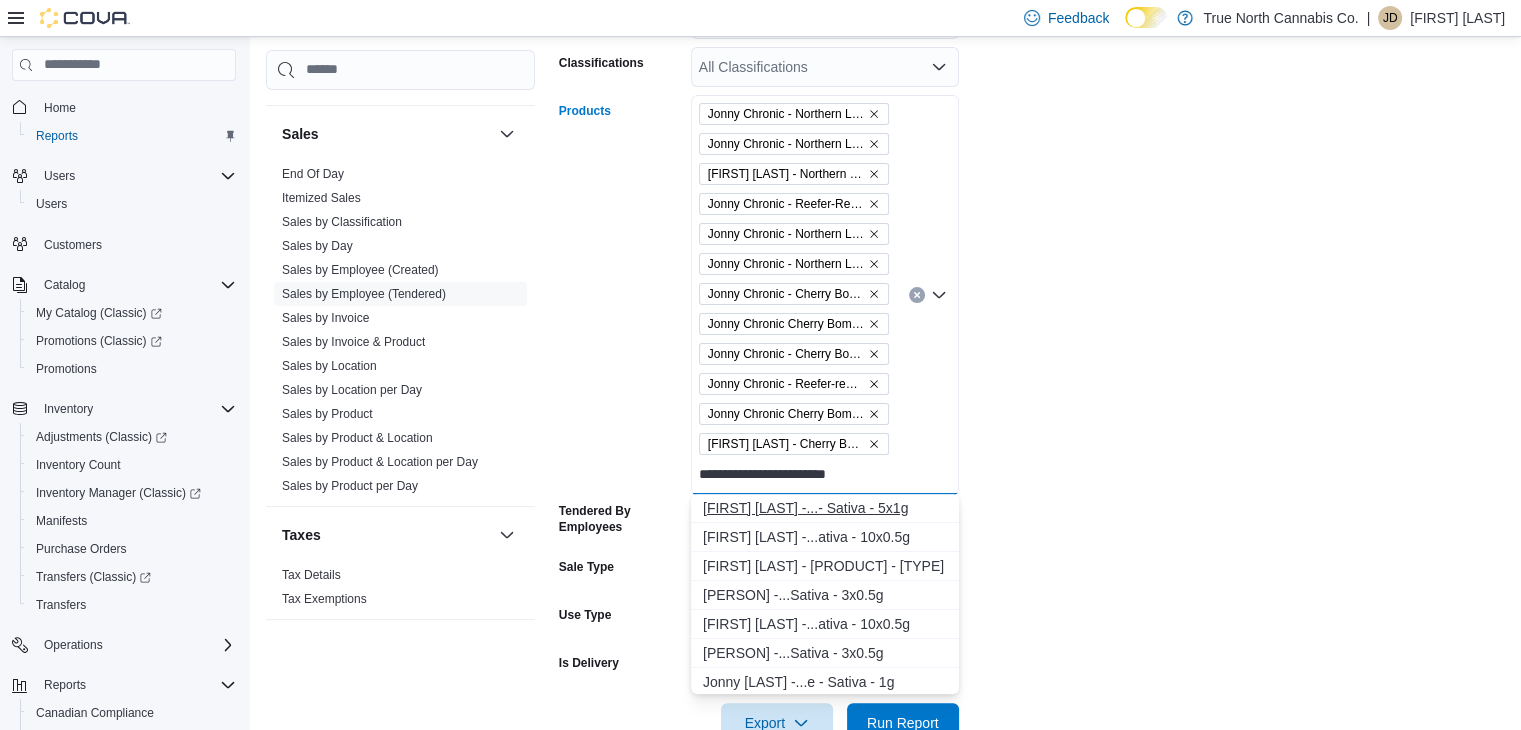 type on "**********" 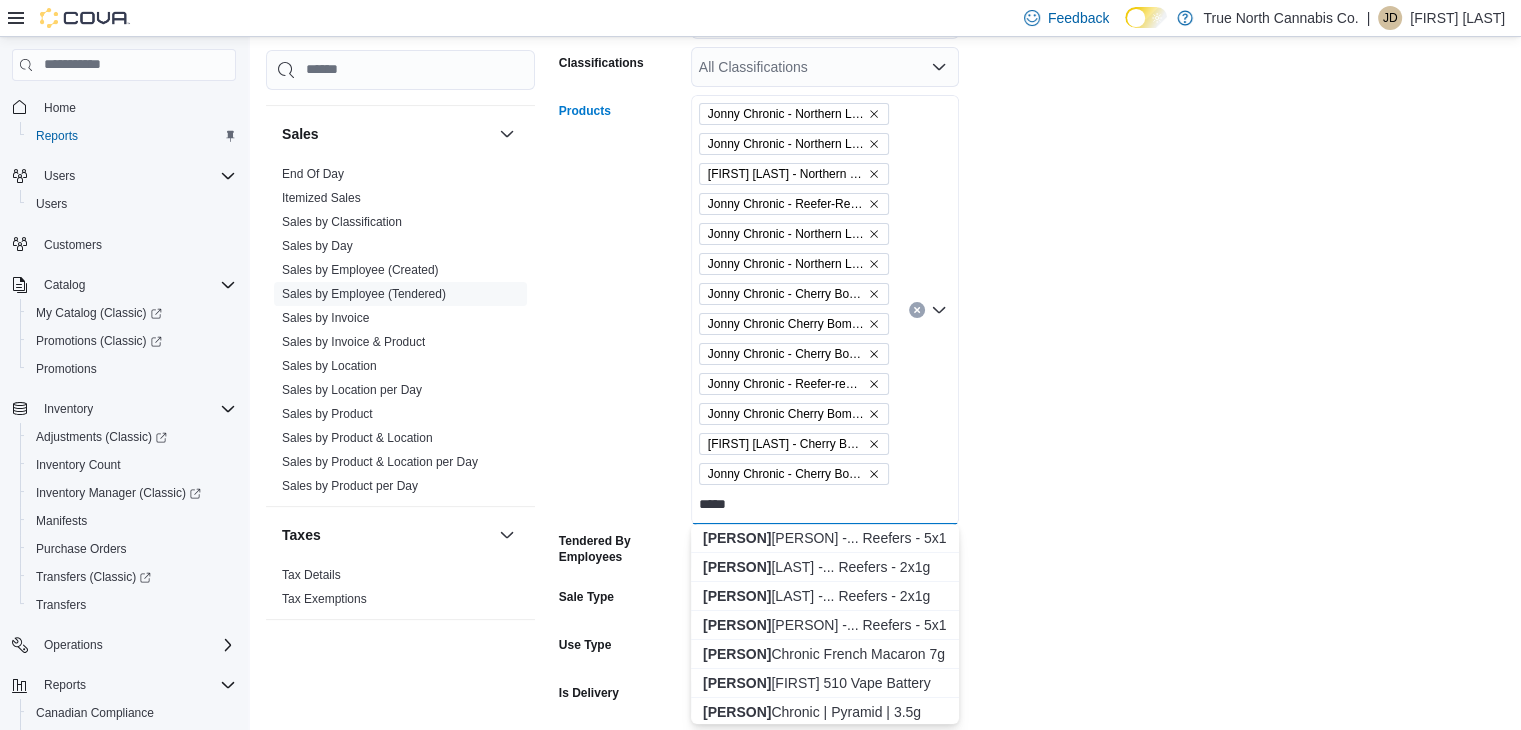 click 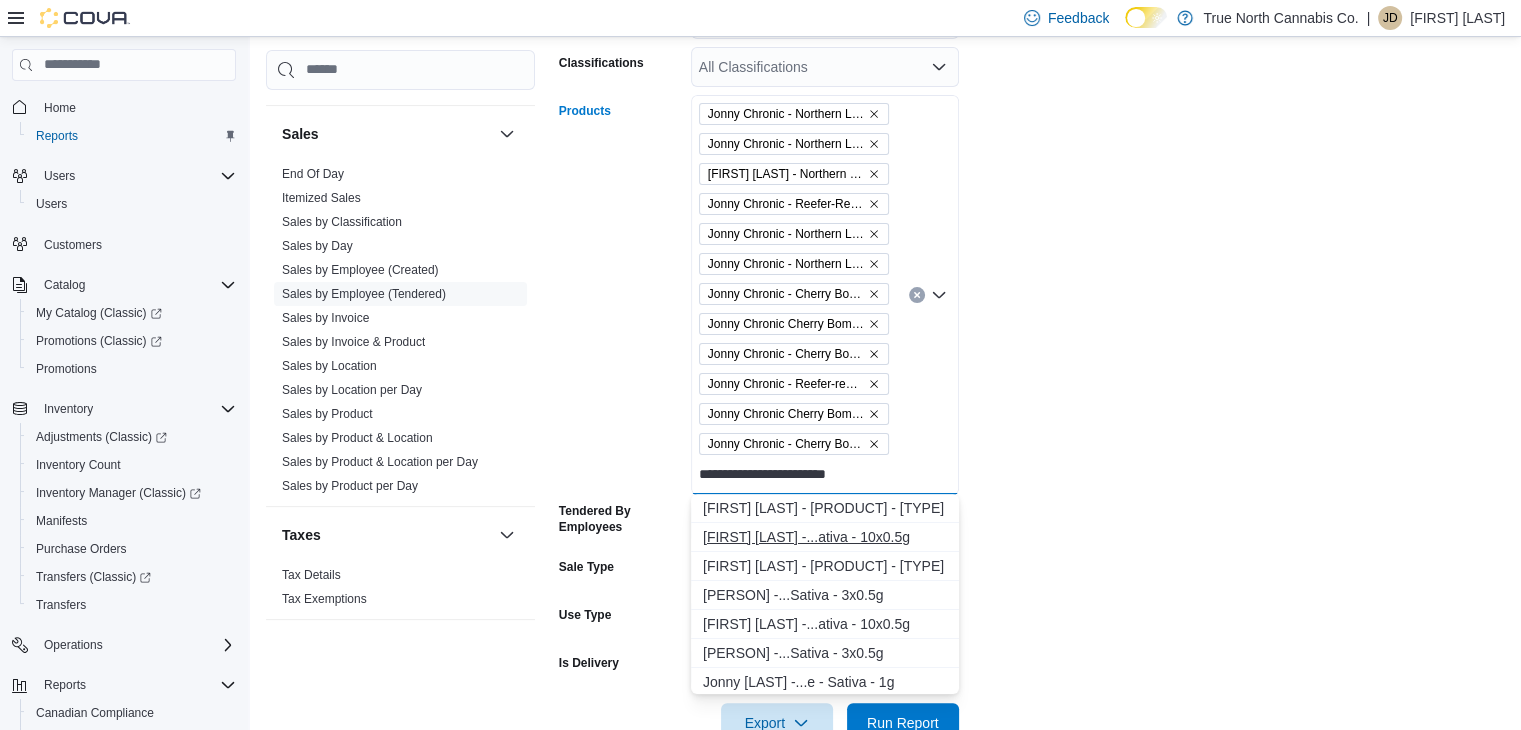 type on "**********" 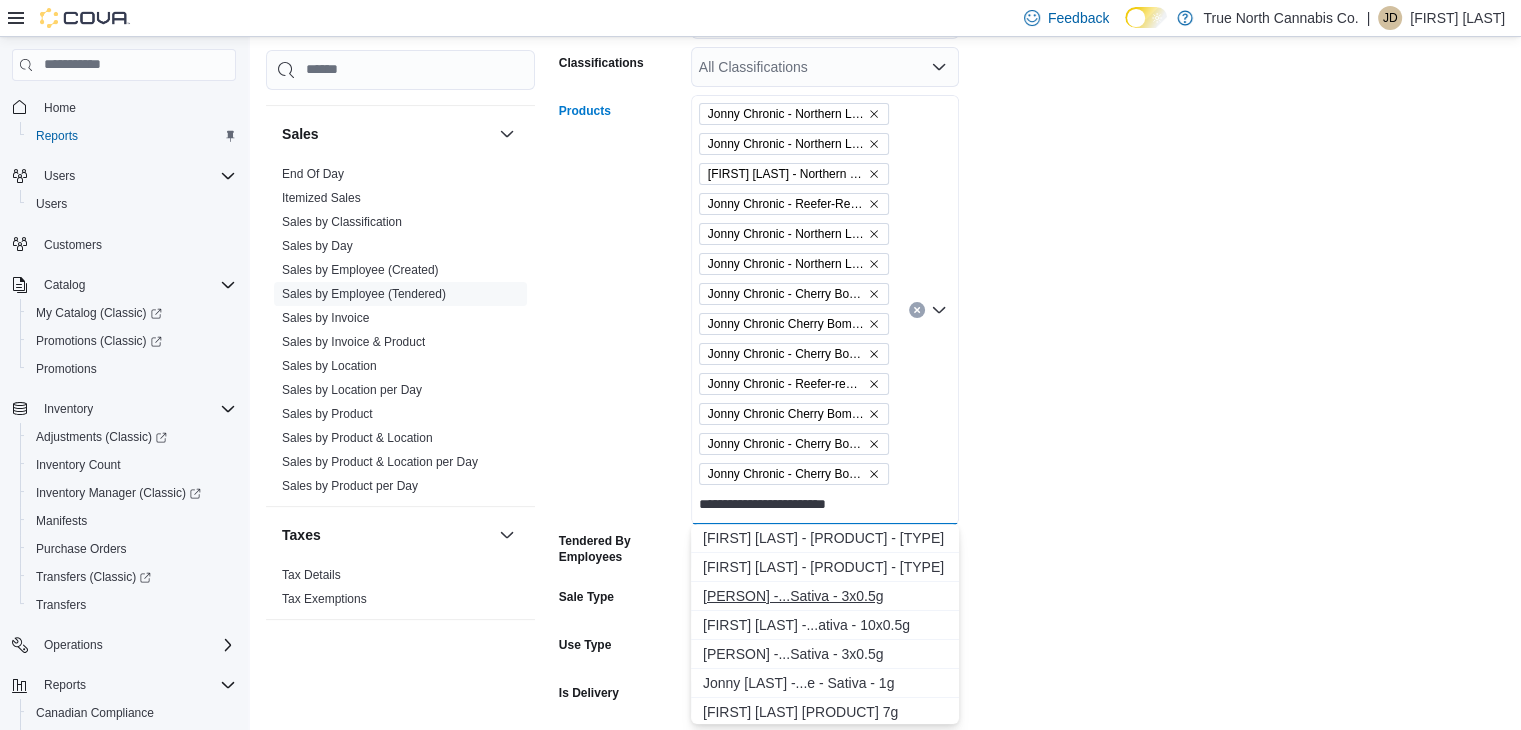 type on "**********" 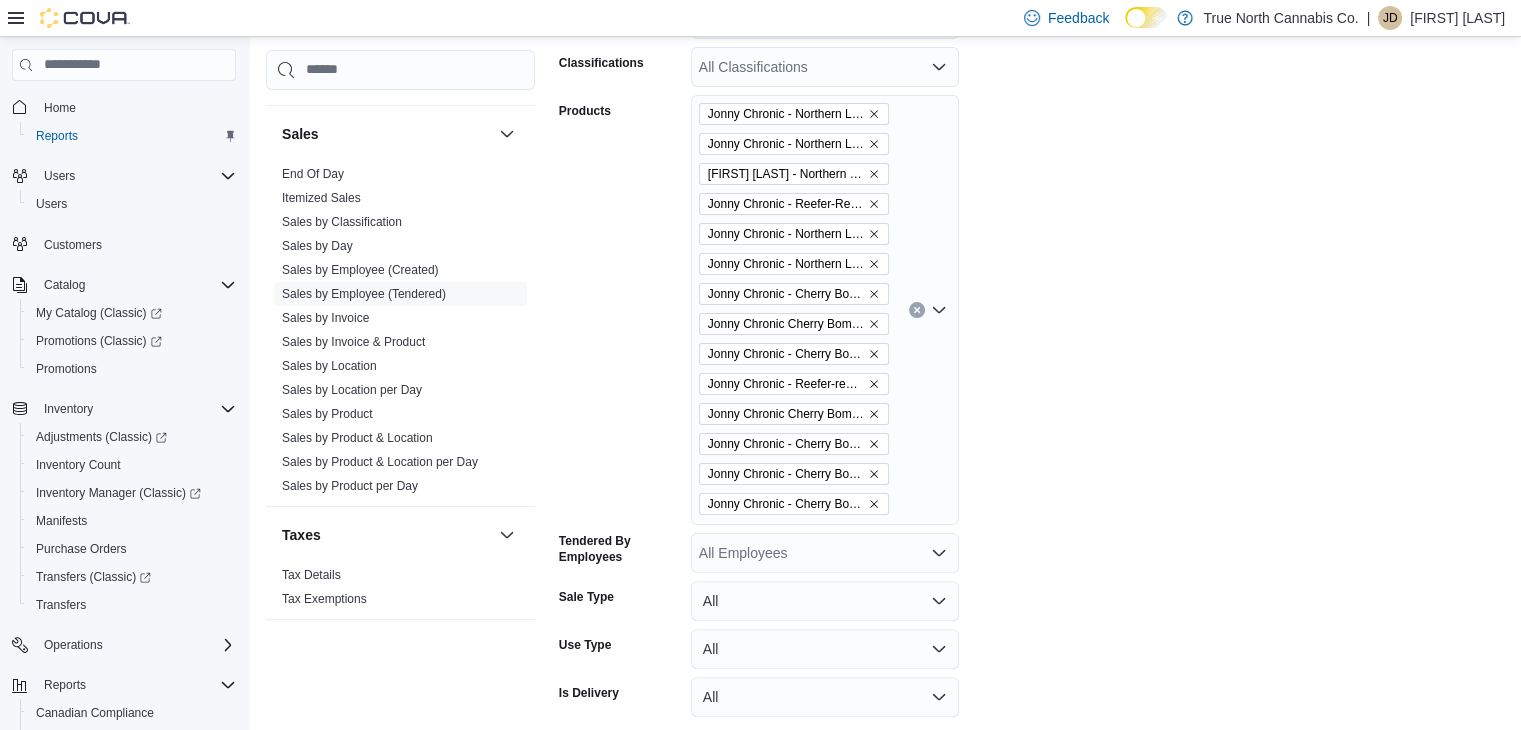 click on "Date Range Month To Date Locations All Locations Classifications All Classifications Products [PERSON] - Northern Lights - Indica - 7g [PERSON] - Northern Lights Reefers Pre-Roll - Indica - 5x1g [PERSON] - Northern Lights - Indica - 14g [PERSON] - Reefer-Ready Northern Lights - Indica - 7g [PERSON] - Northern Lights Reefers - Indica - 10x0.5g [PERSON] - Northern Lights Reefers - Indica - 3x0.5g [PERSON] - Cherry Bomb - Sativa - 7g [PERSON] Cherry Bomb 3.5g [PERSON] - Cherry Bomb - Sativa - 14g [PERSON] - Reefer-ready Cherry Bomb - Sativa - 7g [PERSON] Cherry Bomb Pre-Roll 3x0.5 [PERSON] - Cherry Bomb Reefers Pre-Roll - Sativa - 5x1g [PERSON] - Cherry Bomb Reefers Pre-Roll - Sativa - 10x0.5g [PERSON] - Cherry Bomb Premium Reefers Infused Pre-Roll - Sativa - 3x0.5g Tendered By Employees All Employees Sale Type All Use Type All Is Delivery All Export  Run Report" at bounding box center (1035, 350) 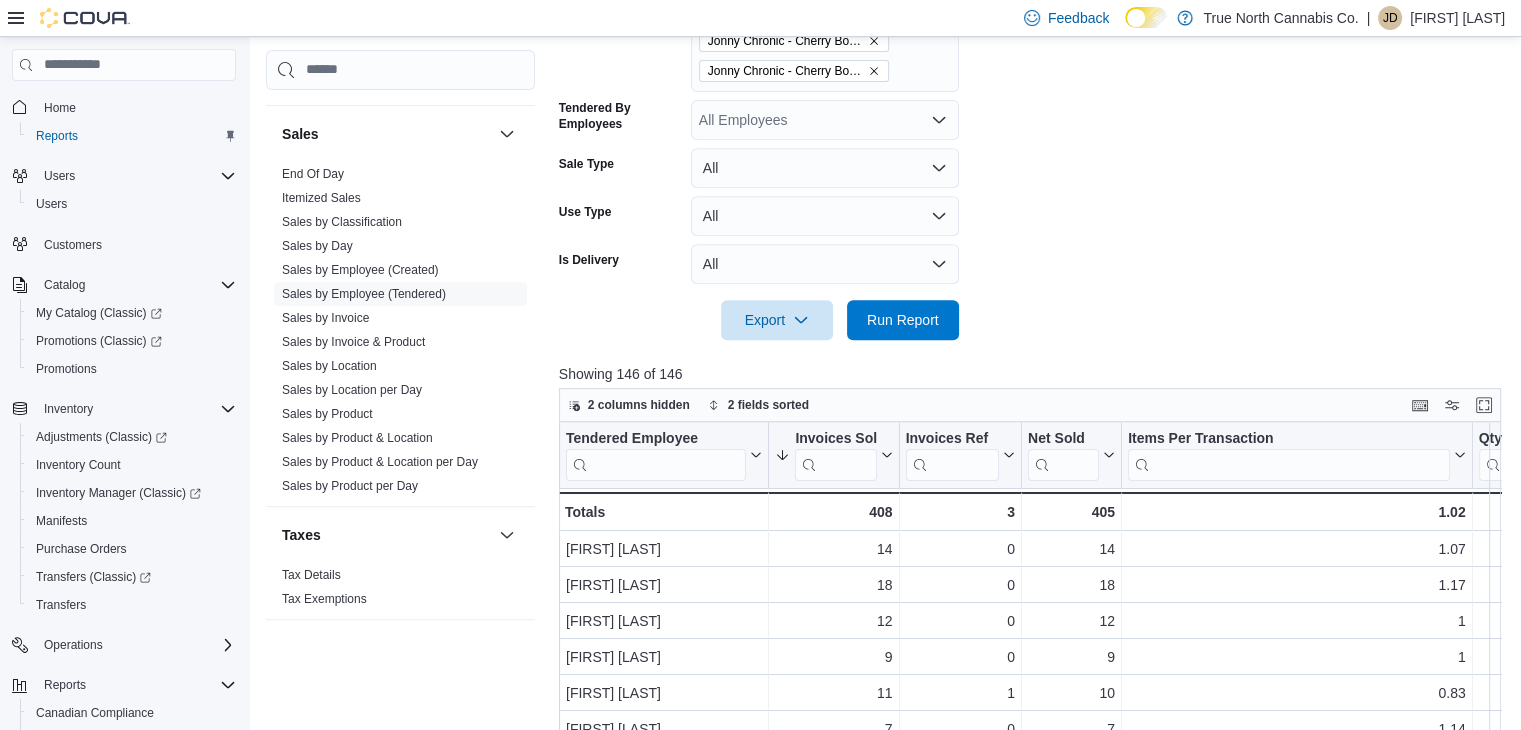 scroll, scrollTop: 836, scrollLeft: 0, axis: vertical 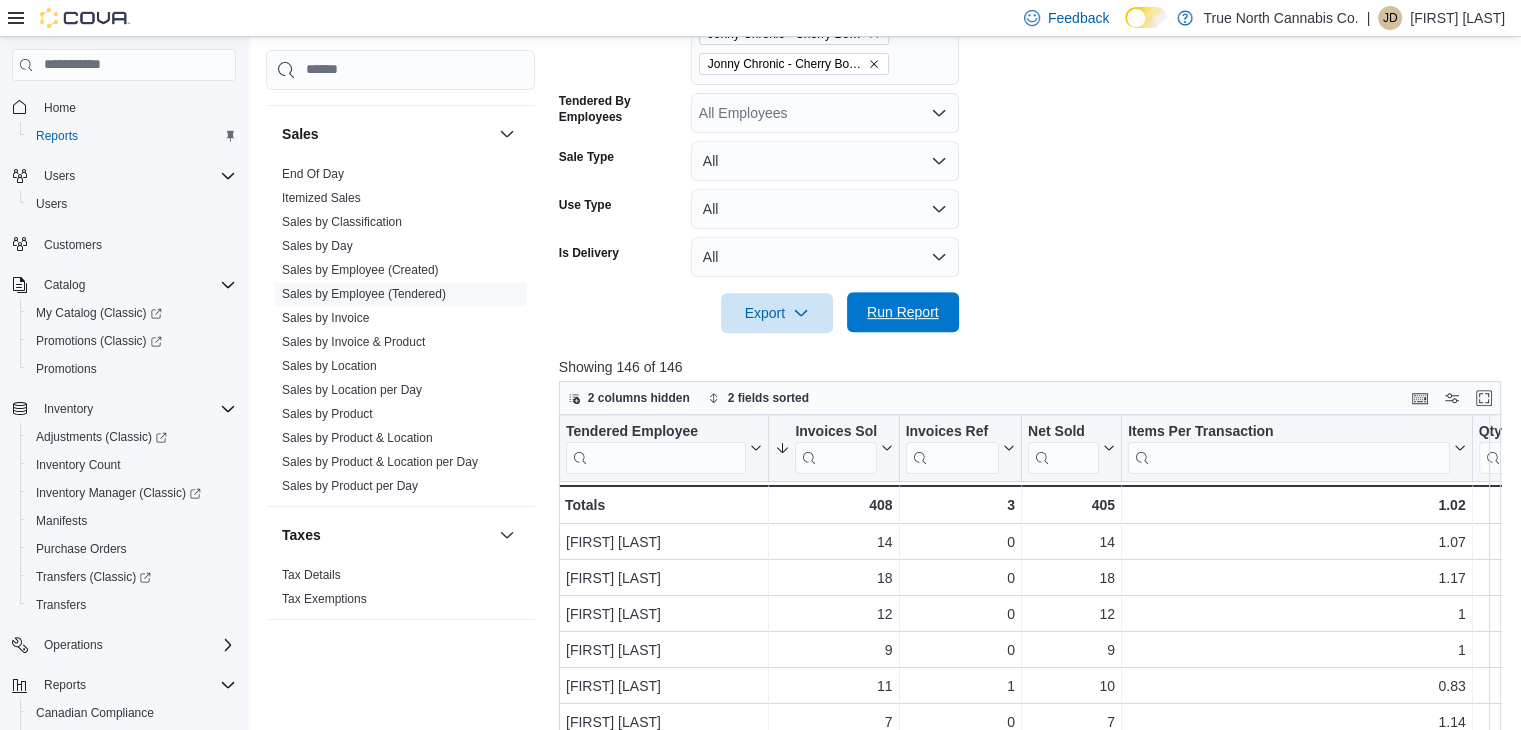 click on "Run Report" at bounding box center [903, 312] 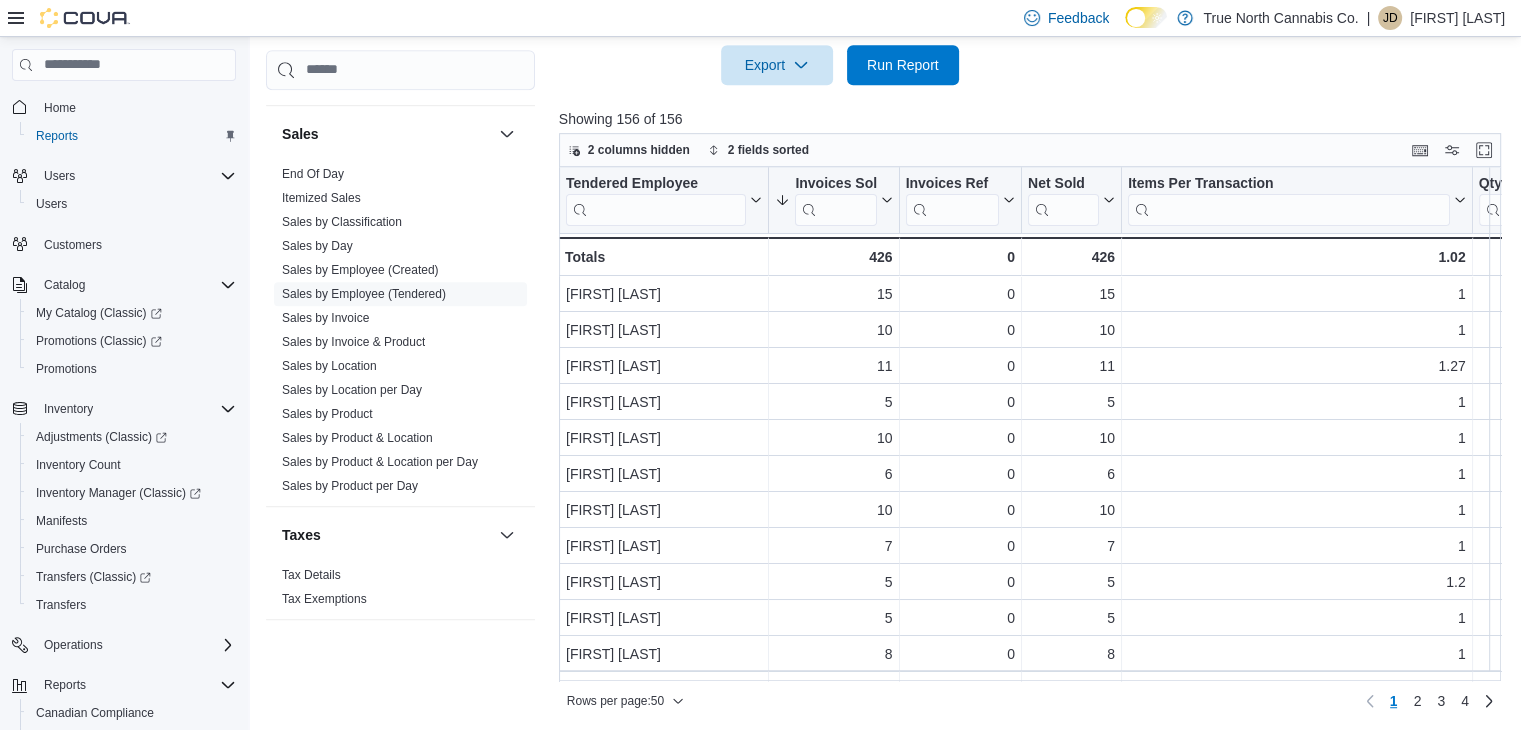scroll, scrollTop: 1086, scrollLeft: 0, axis: vertical 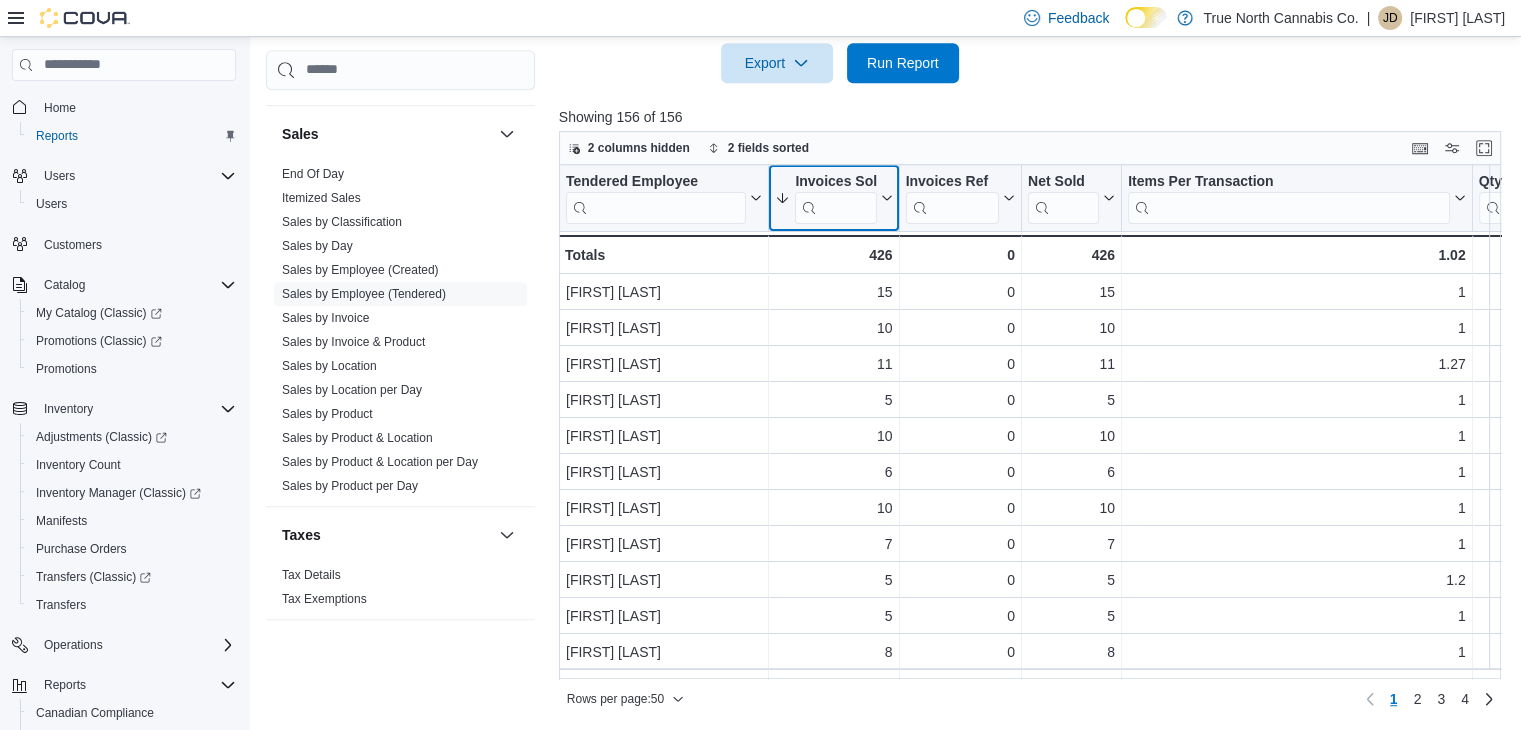 click 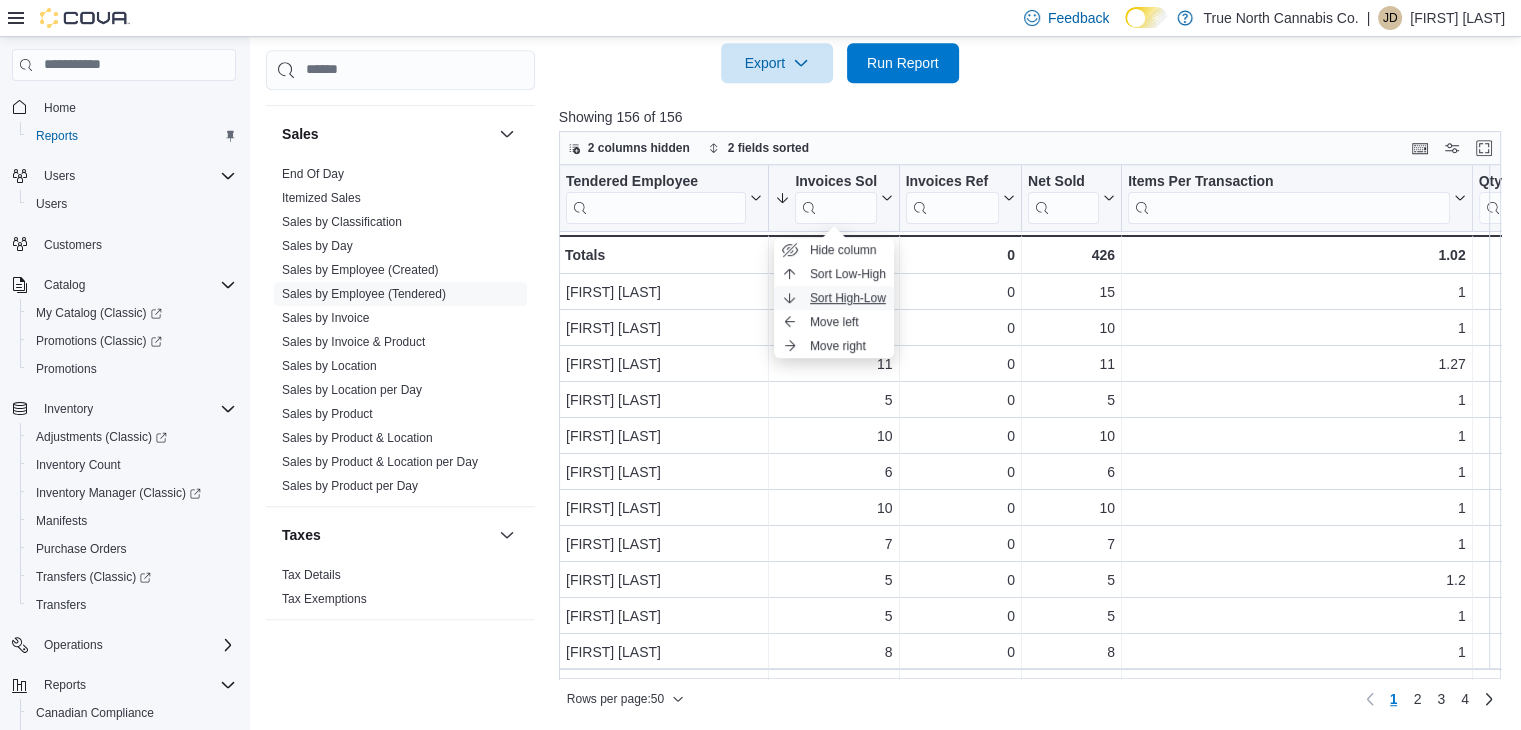 click on "Sort High-Low" at bounding box center (834, 298) 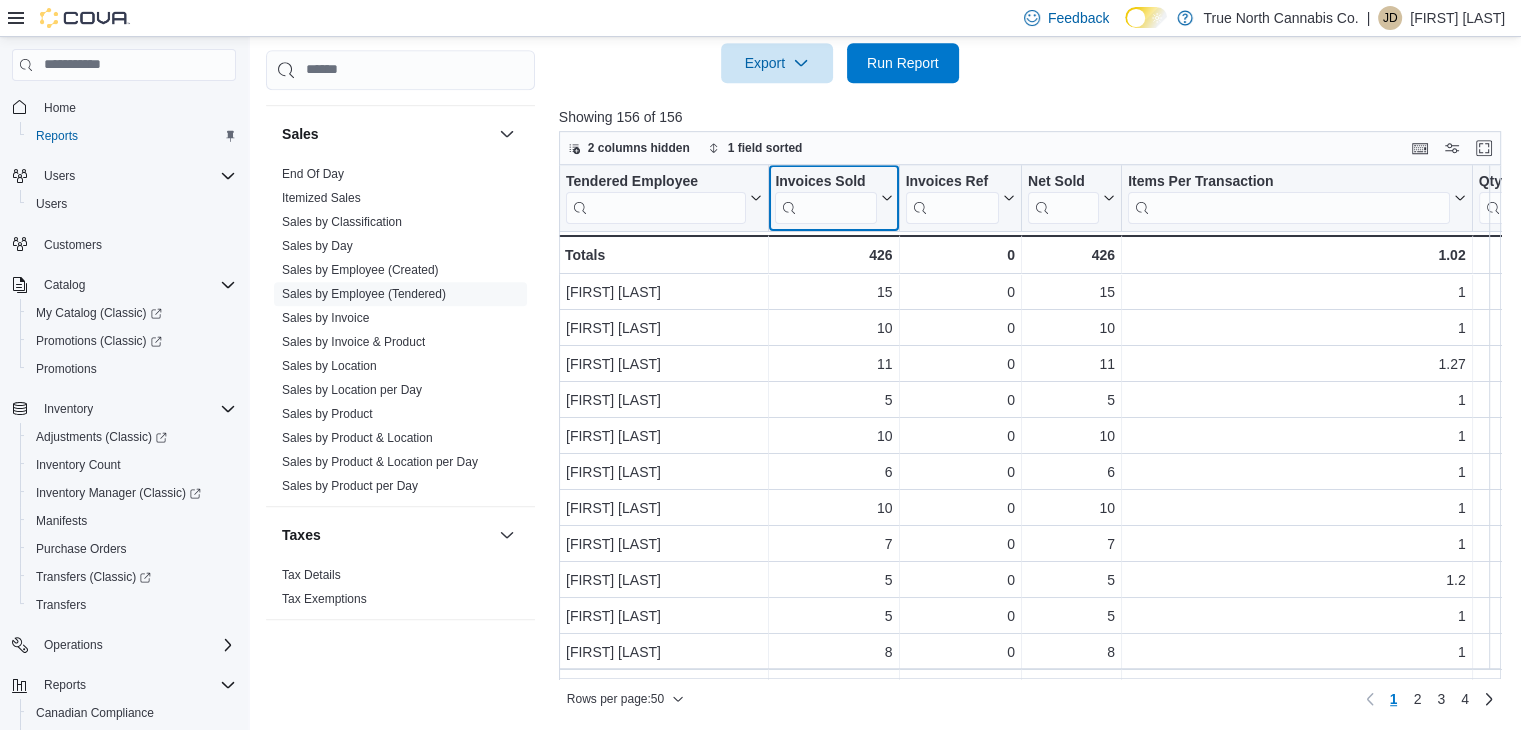 click 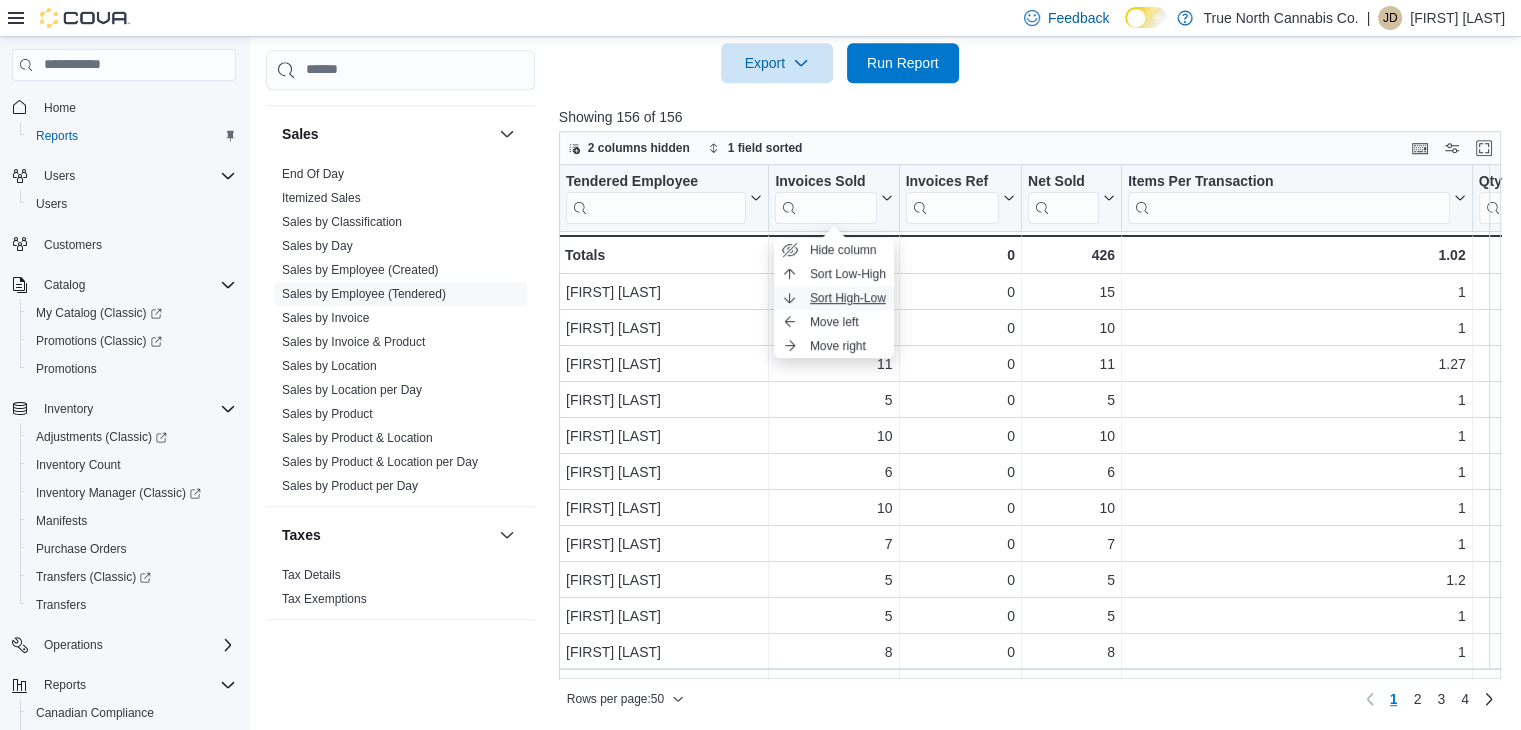 click on "Sort High-Low" at bounding box center [848, 298] 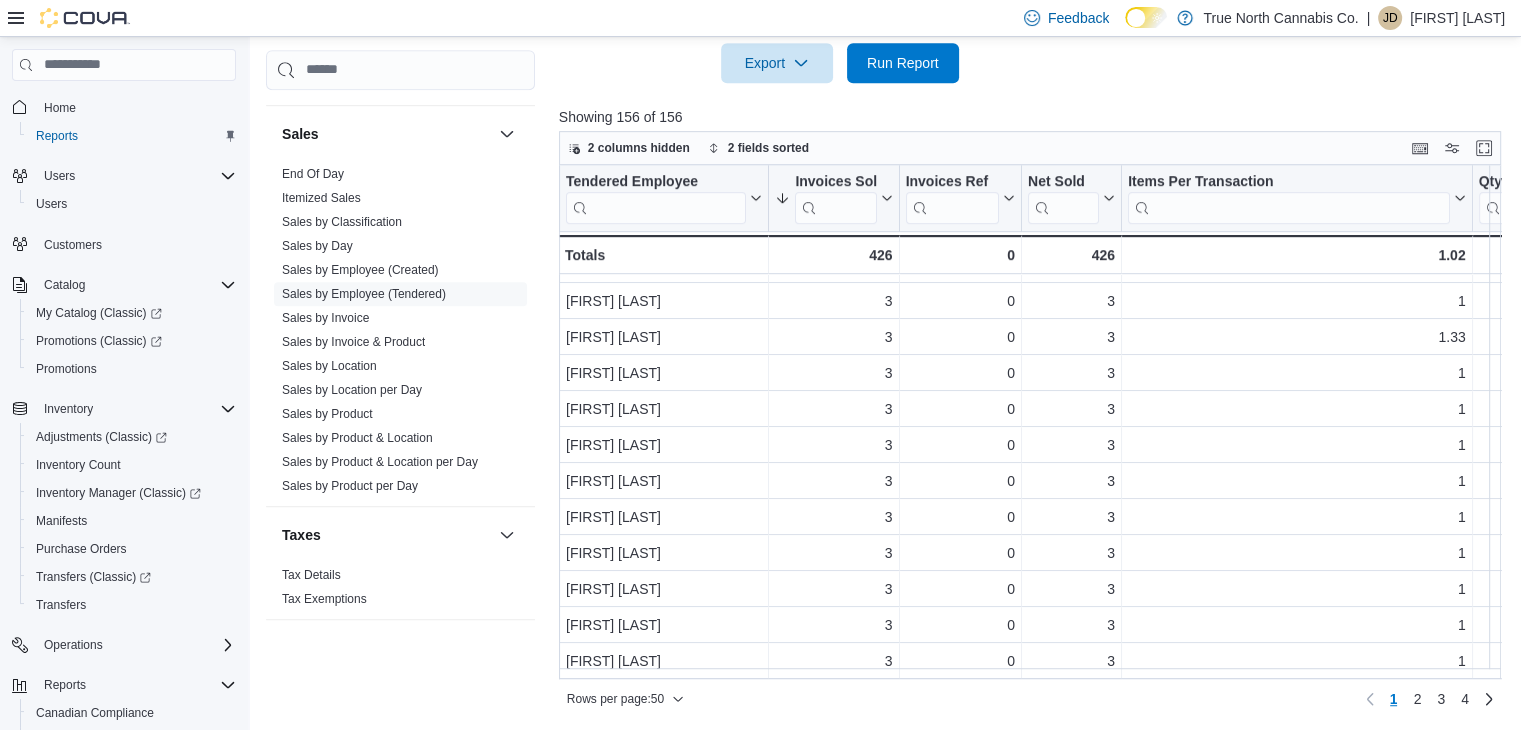 scroll, scrollTop: 1405, scrollLeft: 0, axis: vertical 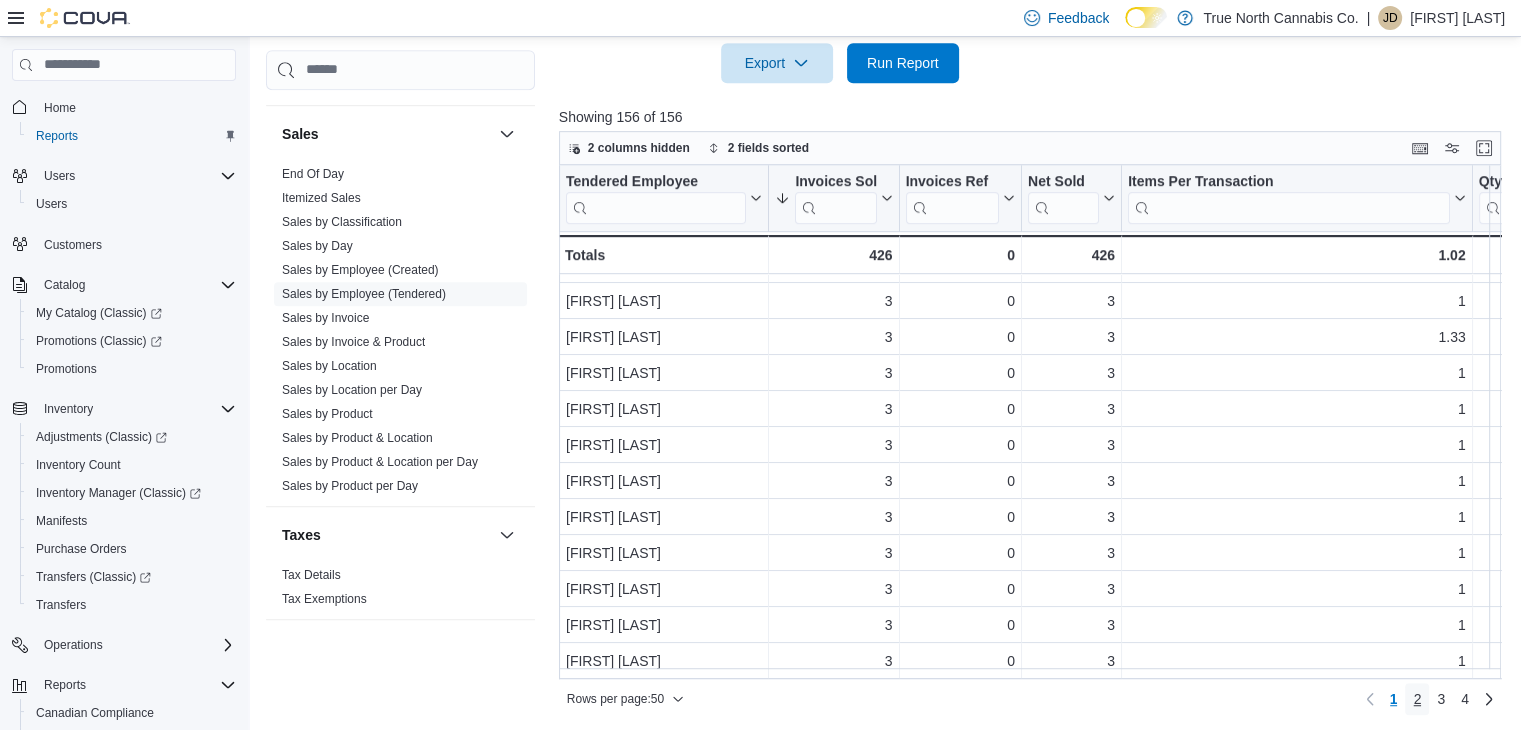click on "2" at bounding box center [1417, 699] 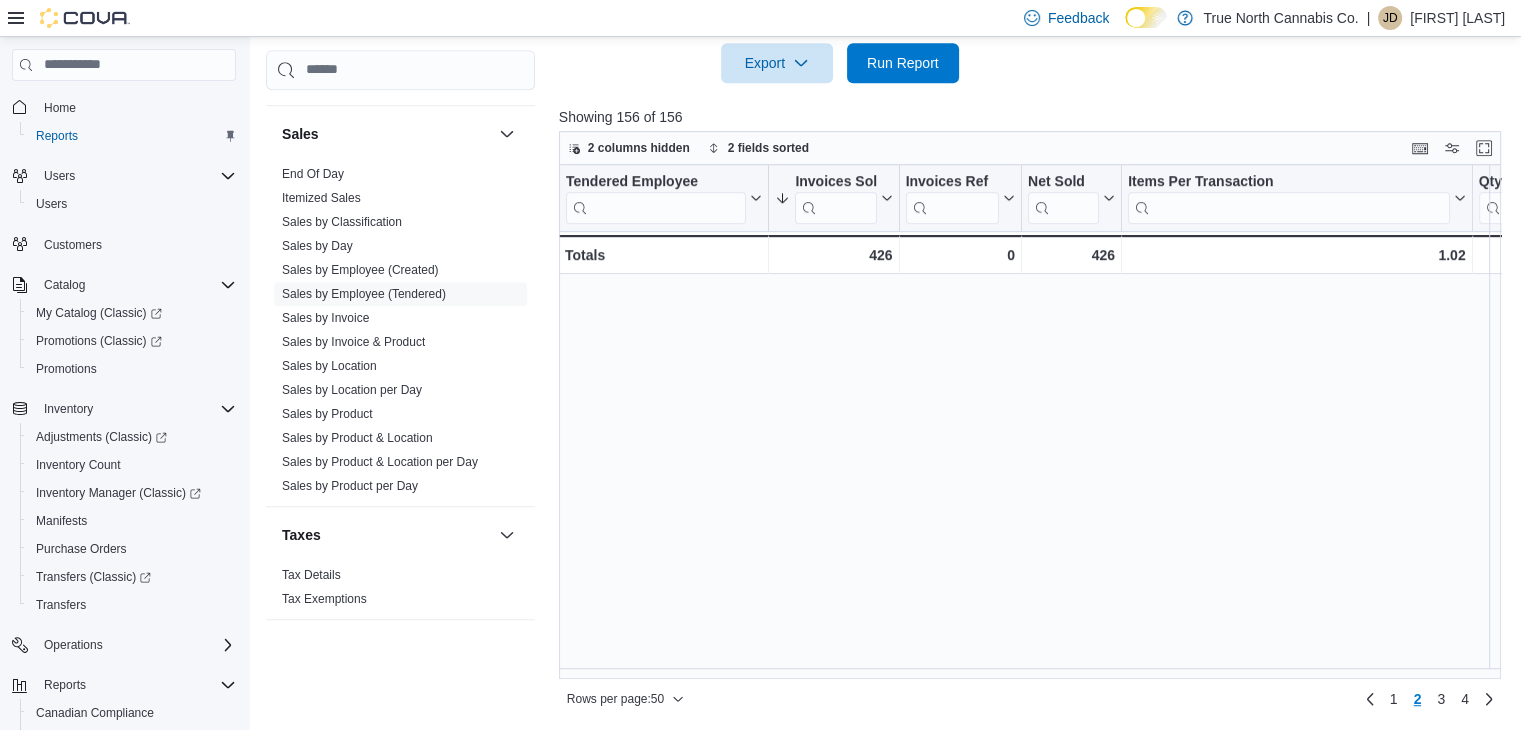 scroll, scrollTop: 0, scrollLeft: 0, axis: both 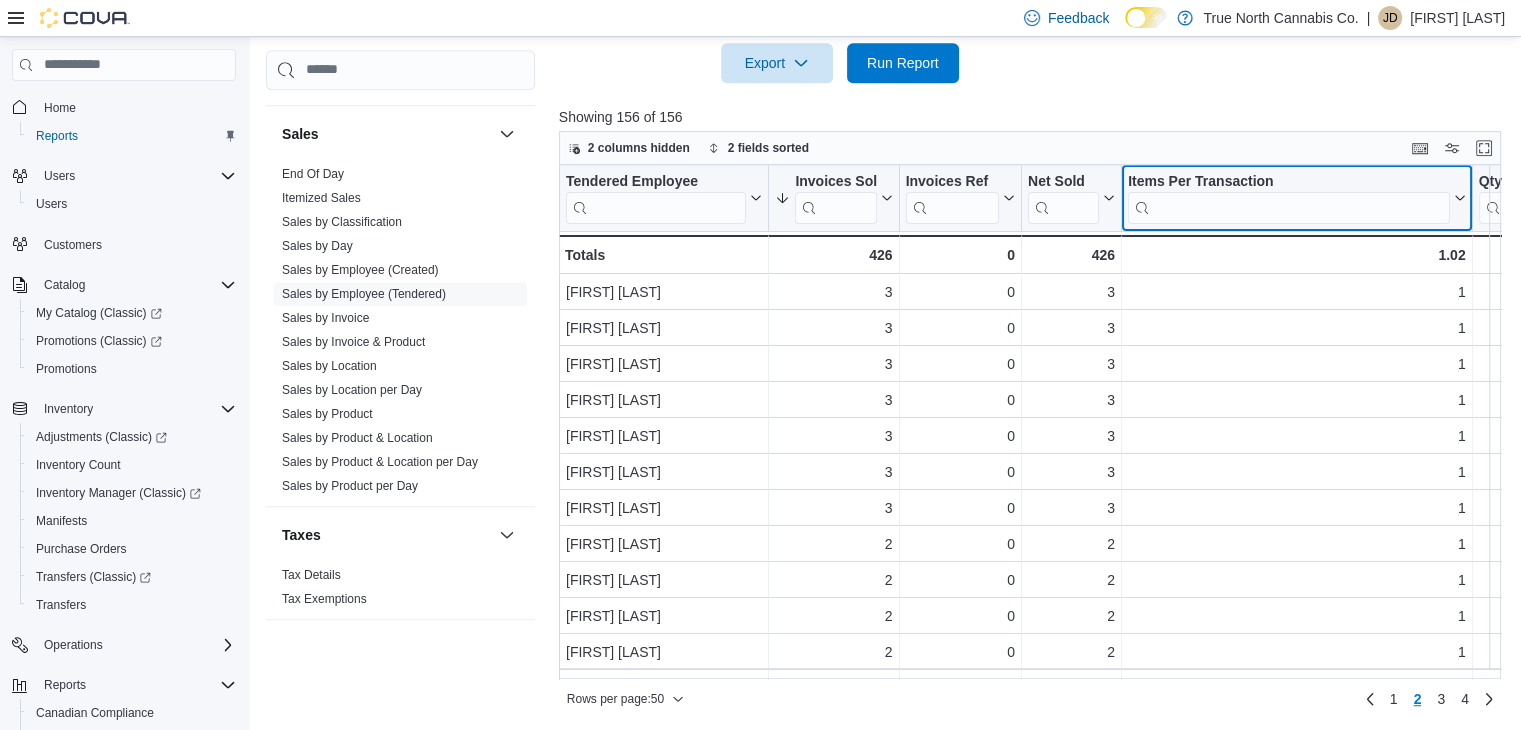 click at bounding box center (1289, 207) 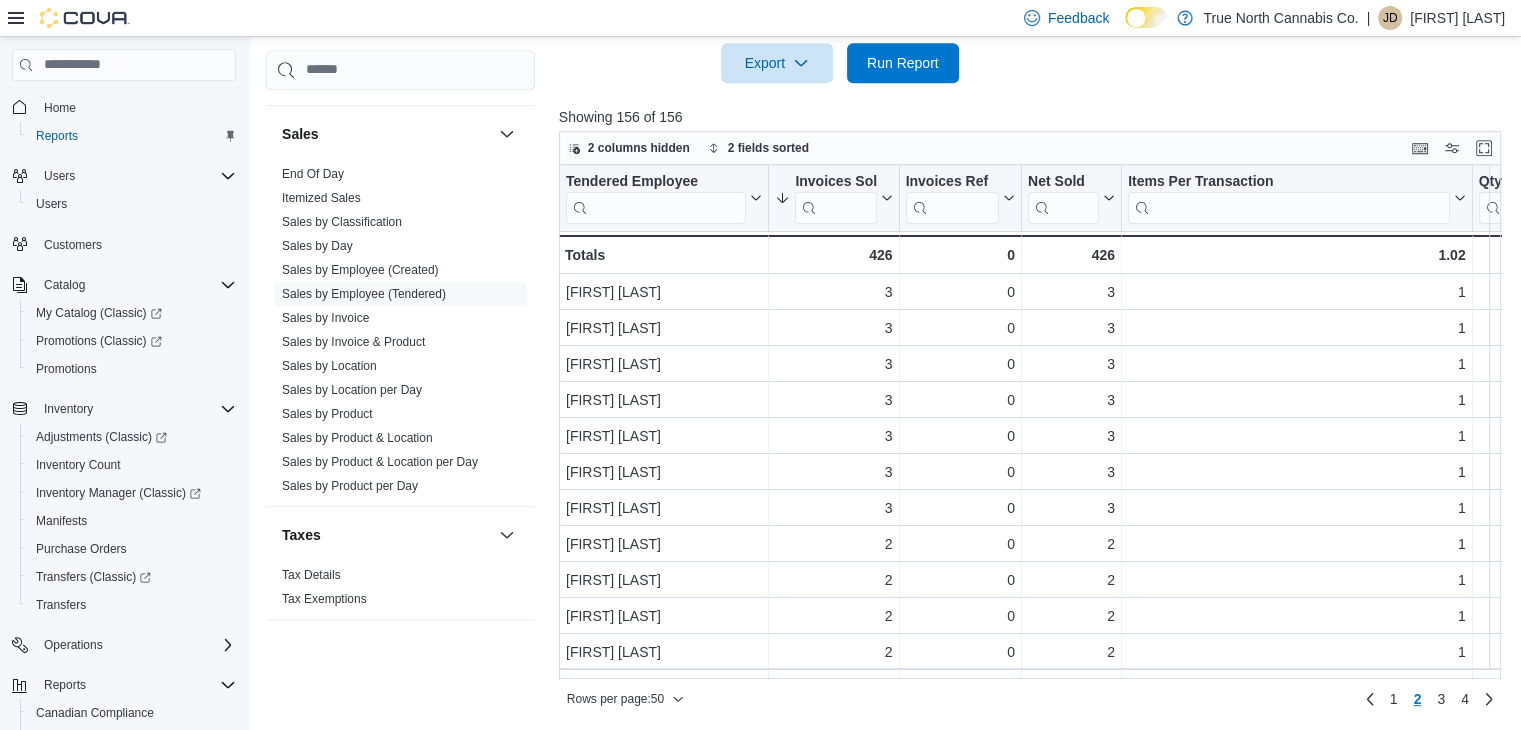 click on "Showing 156 of 156" at bounding box center (1035, 117) 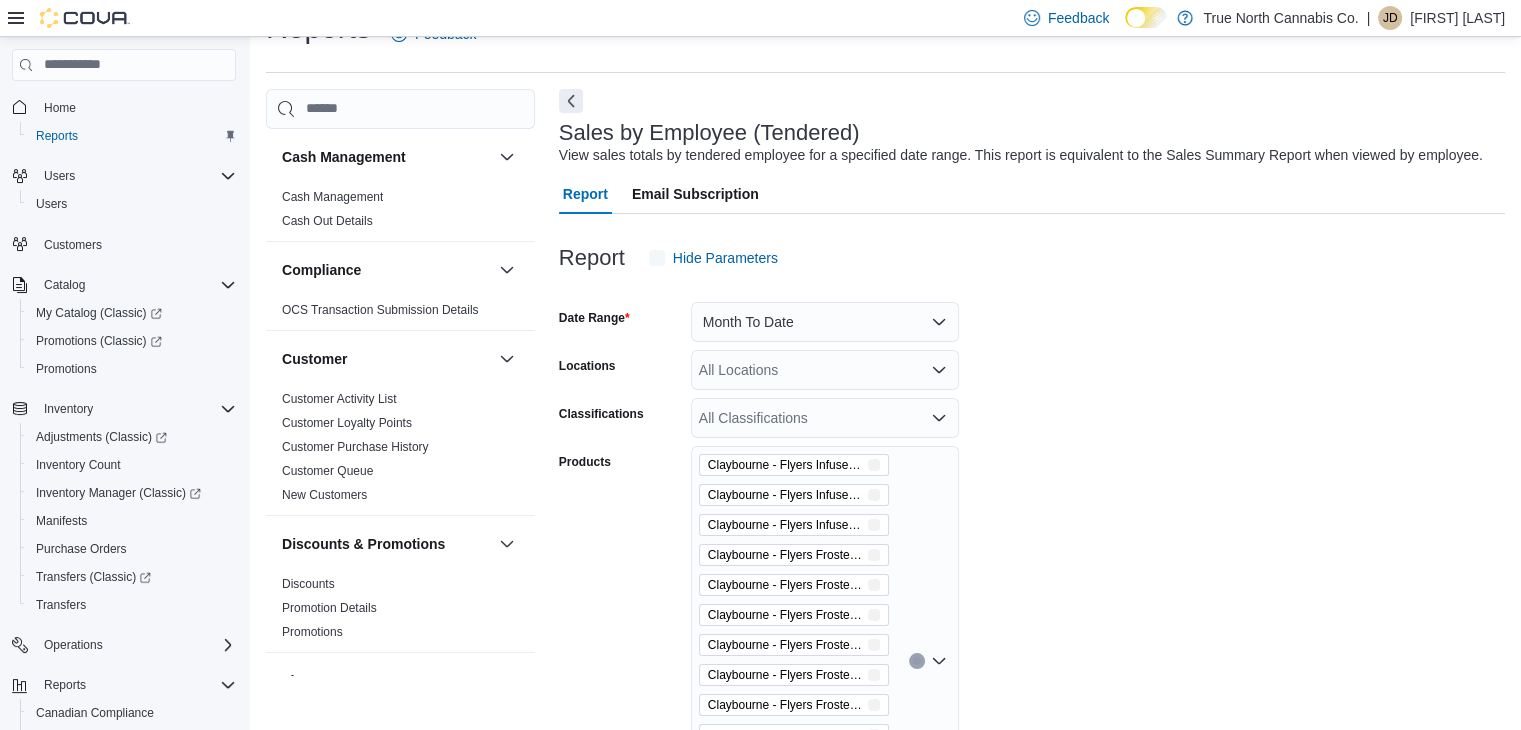 scroll, scrollTop: 46, scrollLeft: 0, axis: vertical 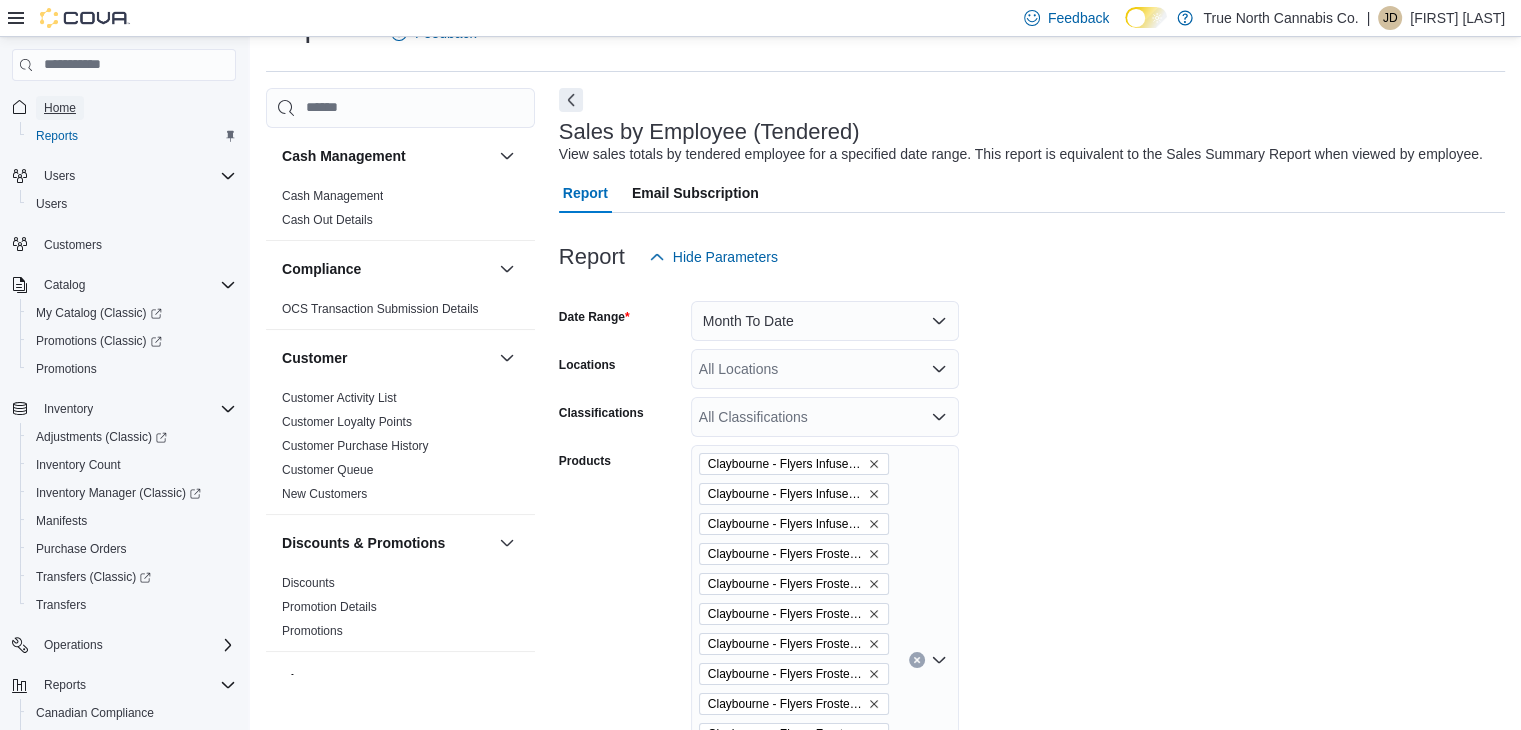 click on "Home" at bounding box center [60, 108] 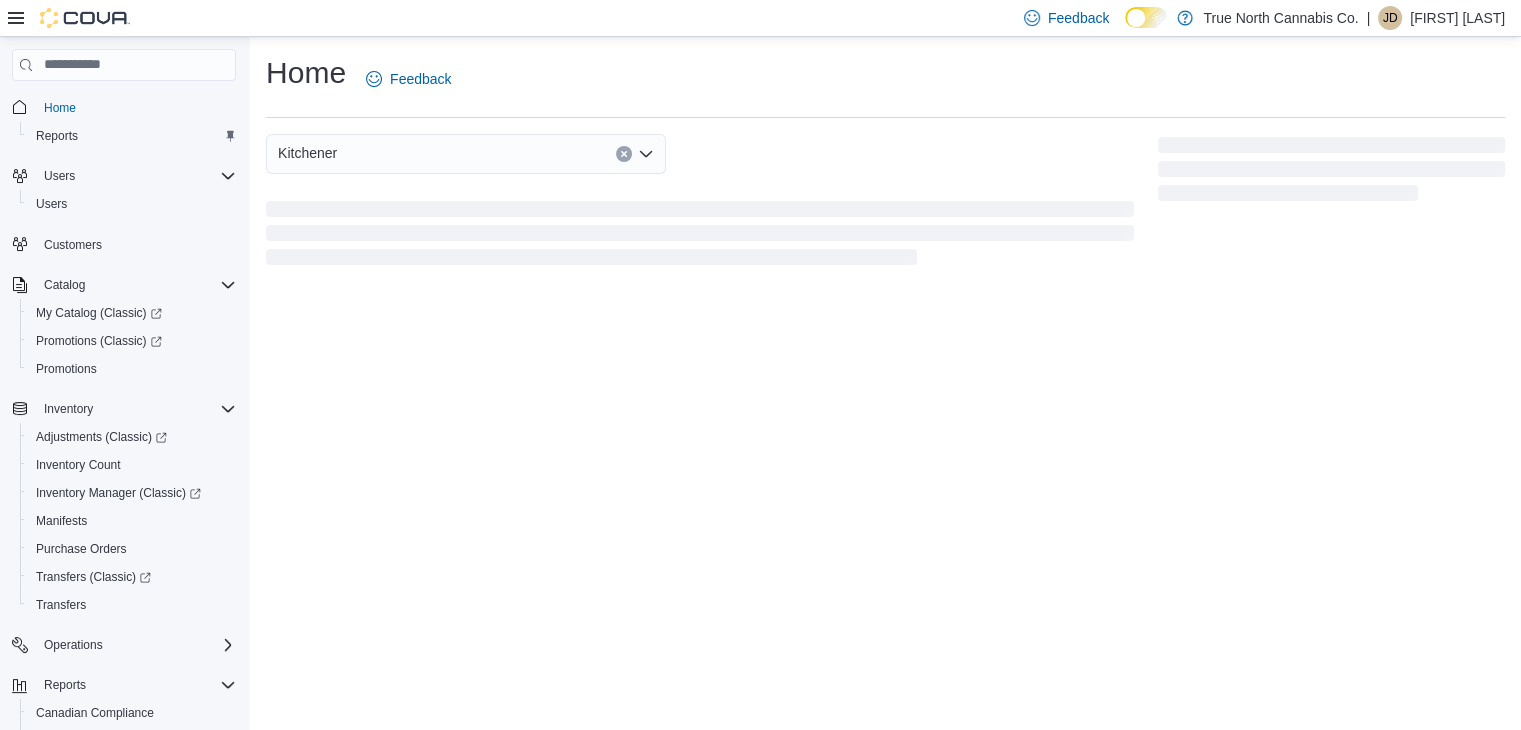 scroll, scrollTop: 0, scrollLeft: 0, axis: both 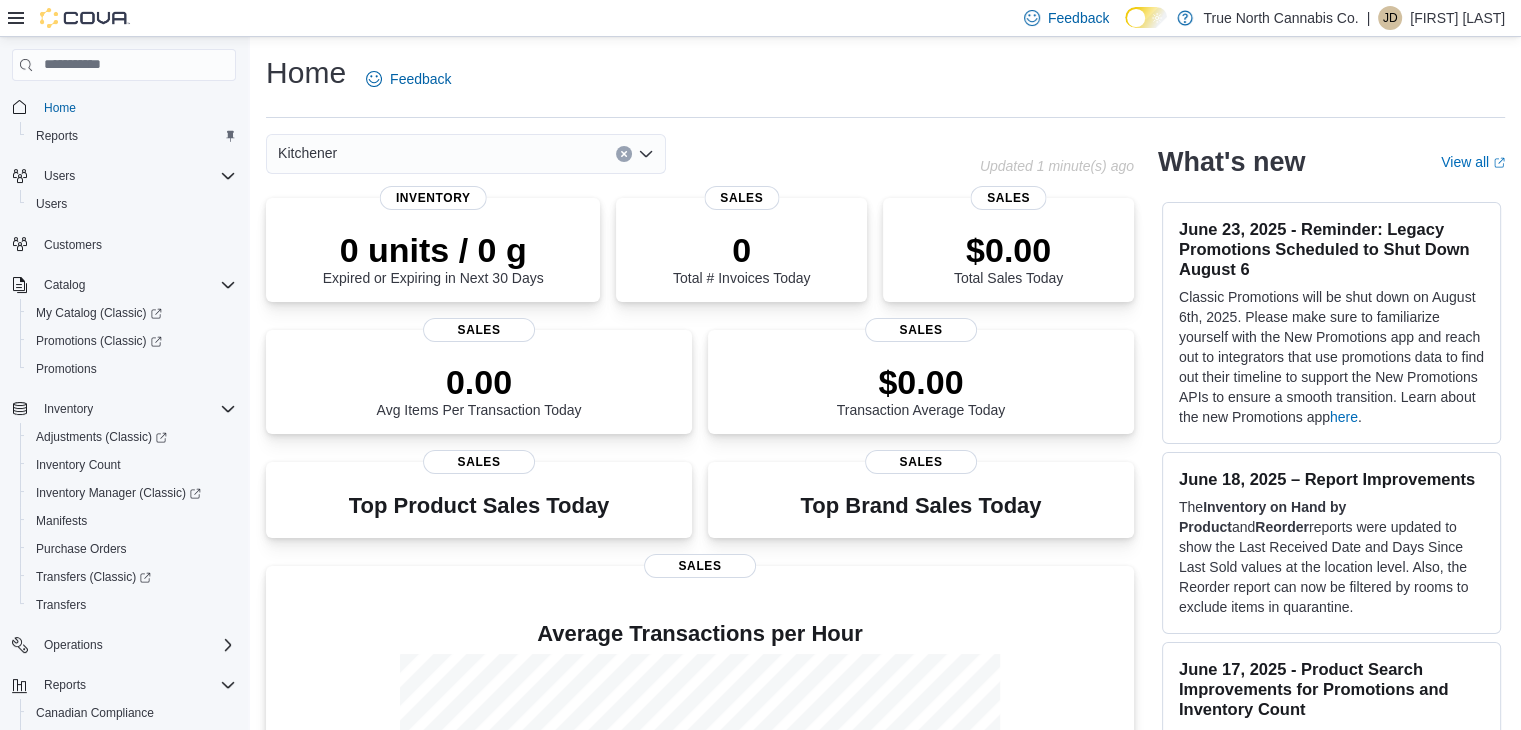click 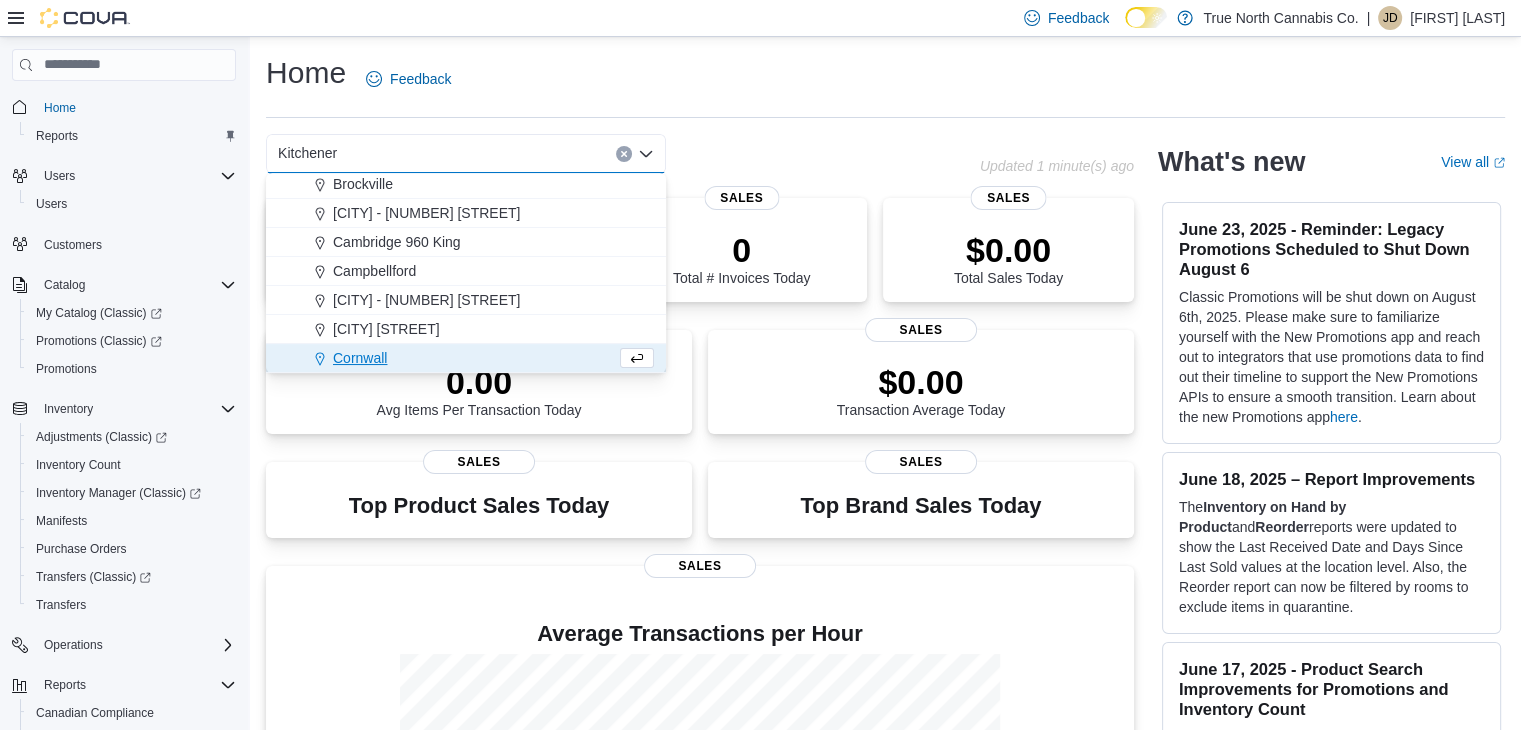scroll, scrollTop: 235, scrollLeft: 0, axis: vertical 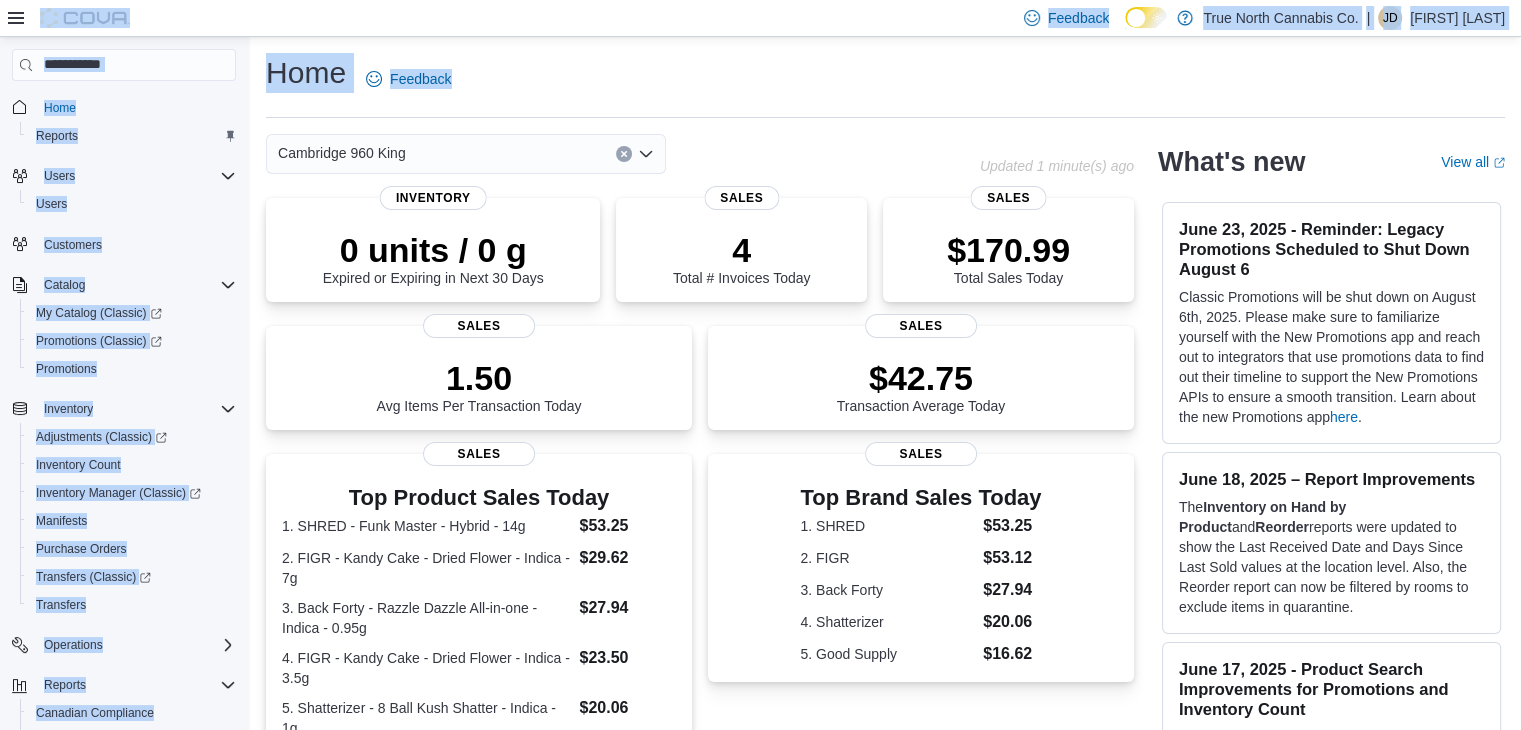 drag, startPoint x: 920, startPoint y: 45, endPoint x: 533, endPoint y: -66, distance: 402.60403 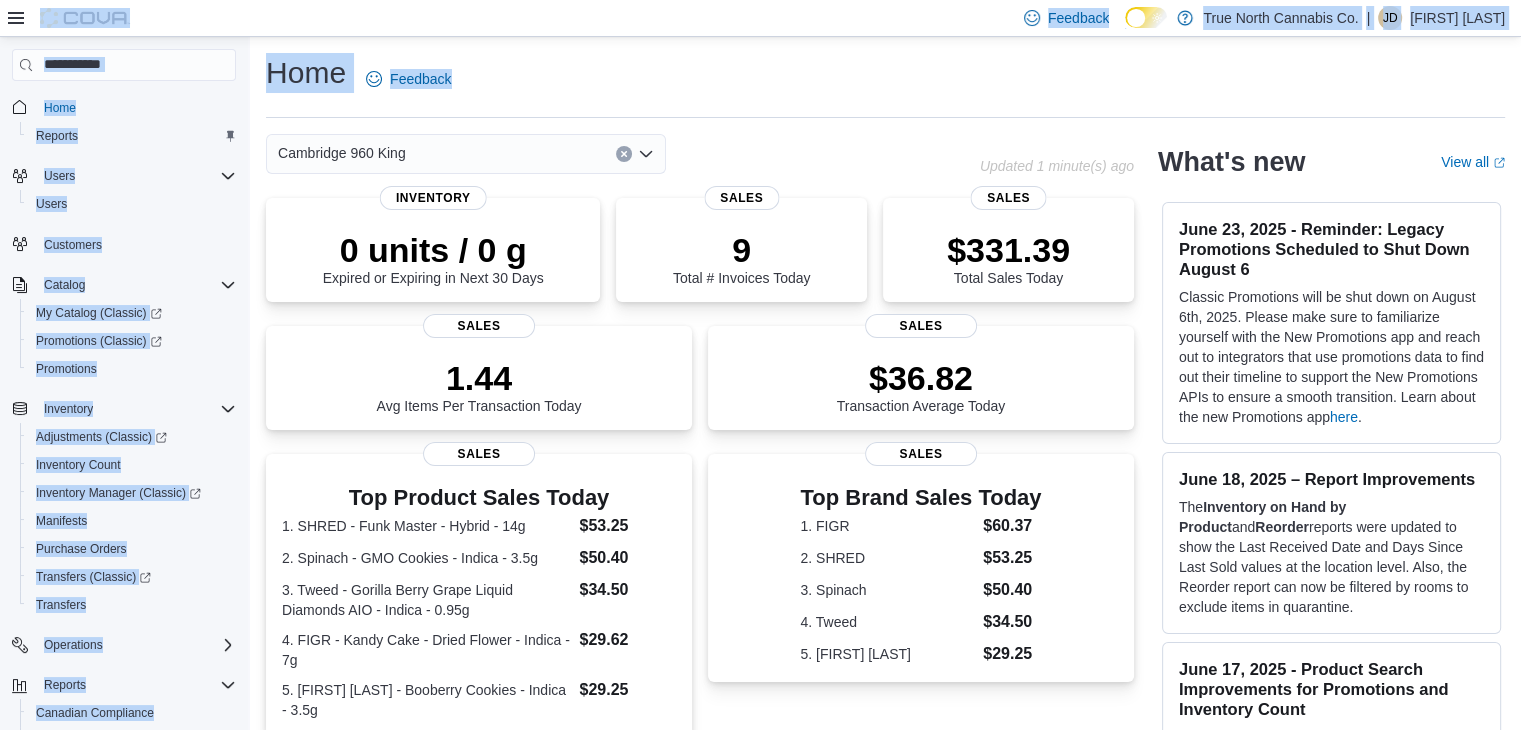 click 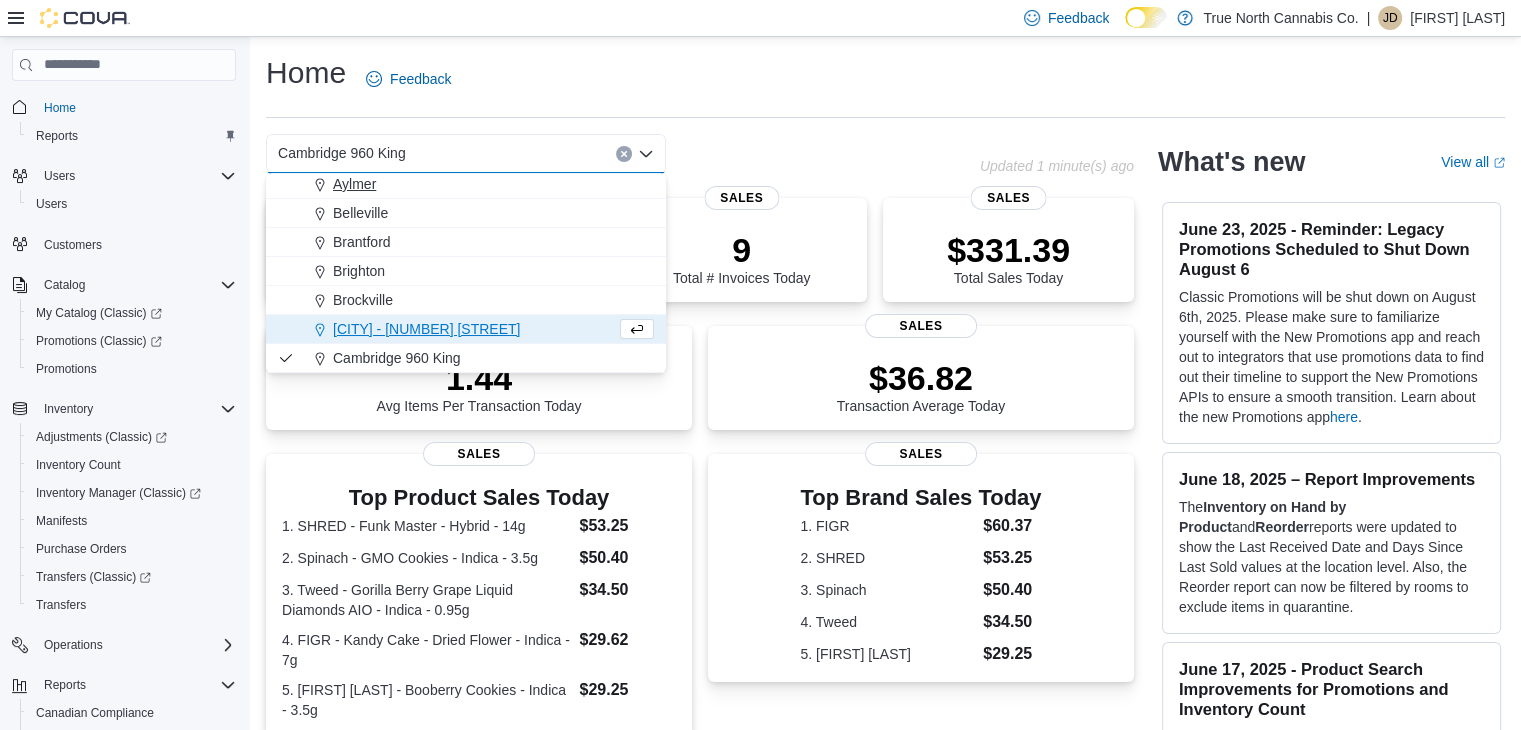 scroll, scrollTop: 0, scrollLeft: 0, axis: both 